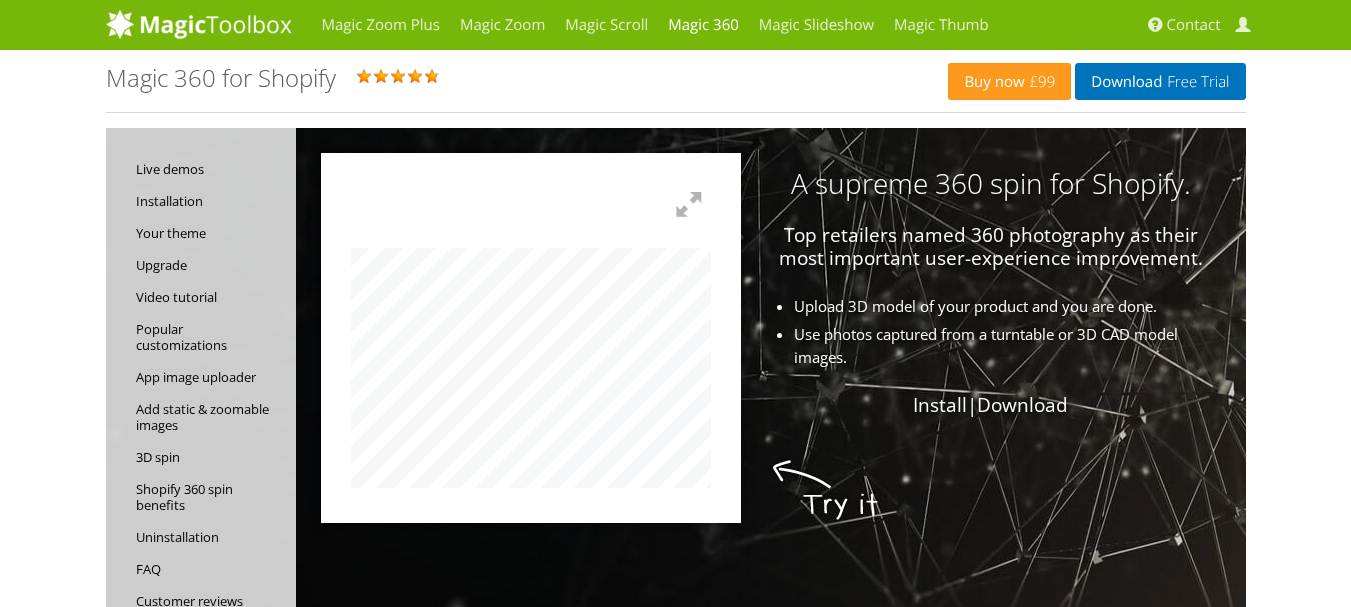 scroll, scrollTop: 0, scrollLeft: 0, axis: both 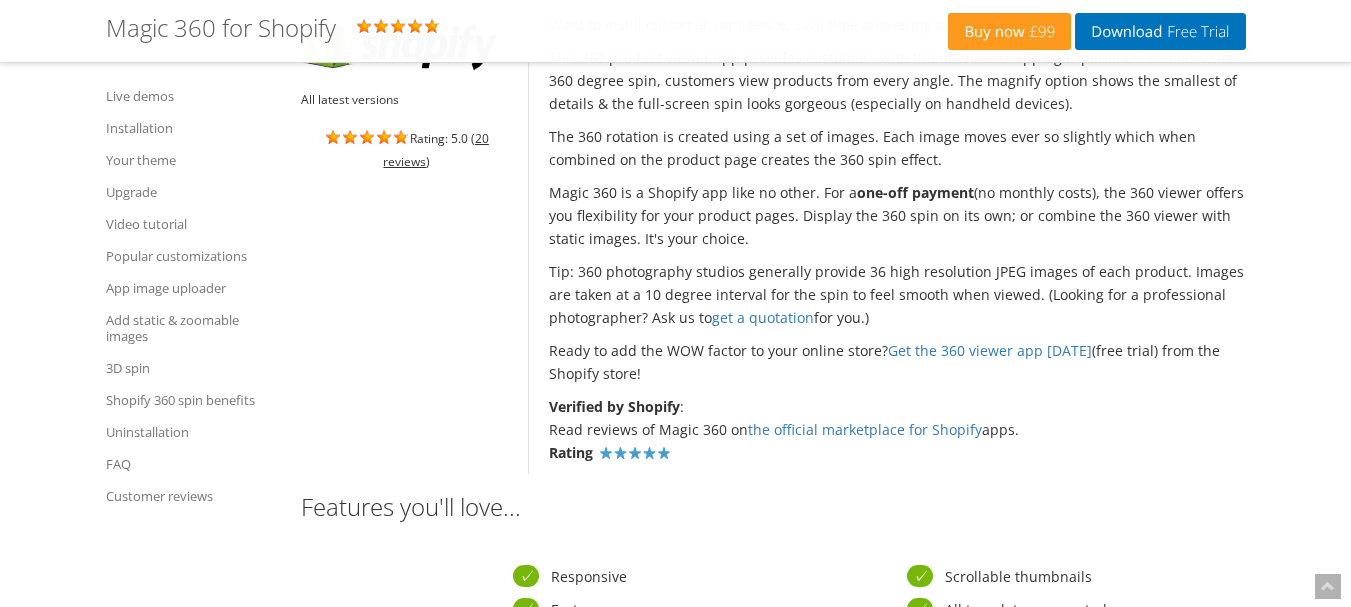 click on "Tip: 360 photography studios generally provide 36 high resolution JPEG images of each product. Images are taken at a 10 degree interval for the spin to feel smooth when viewed. (Looking for a professional photographer? Ask us to  get a quotation  for you.)" at bounding box center (897, 294) 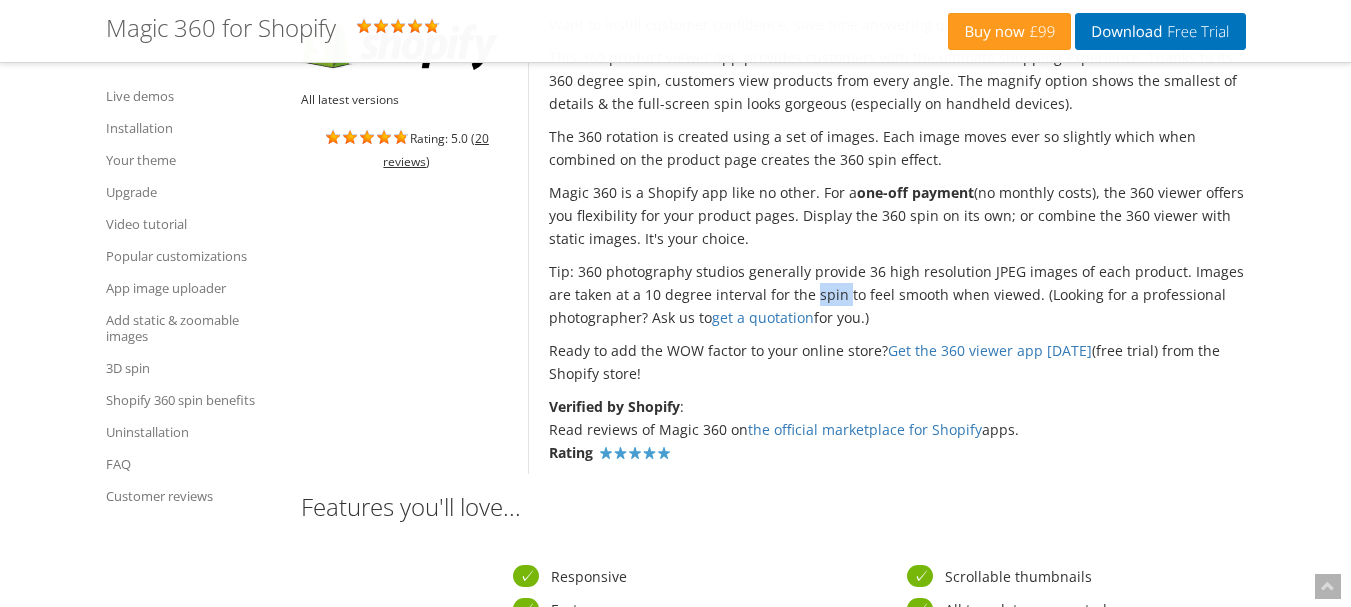 click on "Tip: 360 photography studios generally provide 36 high resolution JPEG images of each product. Images are taken at a 10 degree interval for the spin to feel smooth when viewed. (Looking for a professional photographer? Ask us to  get a quotation  for you.)" at bounding box center (897, 294) 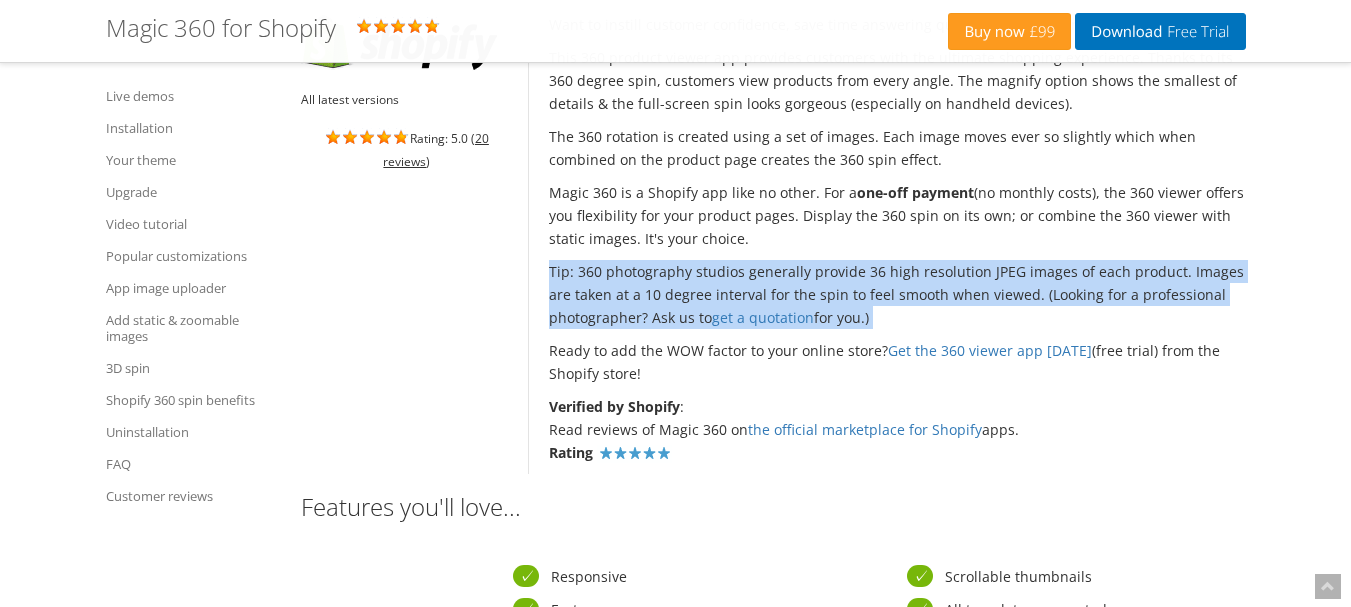 click on "Tip: 360 photography studios generally provide 36 high resolution JPEG images of each product. Images are taken at a 10 degree interval for the spin to feel smooth when viewed. (Looking for a professional photographer? Ask us to  get a quotation  for you.)" at bounding box center (897, 294) 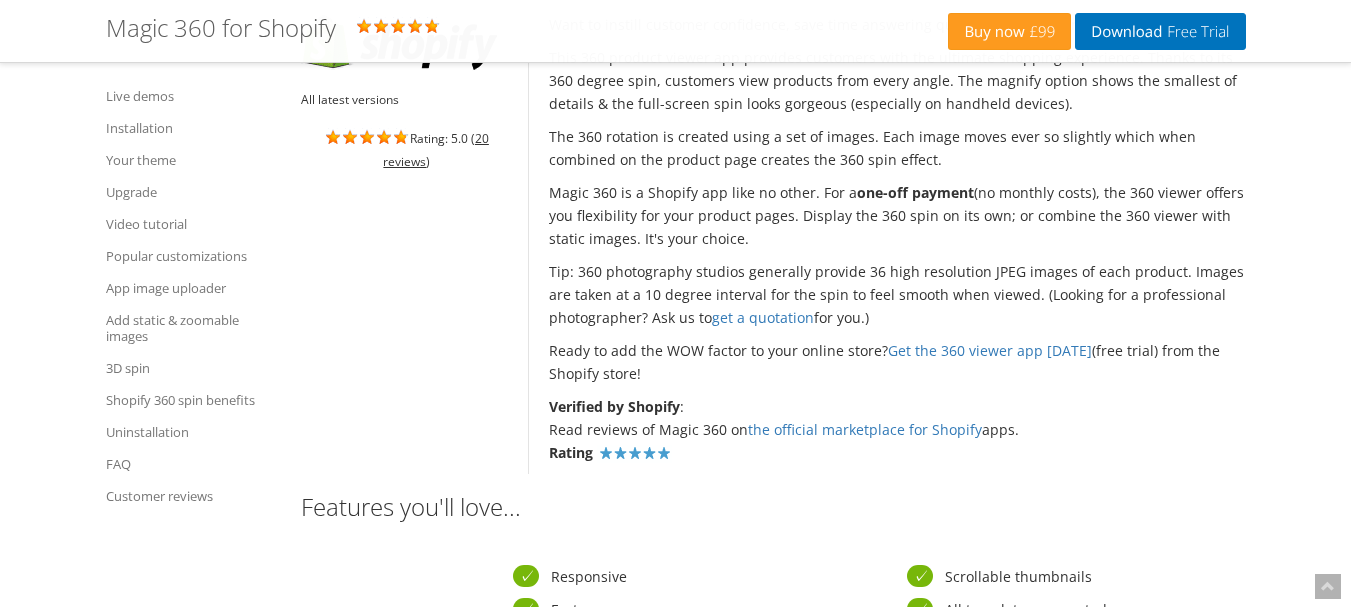 click on "Magic 360 is a Shopify app like no other. For a  one-off payment  (no monthly costs), the 360 viewer offers you flexibility for your product pages. Display the 360 spin on its own; or combine the 360 viewer with static images. It's your choice." at bounding box center (897, 215) 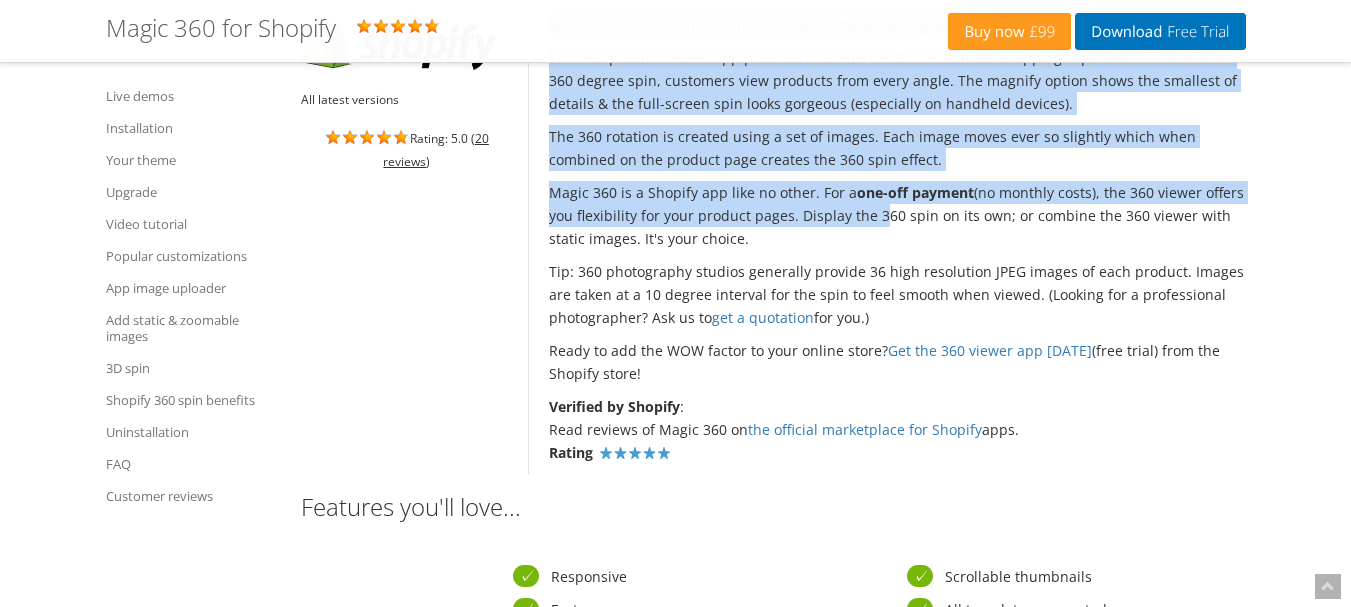 drag, startPoint x: 867, startPoint y: 224, endPoint x: 500, endPoint y: 203, distance: 367.6003 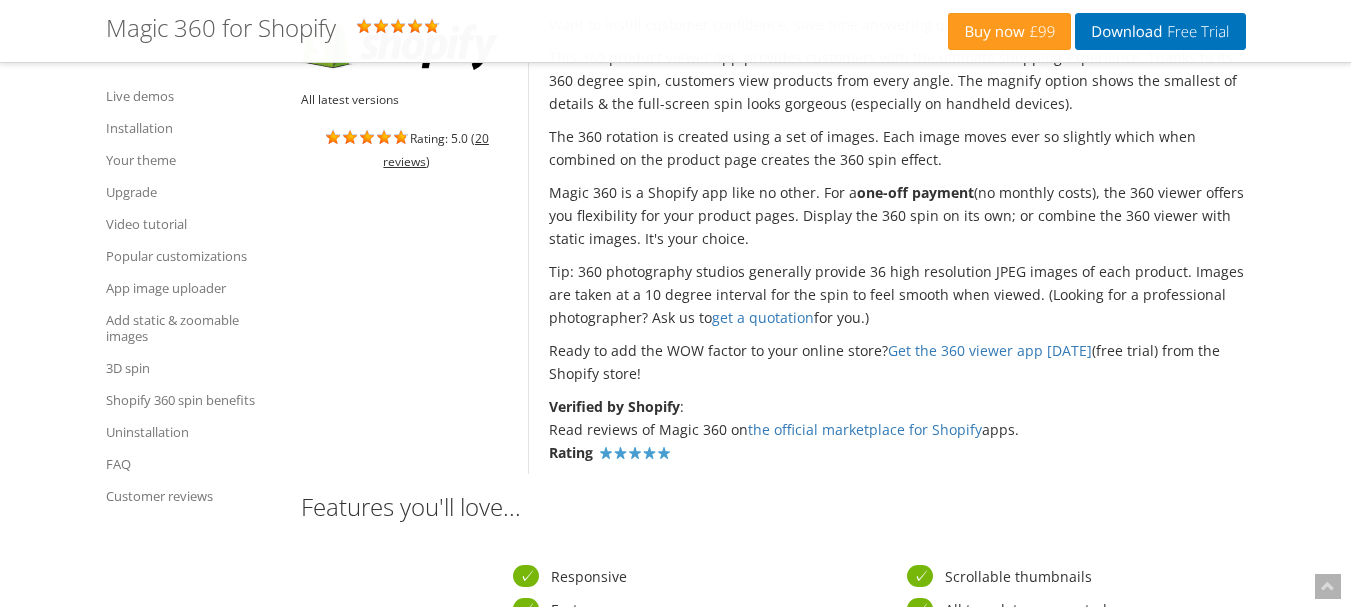 drag, startPoint x: 761, startPoint y: 243, endPoint x: 546, endPoint y: 189, distance: 221.67769 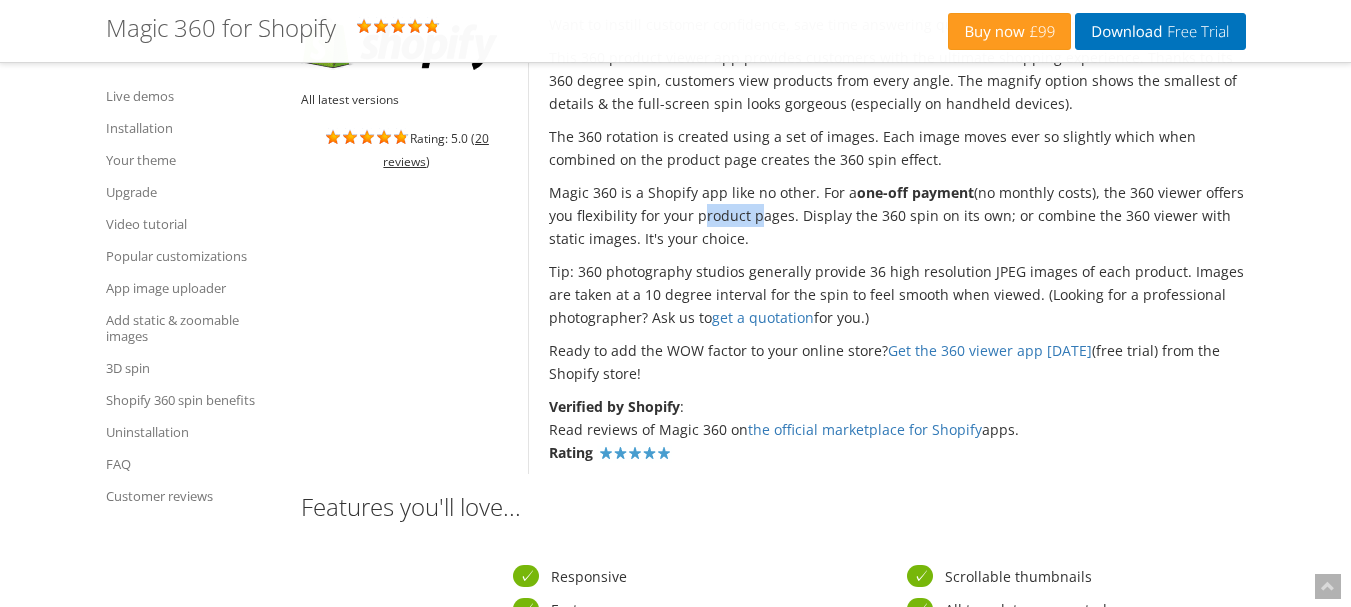 click on "Magic 360 is a Shopify app like no other. For a  one-off payment  (no monthly costs), the 360 viewer offers you flexibility for your product pages. Display the 360 spin on its own; or combine the 360 viewer with static images. It's your choice." at bounding box center (897, 215) 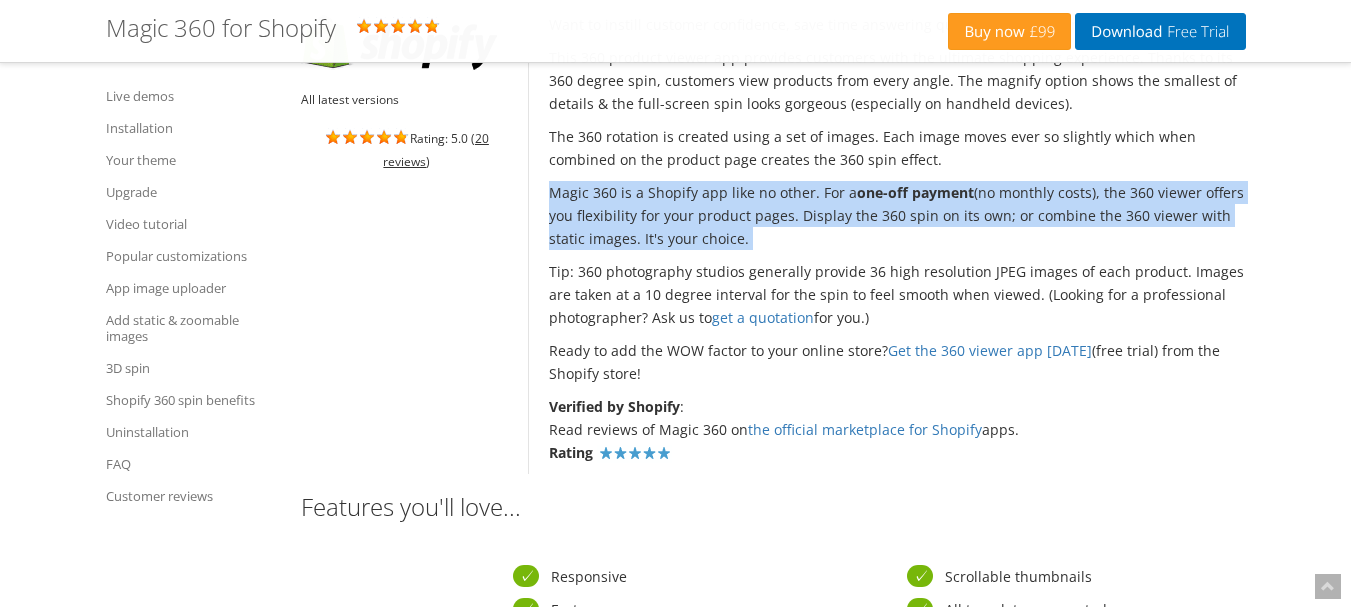 click on "Magic 360 is a Shopify app like no other. For a  one-off payment  (no monthly costs), the 360 viewer offers you flexibility for your product pages. Display the 360 spin on its own; or combine the 360 viewer with static images. It's your choice." at bounding box center (897, 215) 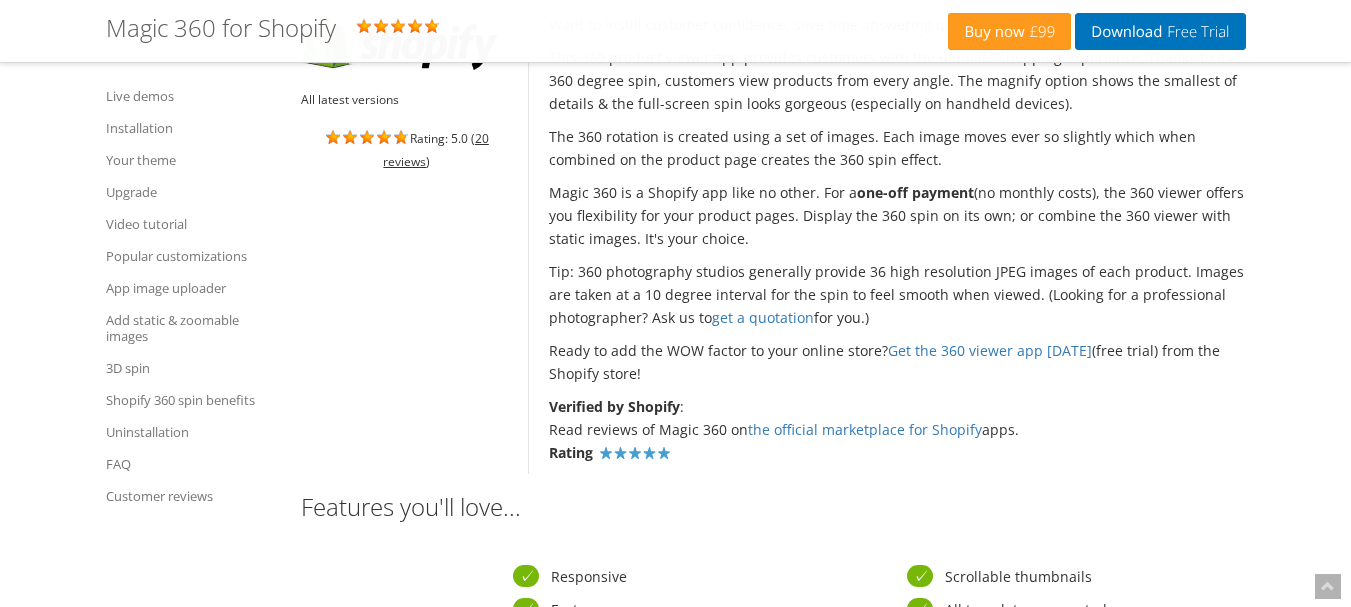 click on "Tip: 360 photography studios generally provide 36 high resolution JPEG images of each product. Images are taken at a 10 degree interval for the spin to feel smooth when viewed. (Looking for a professional photographer? Ask us to  get a quotation  for you.)" at bounding box center (897, 294) 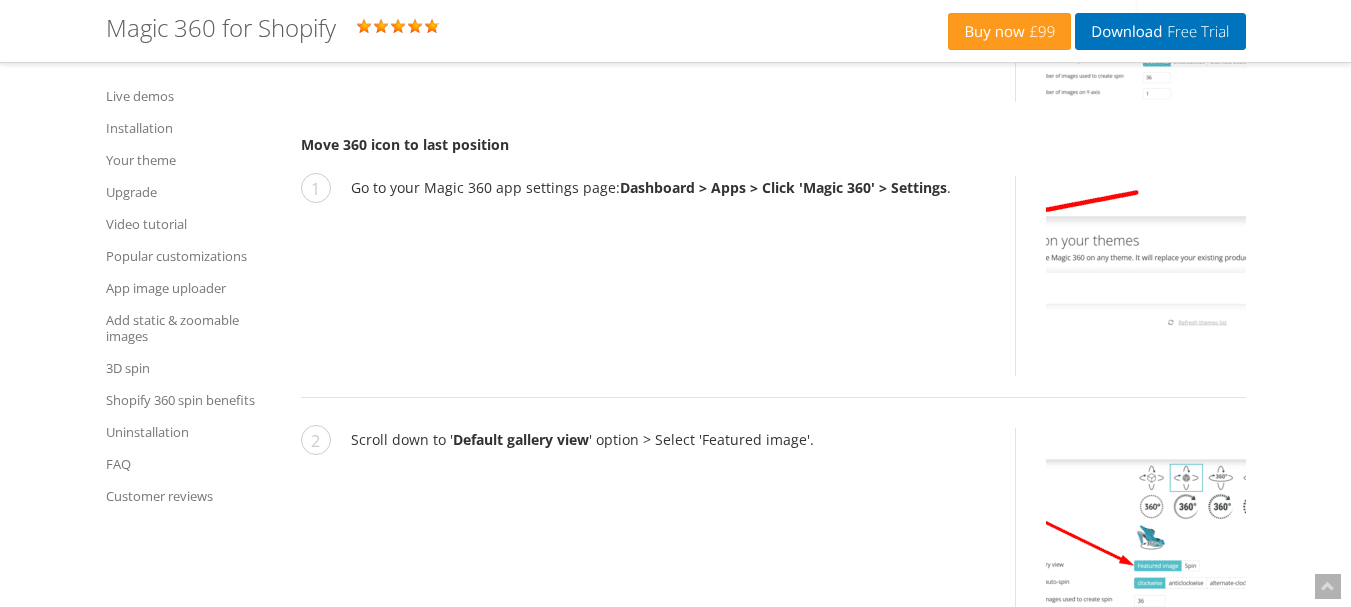 scroll, scrollTop: 6912, scrollLeft: 0, axis: vertical 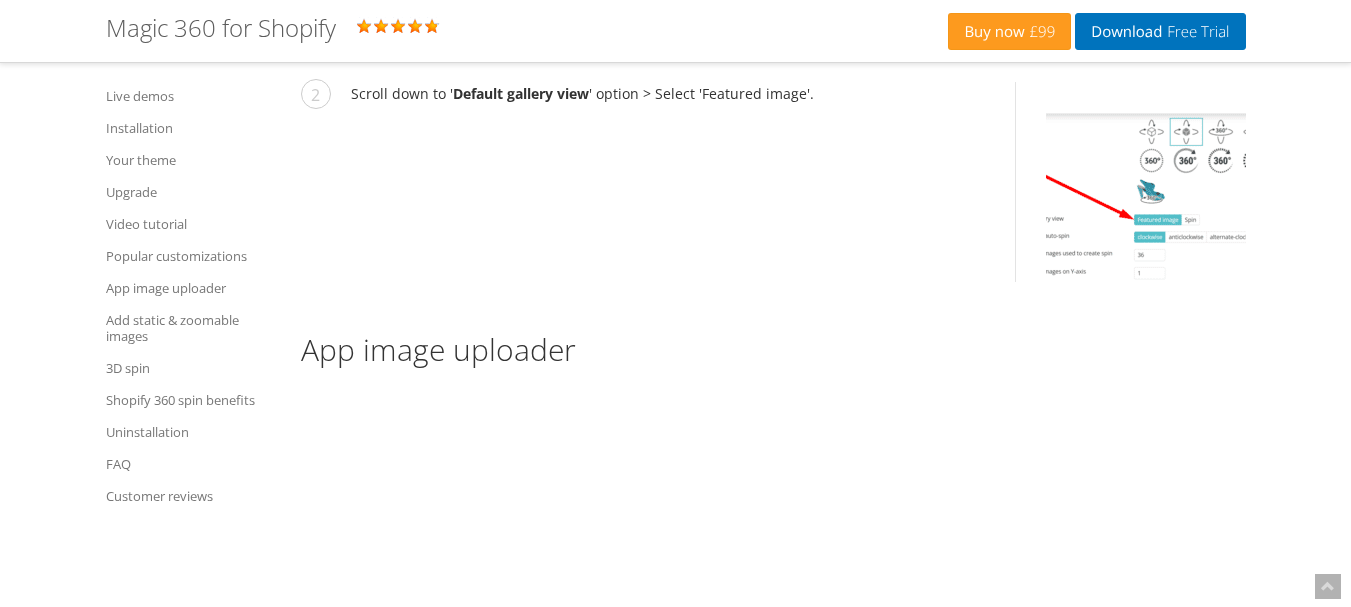 click on "App image uploader" at bounding box center (773, 349) 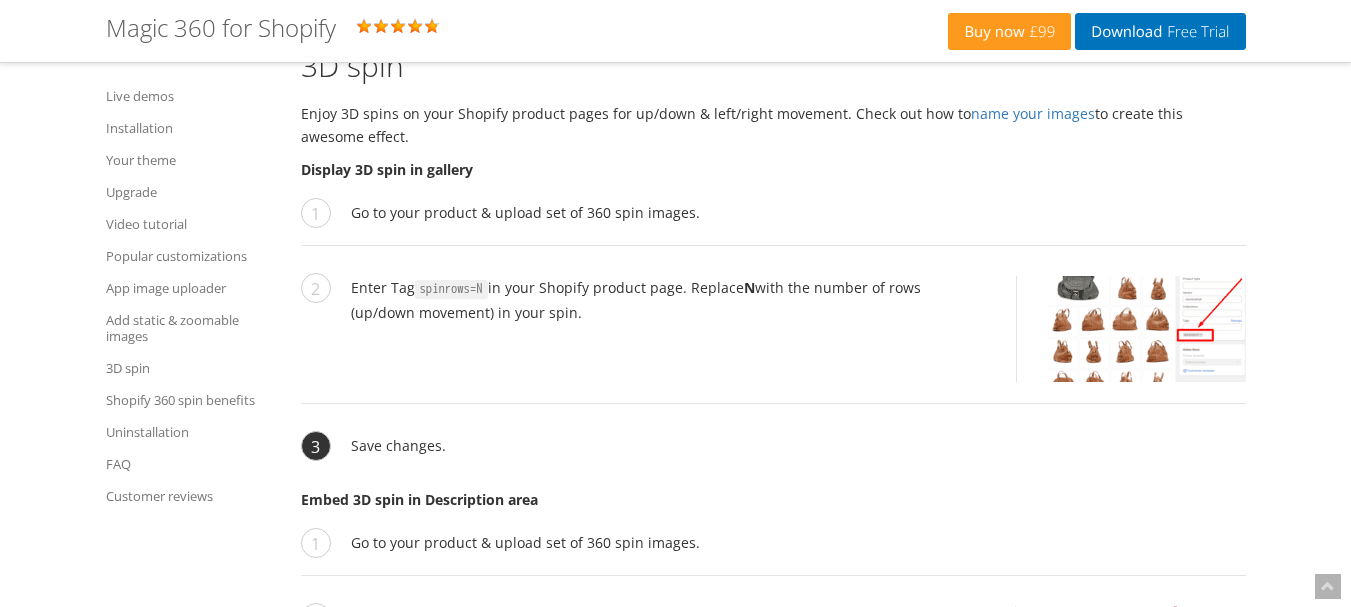scroll, scrollTop: 9312, scrollLeft: 0, axis: vertical 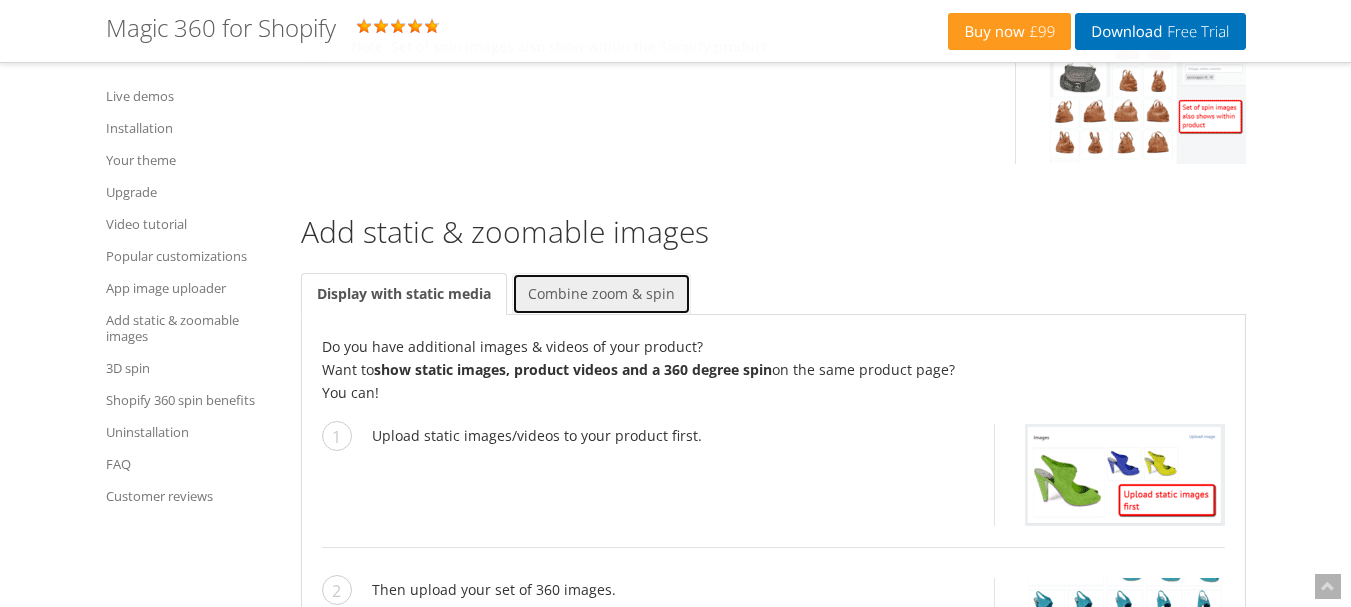click on "Combine zoom & spin" at bounding box center (601, 294) 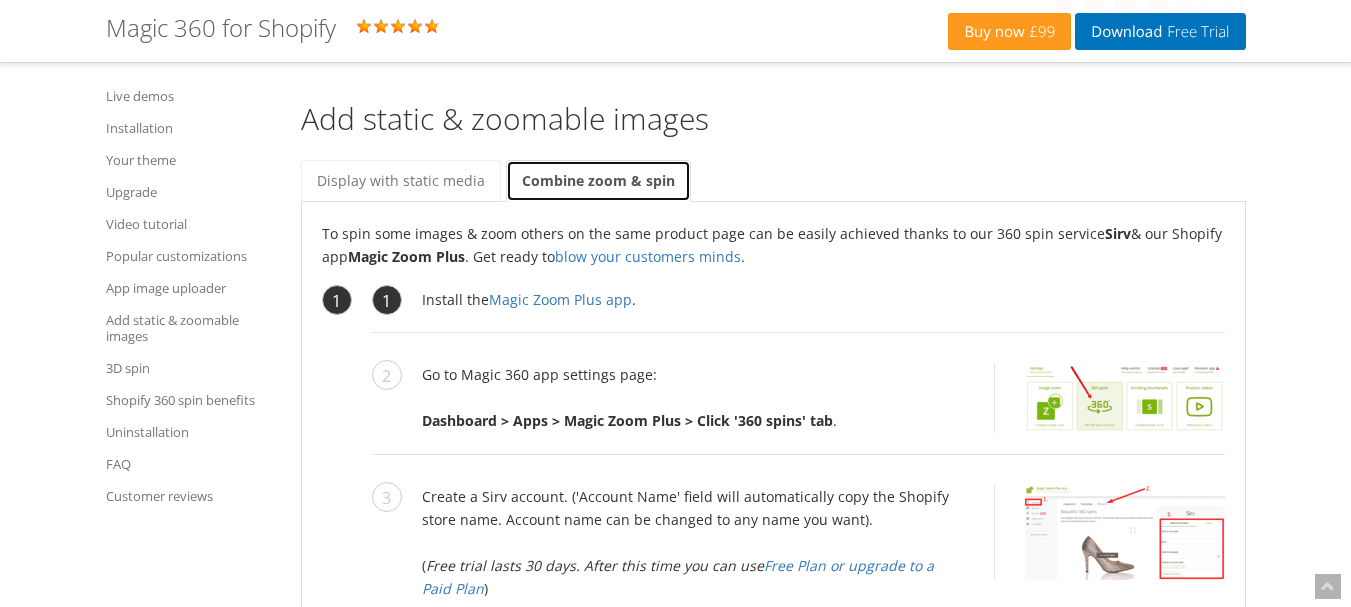 scroll, scrollTop: 8512, scrollLeft: 0, axis: vertical 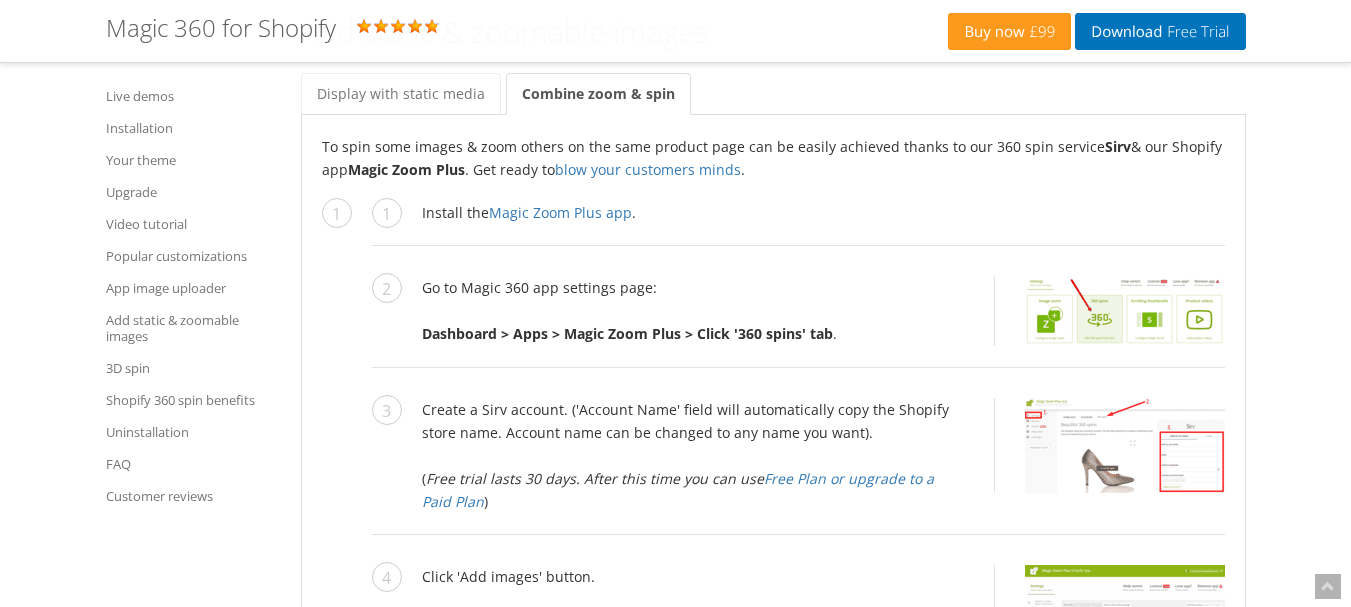 click on "Buy now  £99   Download  Free Trial Magic 360 for Shopify   Rating: 5.0 ( 20 reviews )" at bounding box center [676, 31] 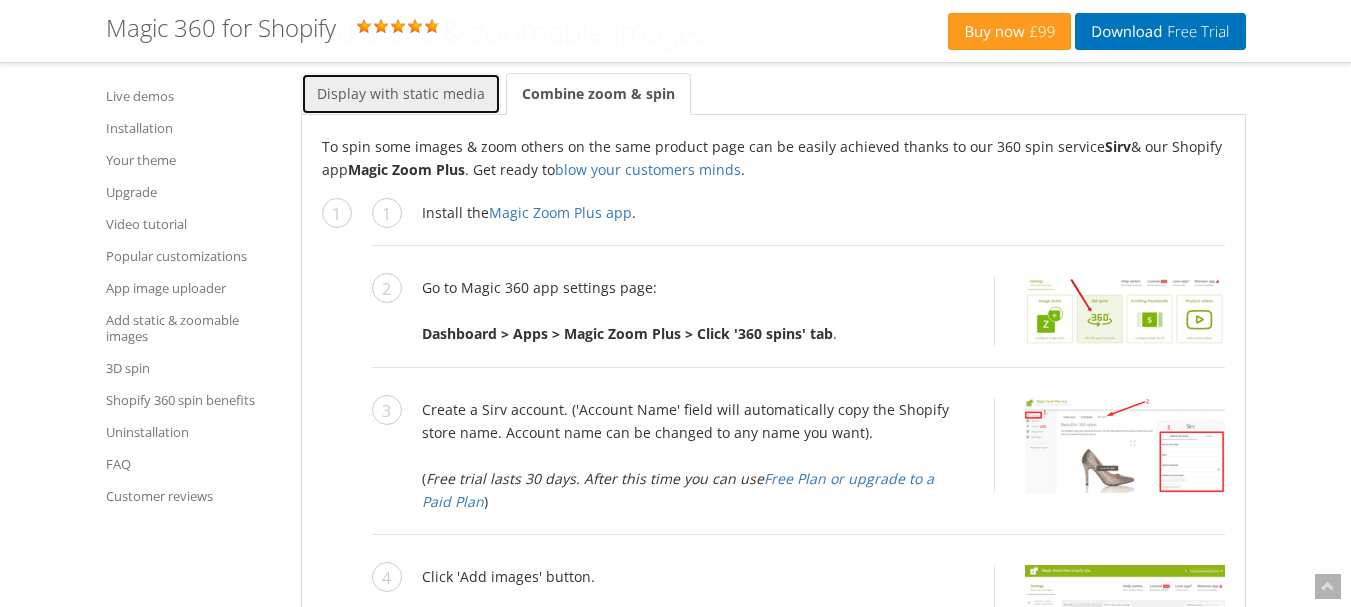 click on "Display with static media" at bounding box center (401, 94) 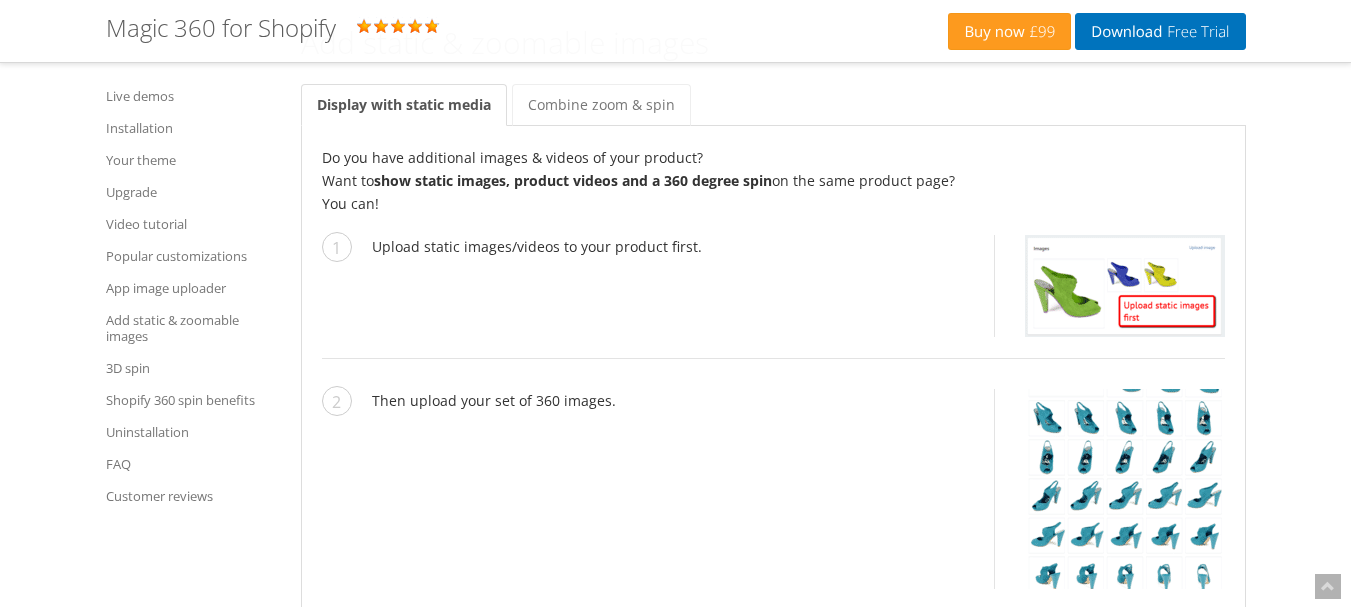scroll, scrollTop: 8312, scrollLeft: 0, axis: vertical 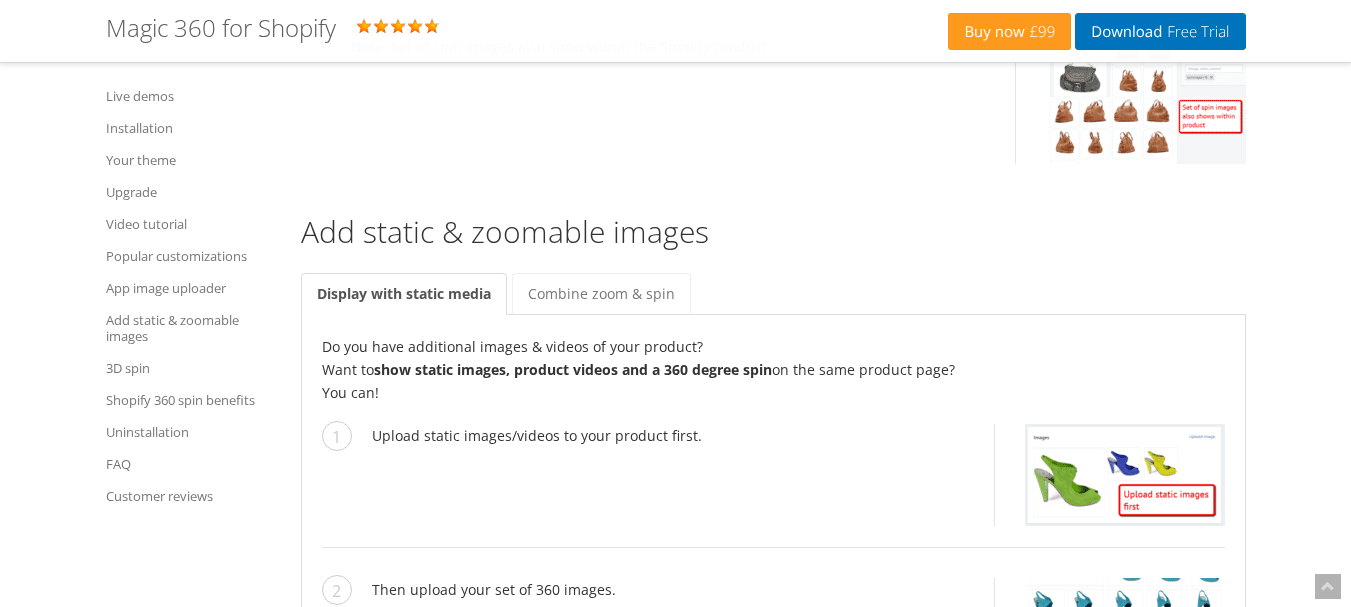 click on "show static images, product videos and a 360 degree spin" at bounding box center [573, 369] 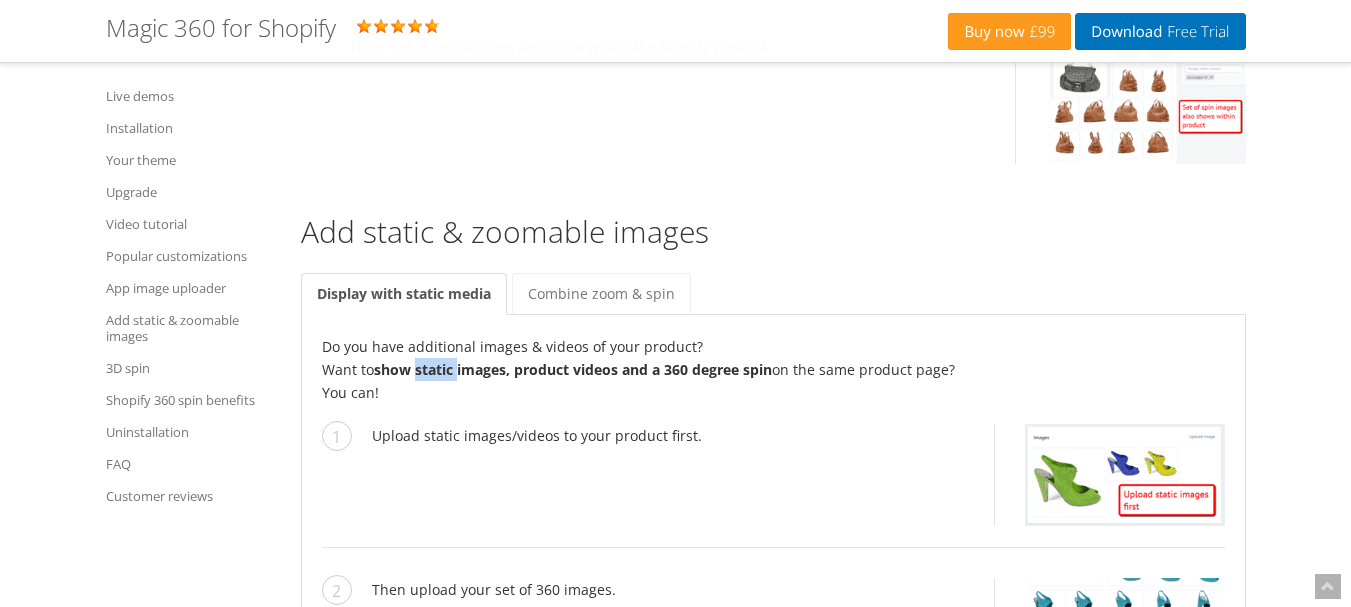 click on "show static images, product videos and a 360 degree spin" at bounding box center (573, 369) 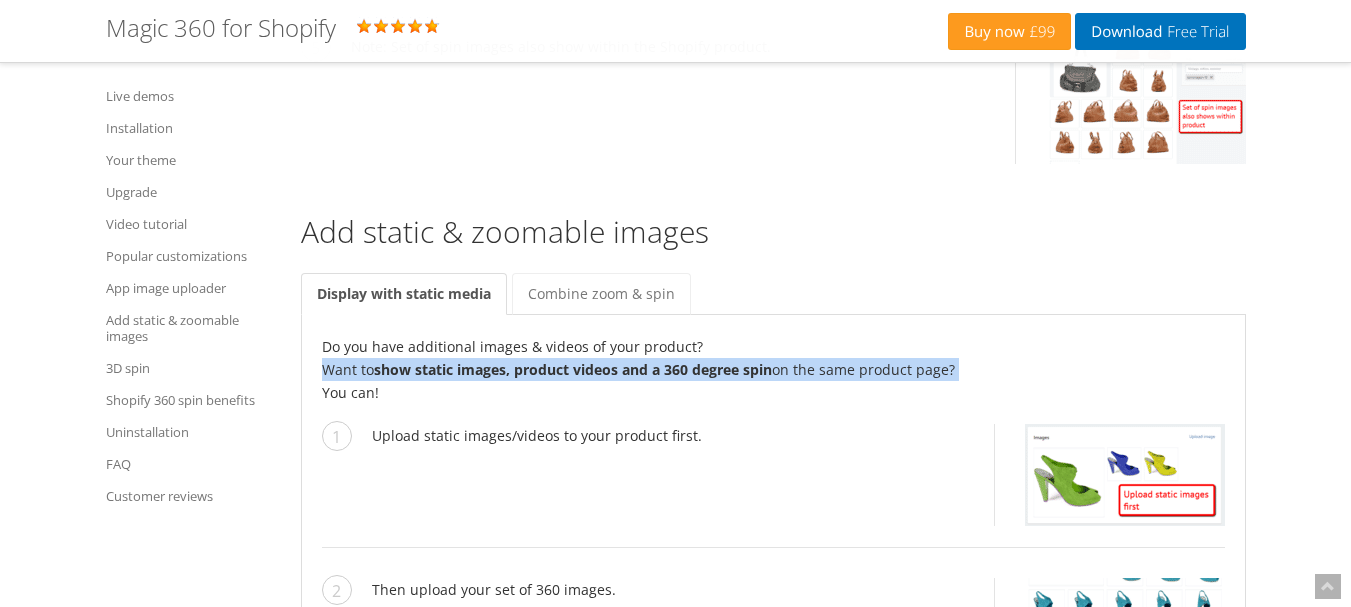 click on "show static images, product videos and a 360 degree spin" at bounding box center (573, 369) 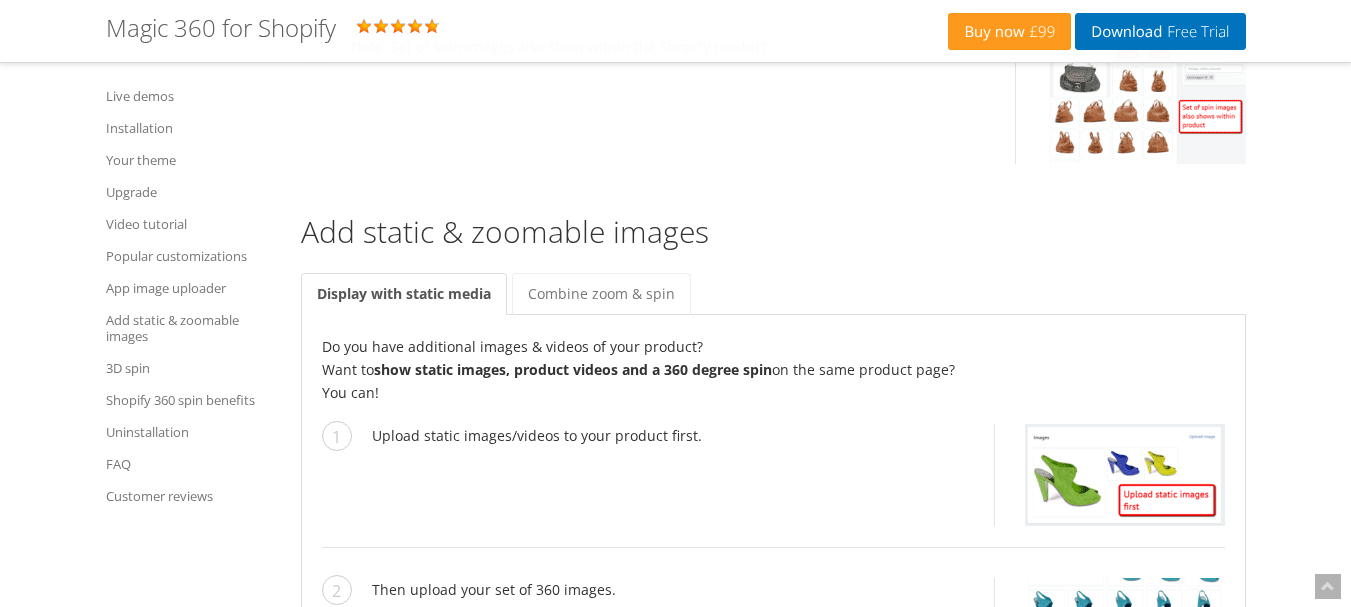 click on "Do you have additional images & videos of your product?  Want to  show static images, product videos and a 360 degree spin  on the same product page?  You can!" at bounding box center [773, 369] 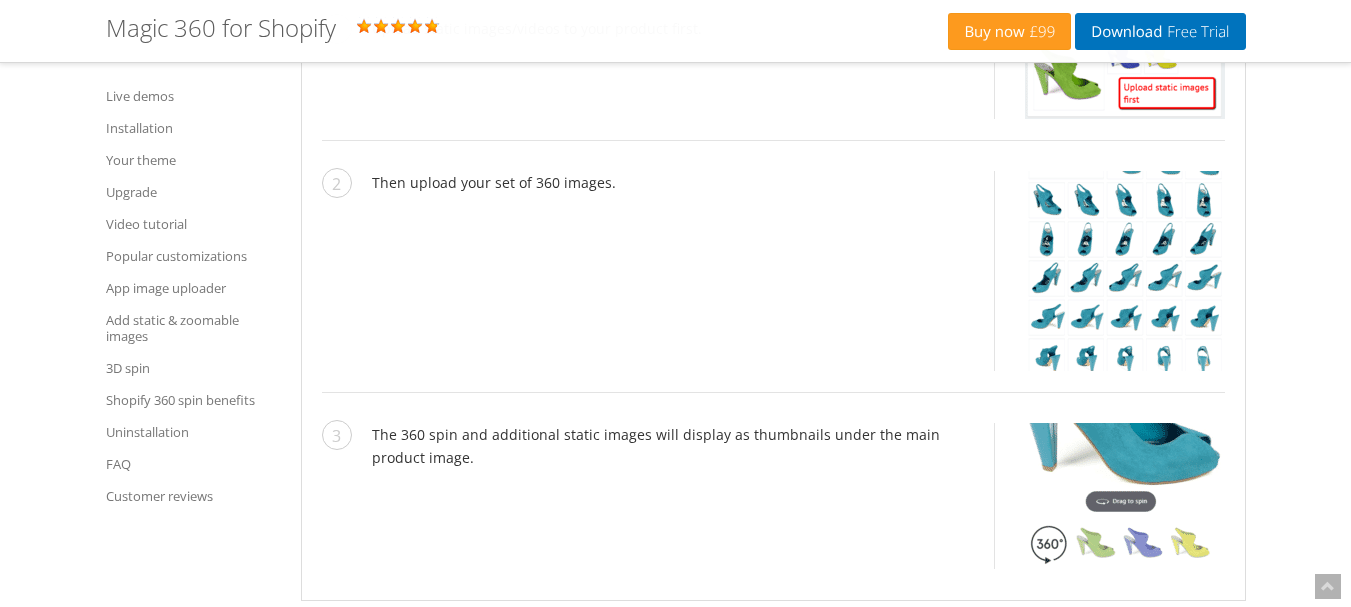 scroll, scrollTop: 8912, scrollLeft: 0, axis: vertical 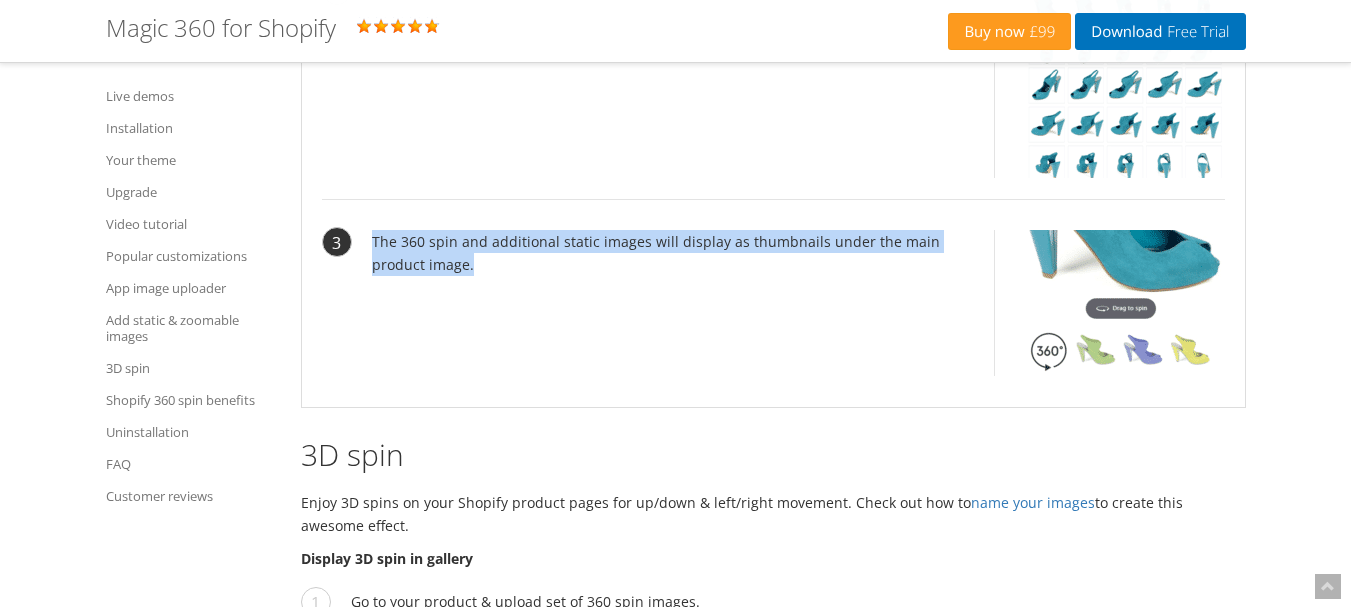 drag, startPoint x: 366, startPoint y: 213, endPoint x: 525, endPoint y: 258, distance: 165.24527 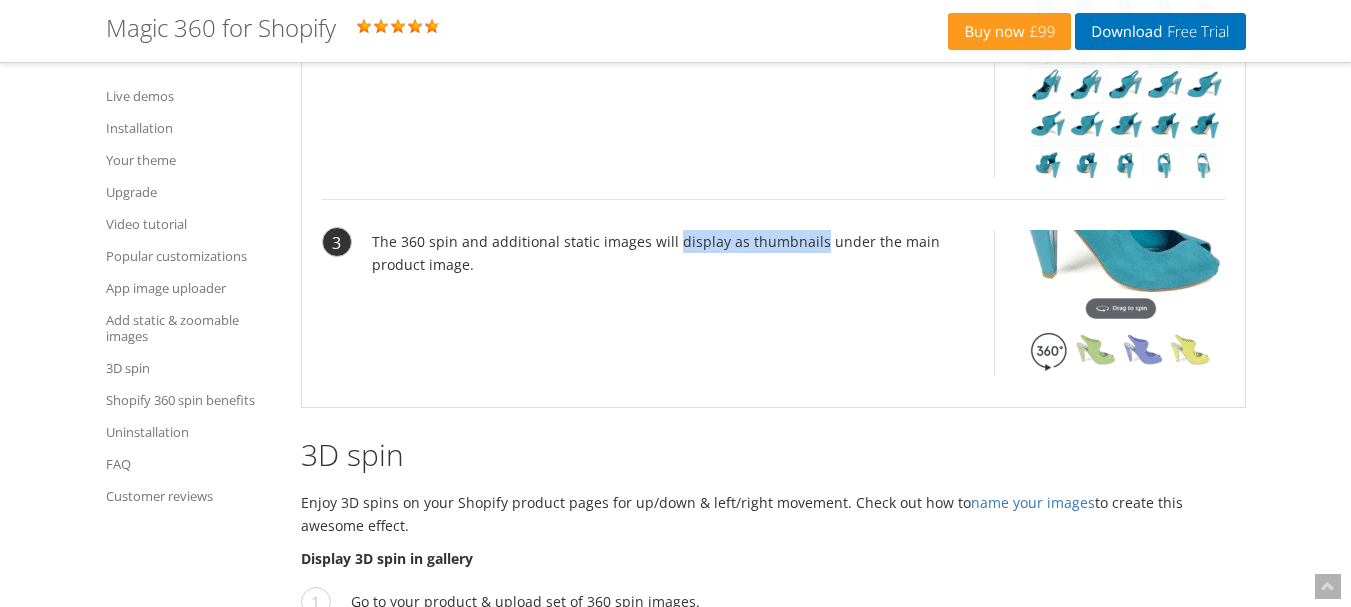 drag, startPoint x: 669, startPoint y: 222, endPoint x: 810, endPoint y: 222, distance: 141 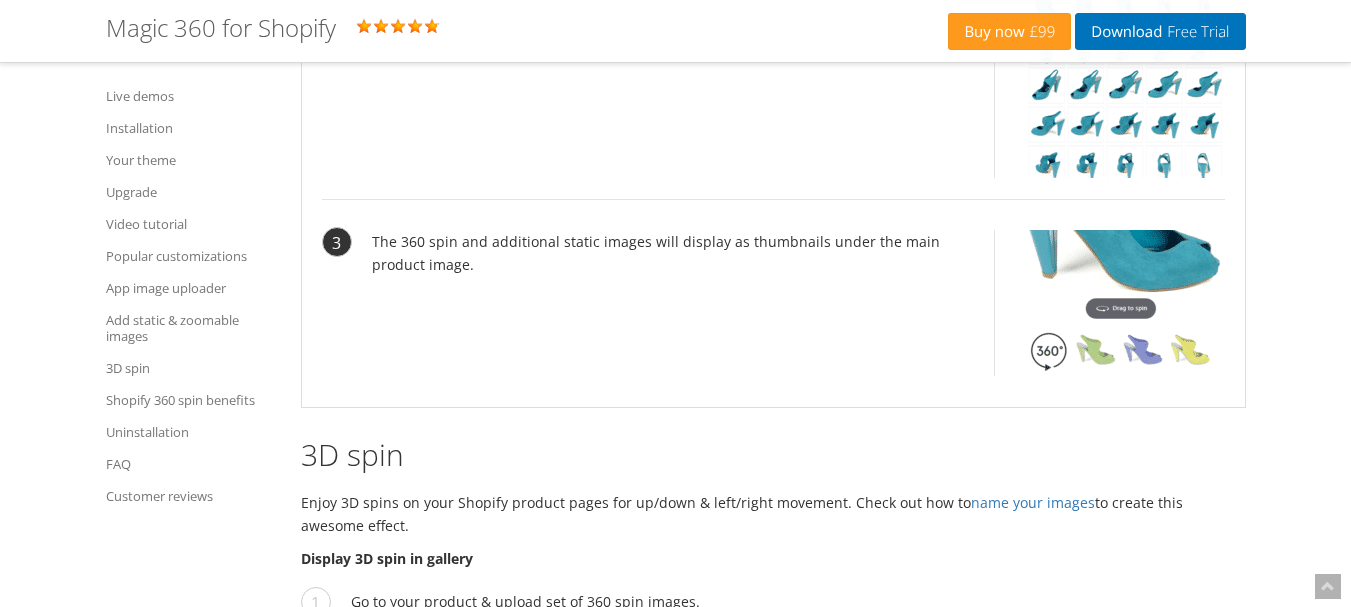click on "The 360 spin and additional static images will display as thumbnails under the main product image." at bounding box center [773, 313] 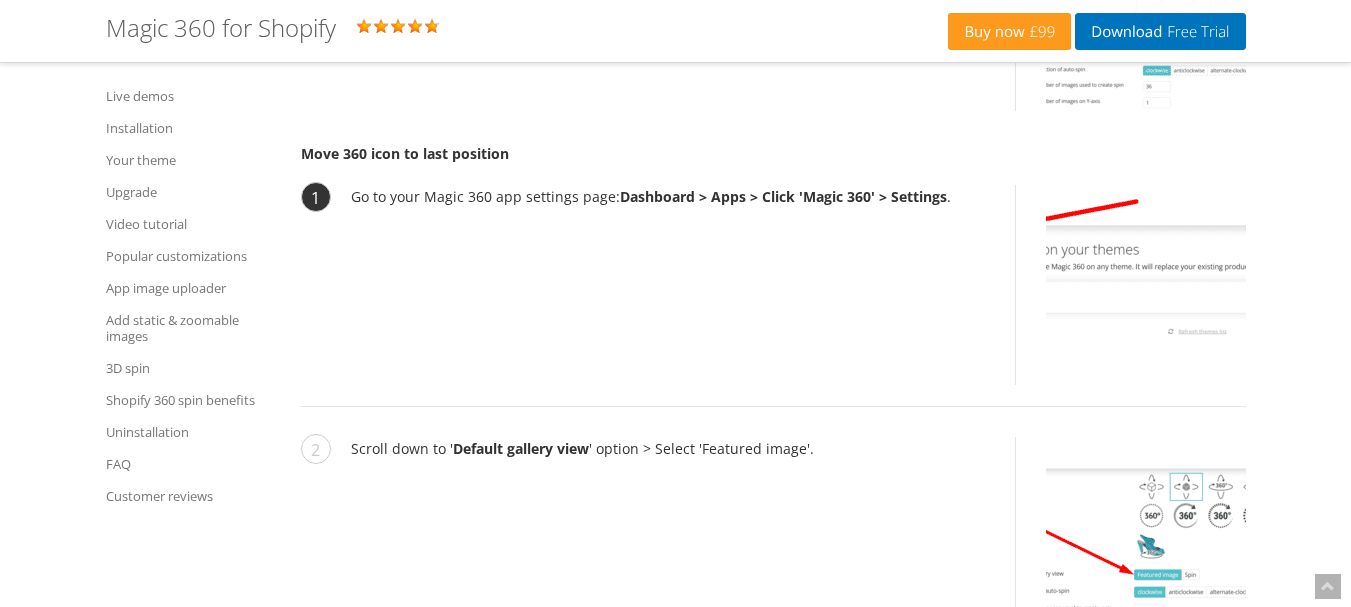 scroll, scrollTop: 6512, scrollLeft: 0, axis: vertical 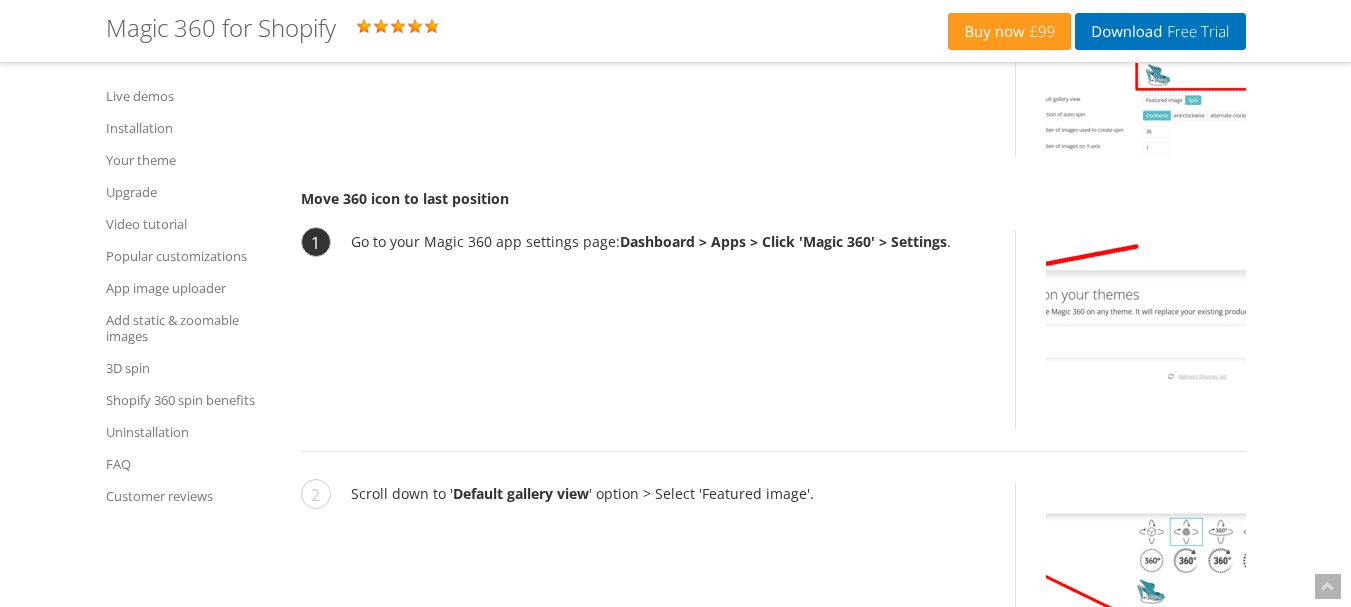 click at bounding box center (1146, 330) 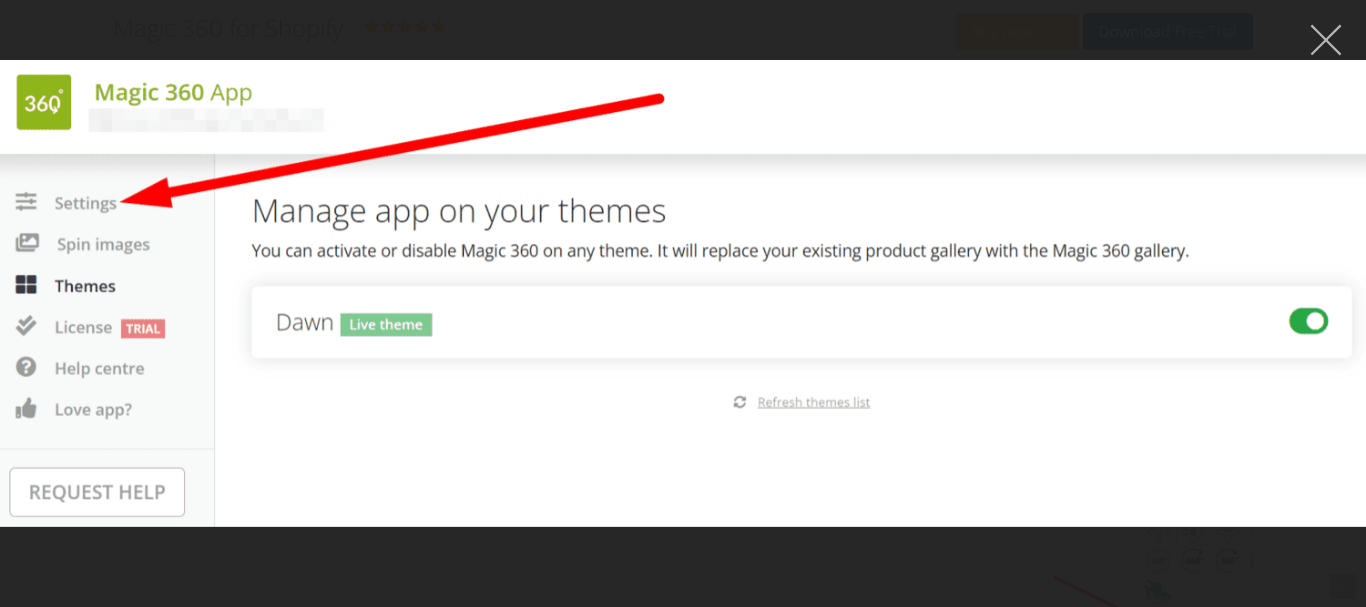 click at bounding box center [1326, 40] 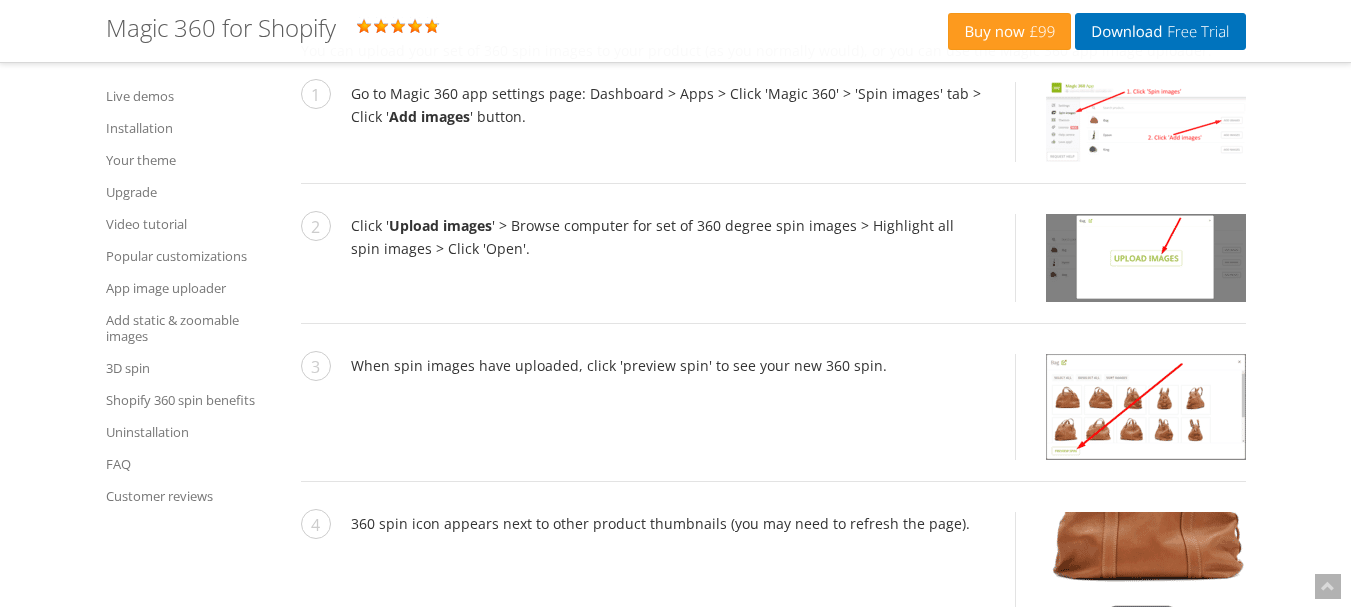 scroll, scrollTop: 7612, scrollLeft: 0, axis: vertical 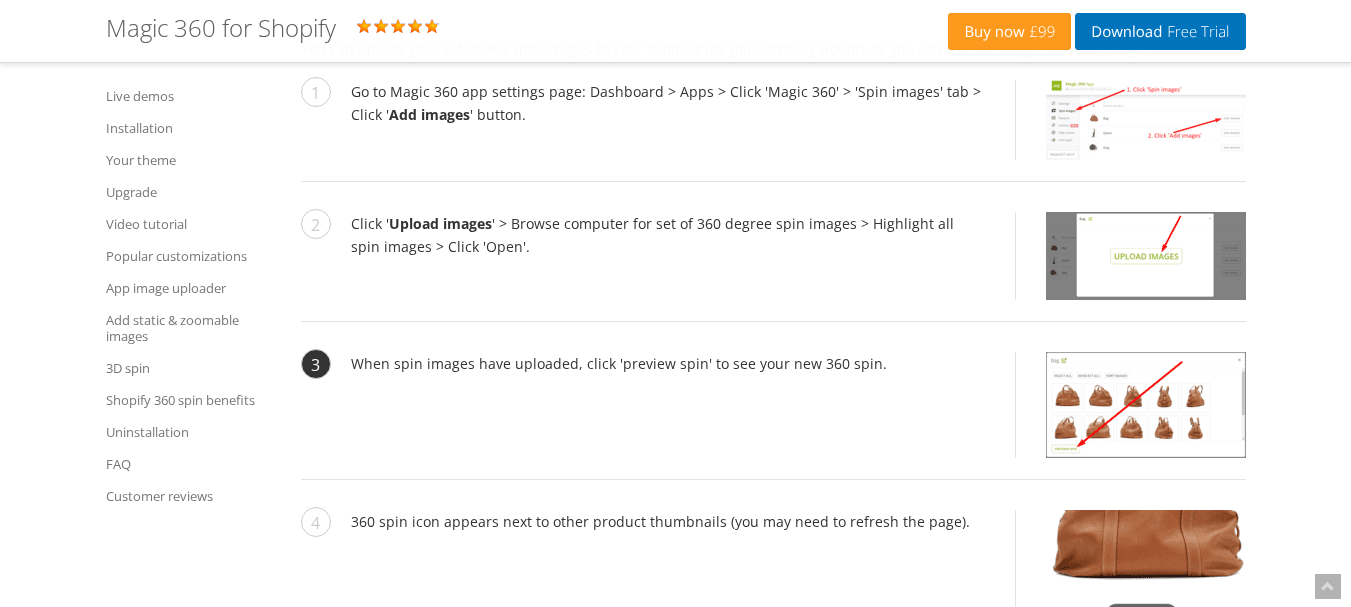 click at bounding box center (1146, 405) 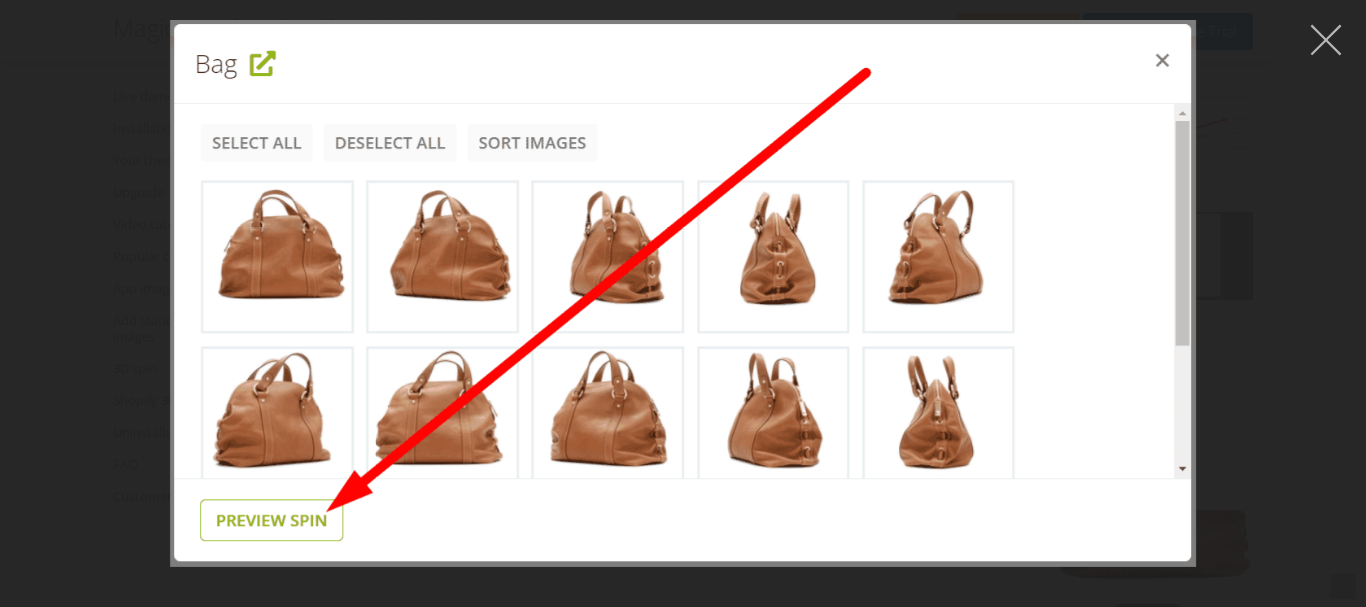 drag, startPoint x: 1327, startPoint y: 34, endPoint x: 1313, endPoint y: 46, distance: 18.439089 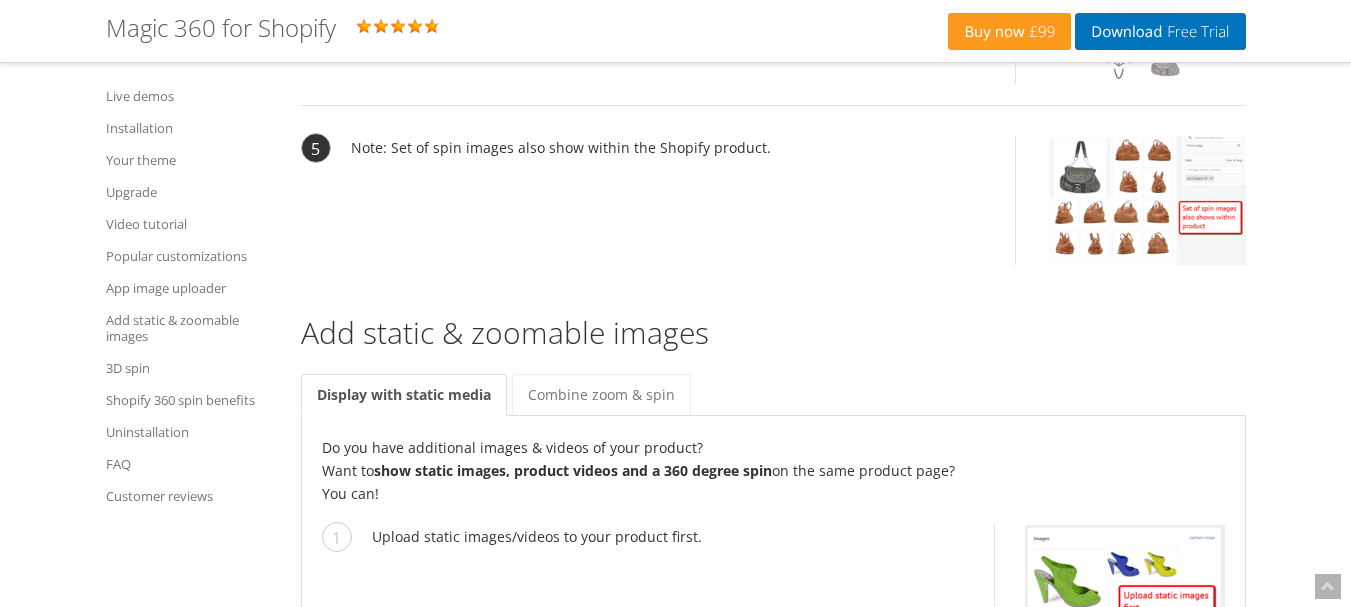 scroll, scrollTop: 8212, scrollLeft: 0, axis: vertical 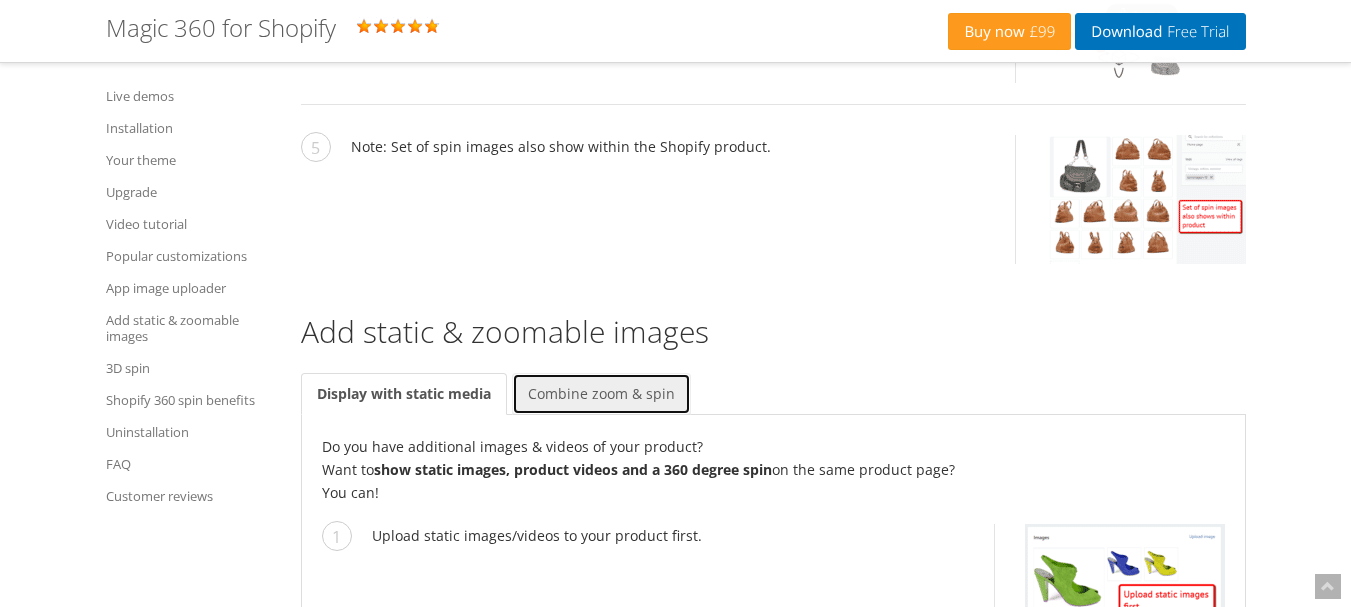 click on "Combine zoom & spin" at bounding box center (601, 394) 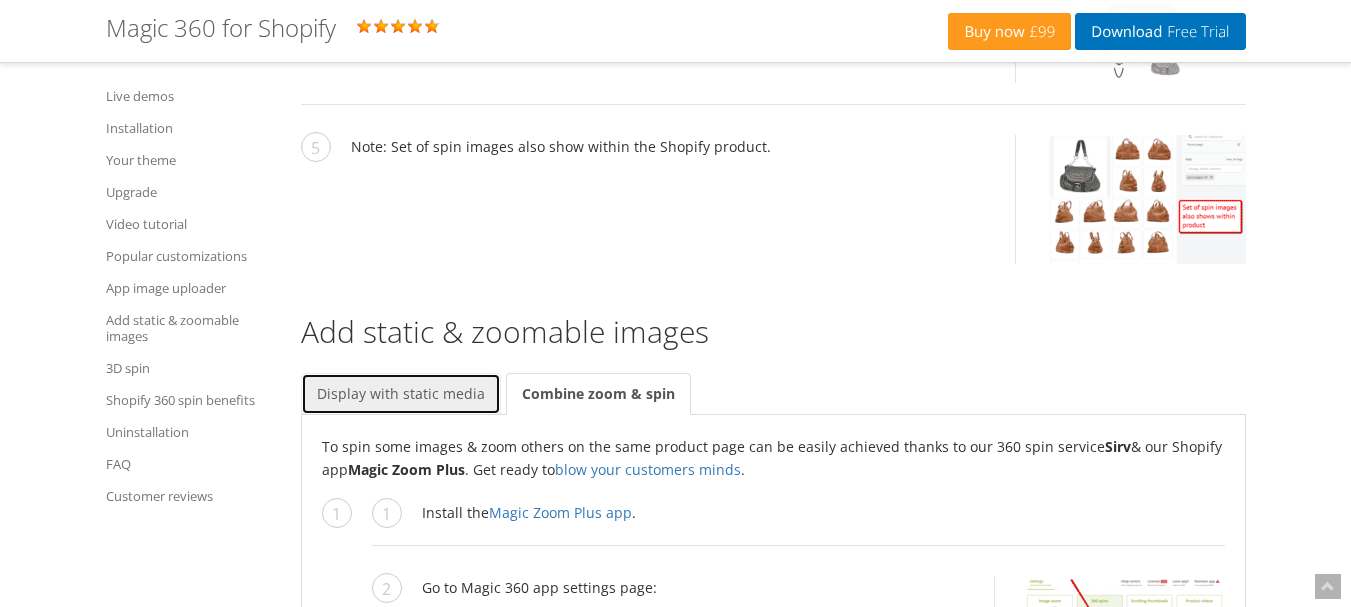 click on "Display with static media" at bounding box center [401, 394] 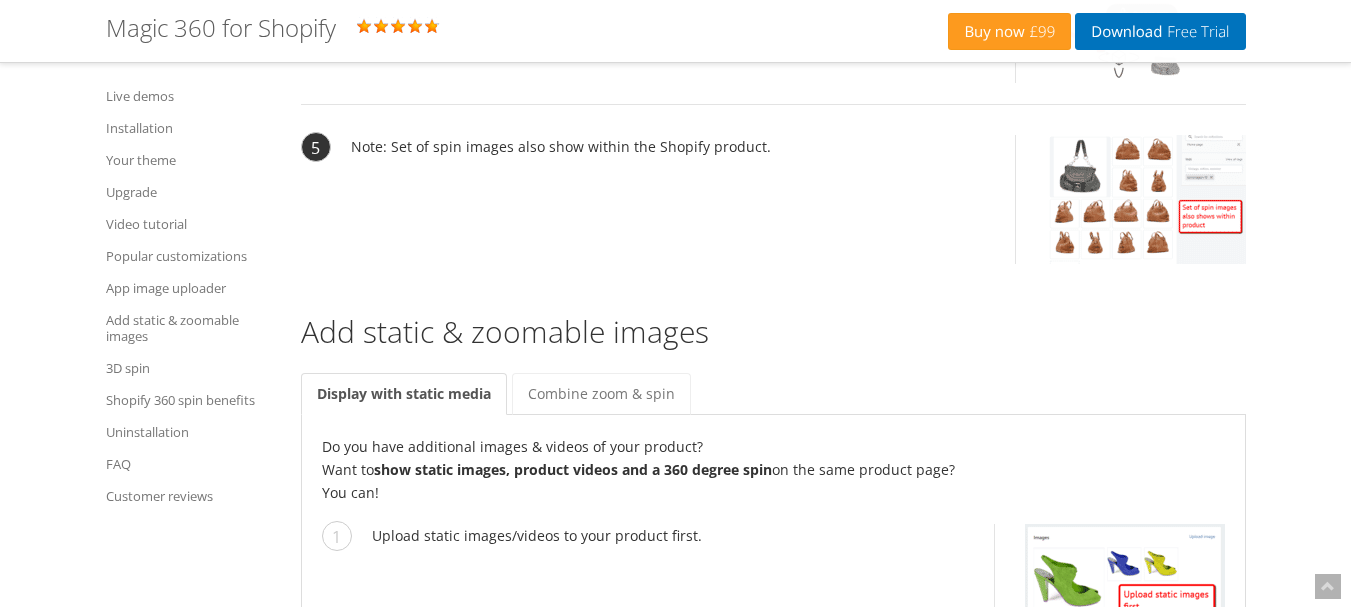 click on "Note: Set of spin images also show within the Shopify product." at bounding box center [773, 210] 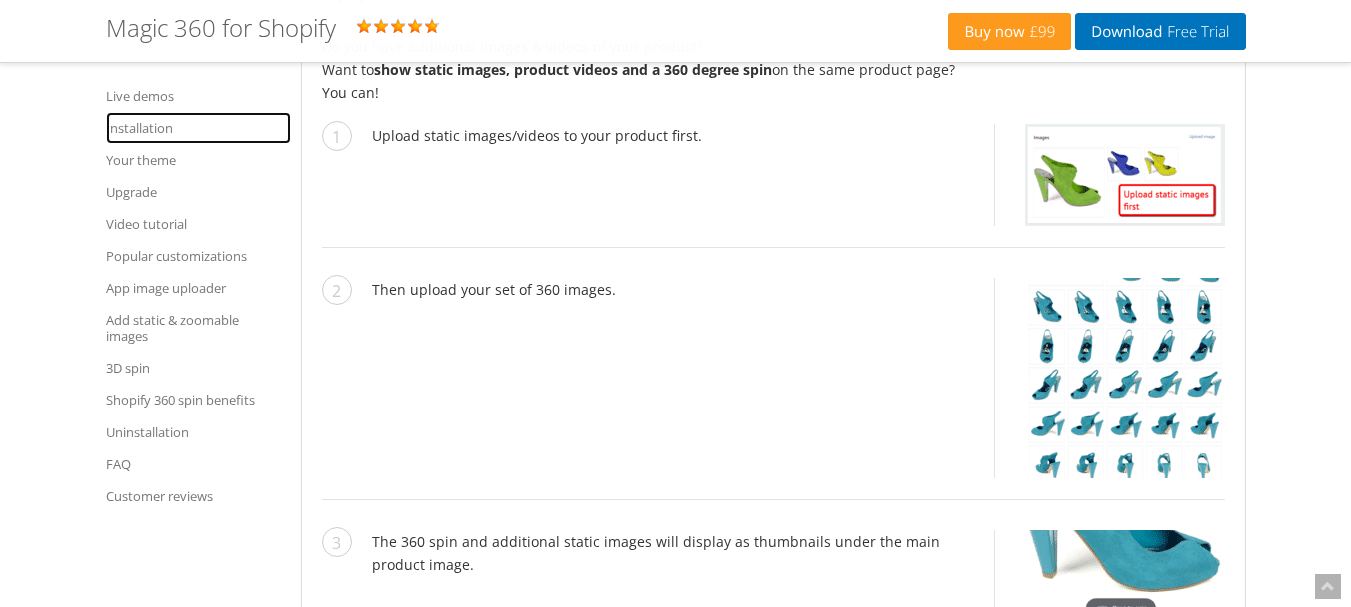 click on "Installation" at bounding box center (198, 128) 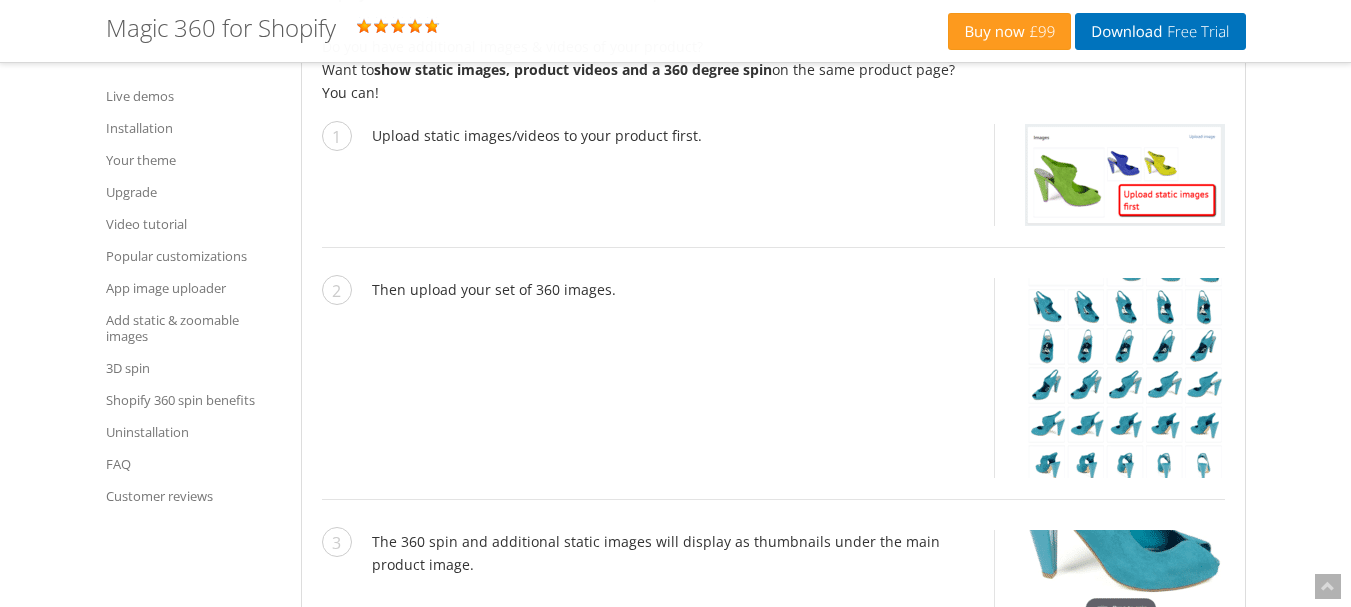scroll, scrollTop: 2067, scrollLeft: 0, axis: vertical 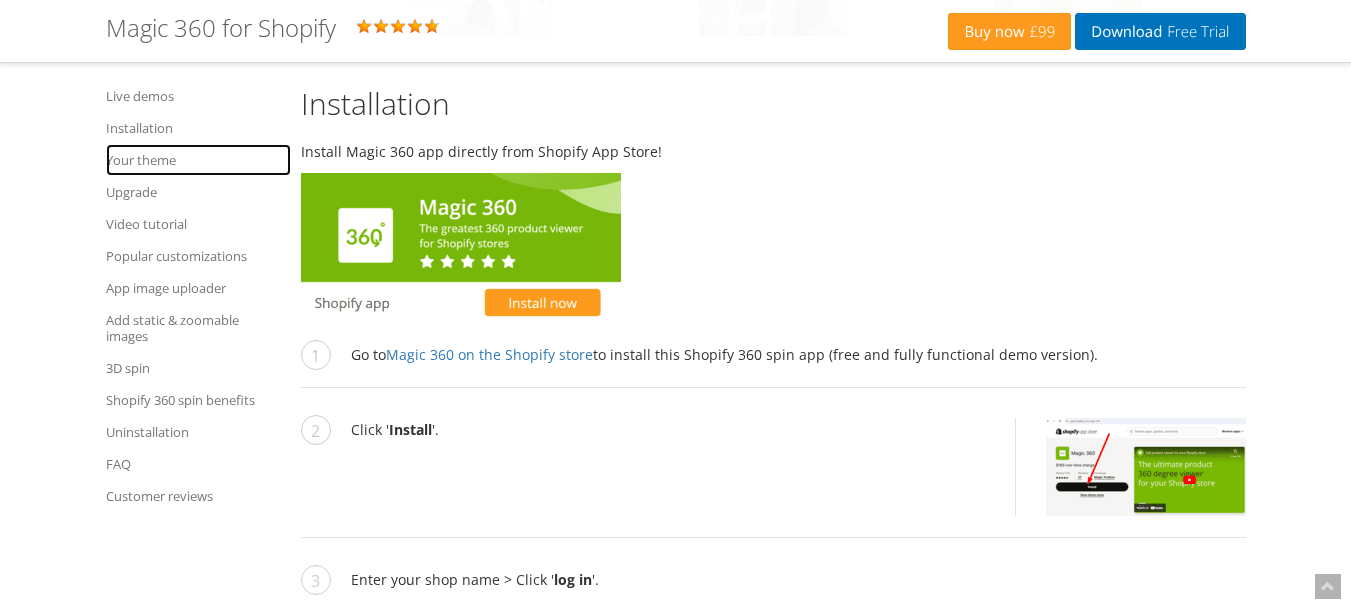 click on "Your theme" at bounding box center [198, 160] 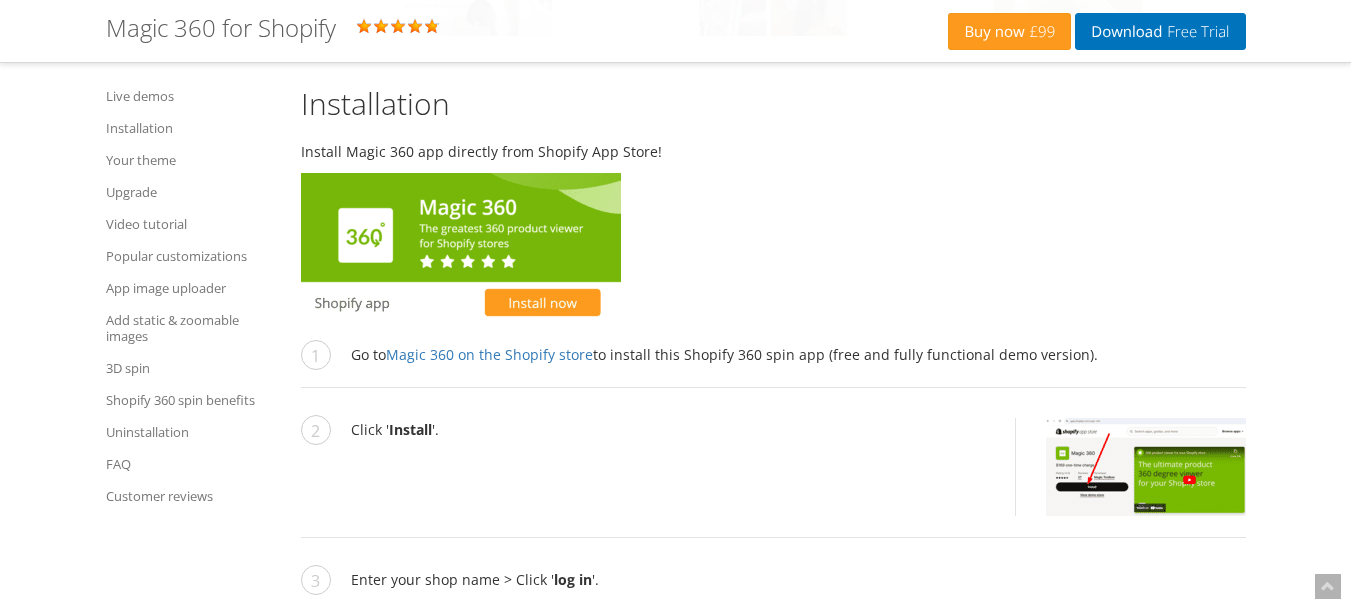 scroll, scrollTop: 4704, scrollLeft: 0, axis: vertical 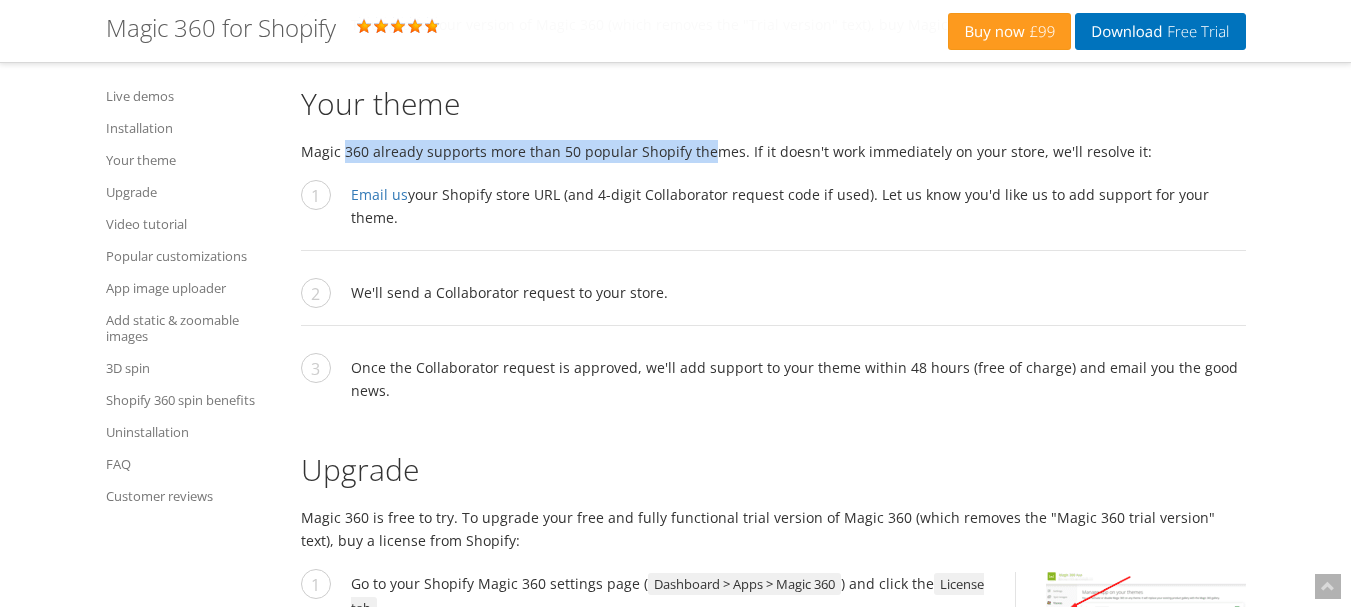 drag, startPoint x: 344, startPoint y: 160, endPoint x: 709, endPoint y: 158, distance: 365.0055 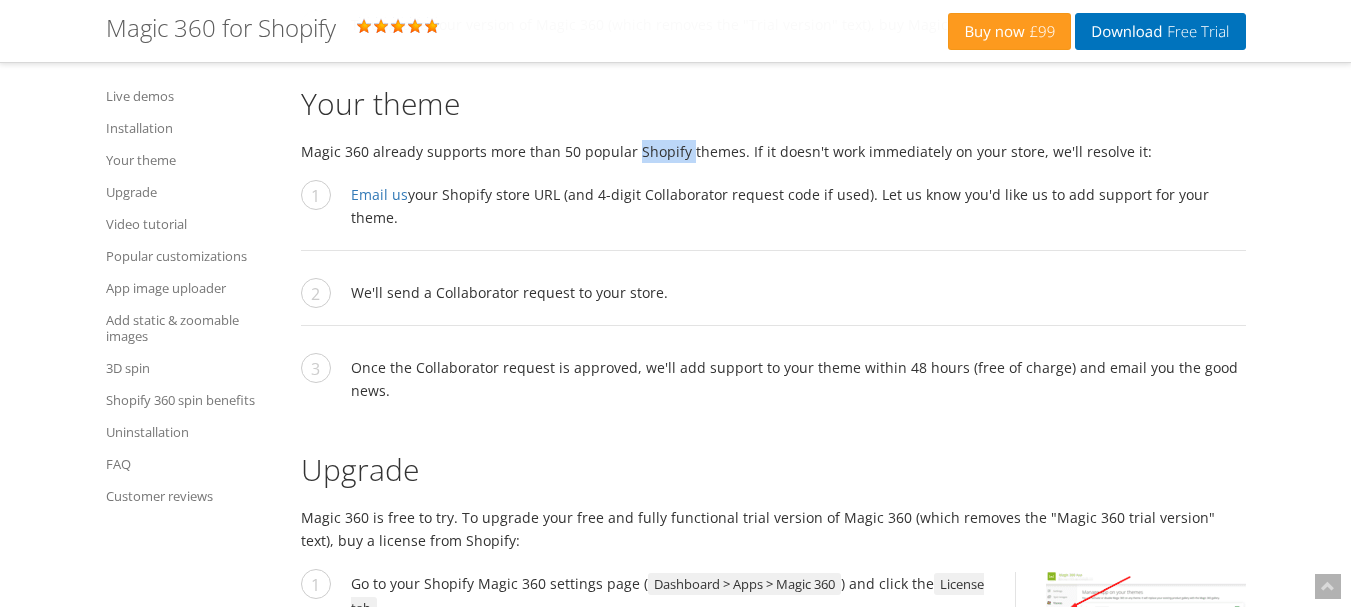 click on "Magic 360 already supports more than 50 popular Shopify themes. If it doesn't work immediately on your store, we'll resolve it:" at bounding box center [773, 151] 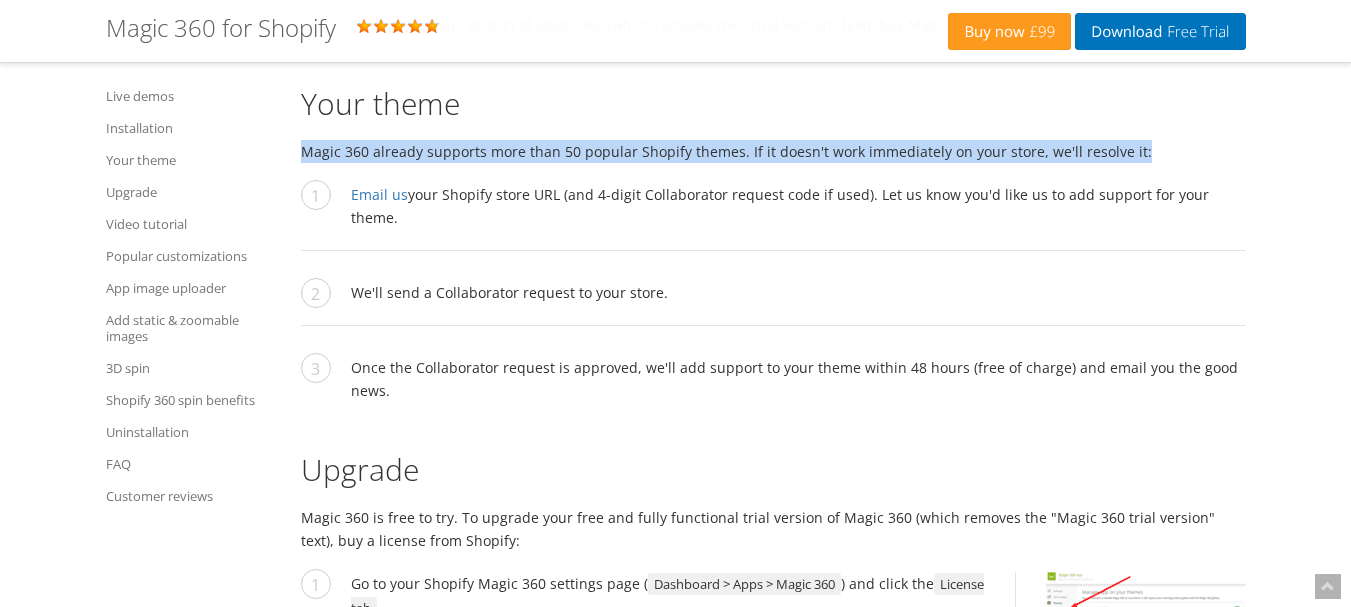 click on "Magic 360 already supports more than 50 popular Shopify themes. If it doesn't work immediately on your store, we'll resolve it:" at bounding box center (773, 151) 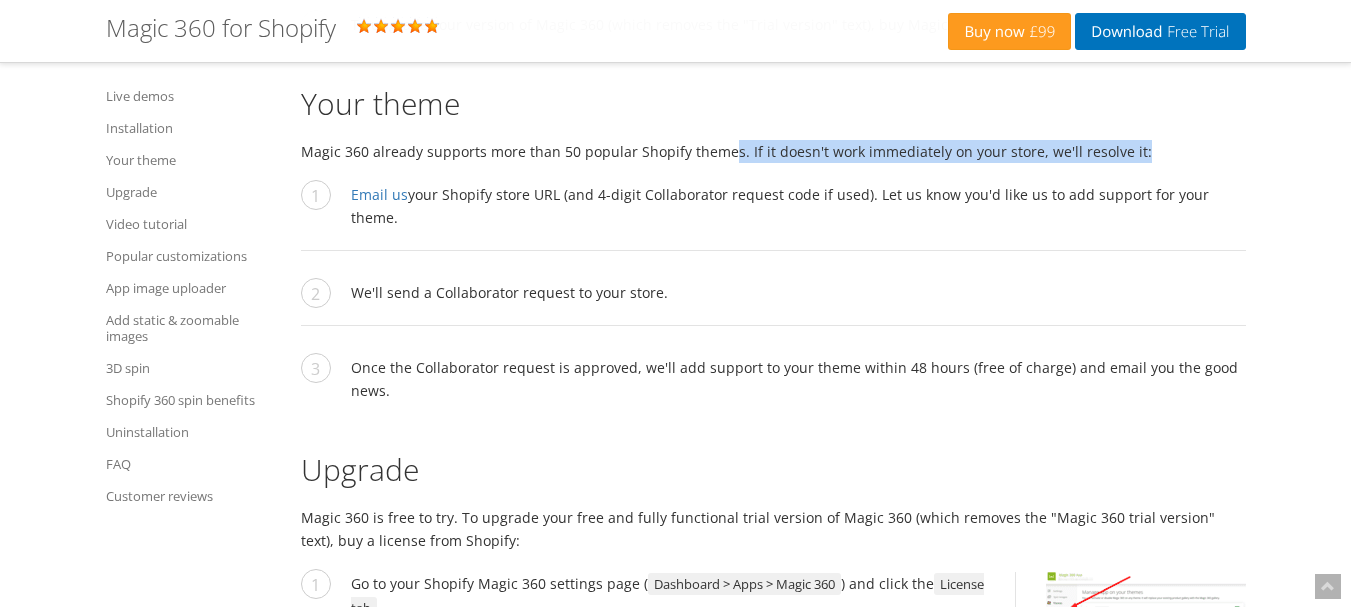 drag, startPoint x: 799, startPoint y: 147, endPoint x: 1219, endPoint y: 147, distance: 420 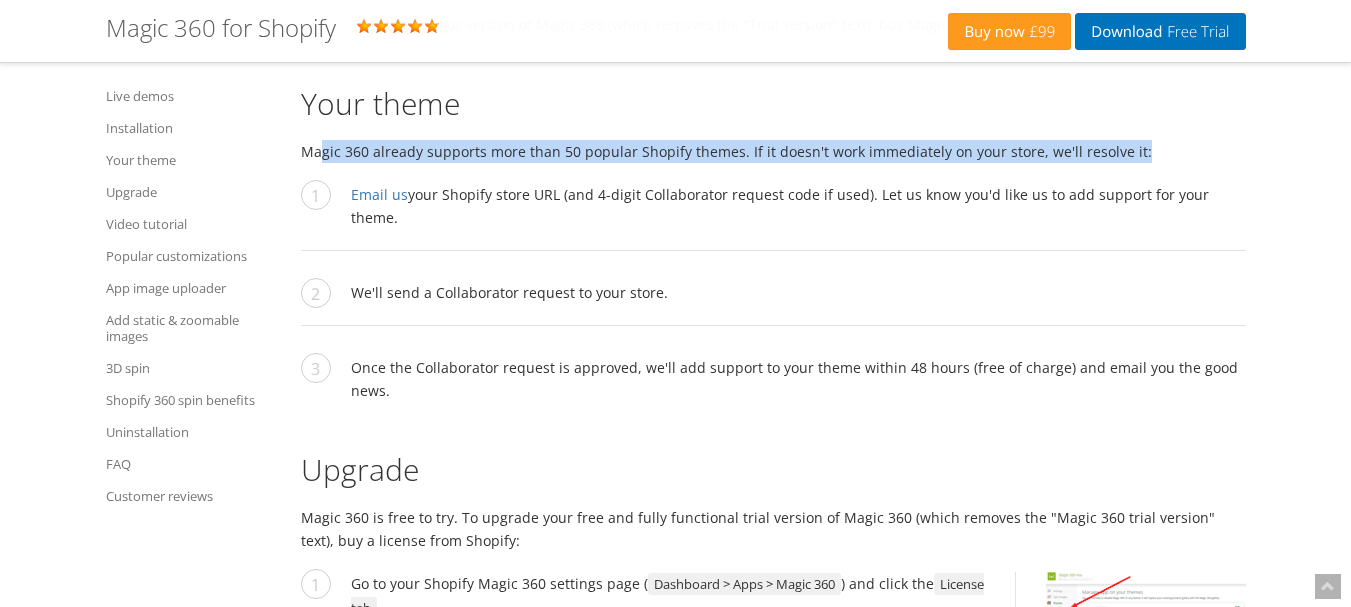 drag, startPoint x: 1163, startPoint y: 149, endPoint x: 320, endPoint y: 136, distance: 843.1002 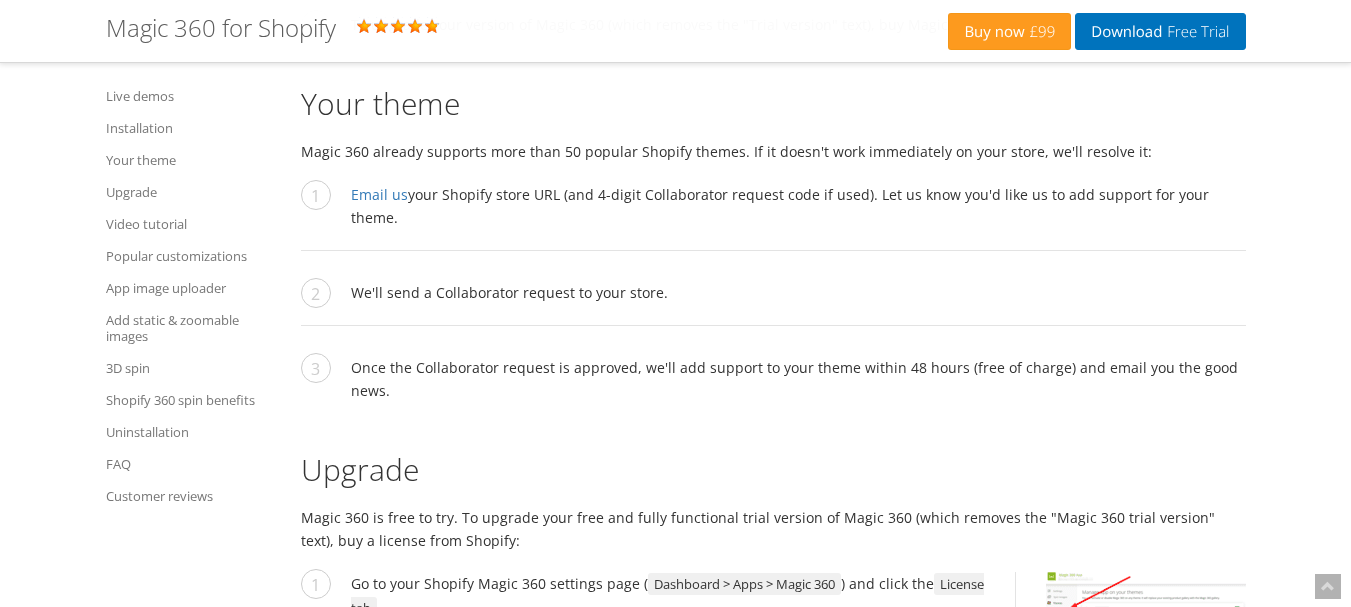 click on "Works on these pages: Product details page  All latest versions   Rating: 5.0 ( 20 reviews ) Want to instill customer confidence, save time answering questions & reduce returns? Try Magic 360! This 360 product viewer app provides customers with the ultimate shopping experience. Thanks to its 360 degree spin, customers view products from every angle. The magnify option shows the smallest of details & the full-screen spin looks gorgeous (especially on handheld devices). The 360 rotation is created using a set of images. Each image moves ever so slightly which when combined on the product page creates the 360 spin effect. Magic 360 is a Shopify app like no other. For a  one-off payment  (no monthly costs), the 360 viewer offers you flexibility for your product pages. Display the 360 spin on its own; or combine the 360 viewer with static images. It's your choice. get a quotation  for you.) Ready to add the WOW factor to your online store?  Get the 360 viewer app today  (free trial) from the Shopify store! :   '." at bounding box center (773, 2896) 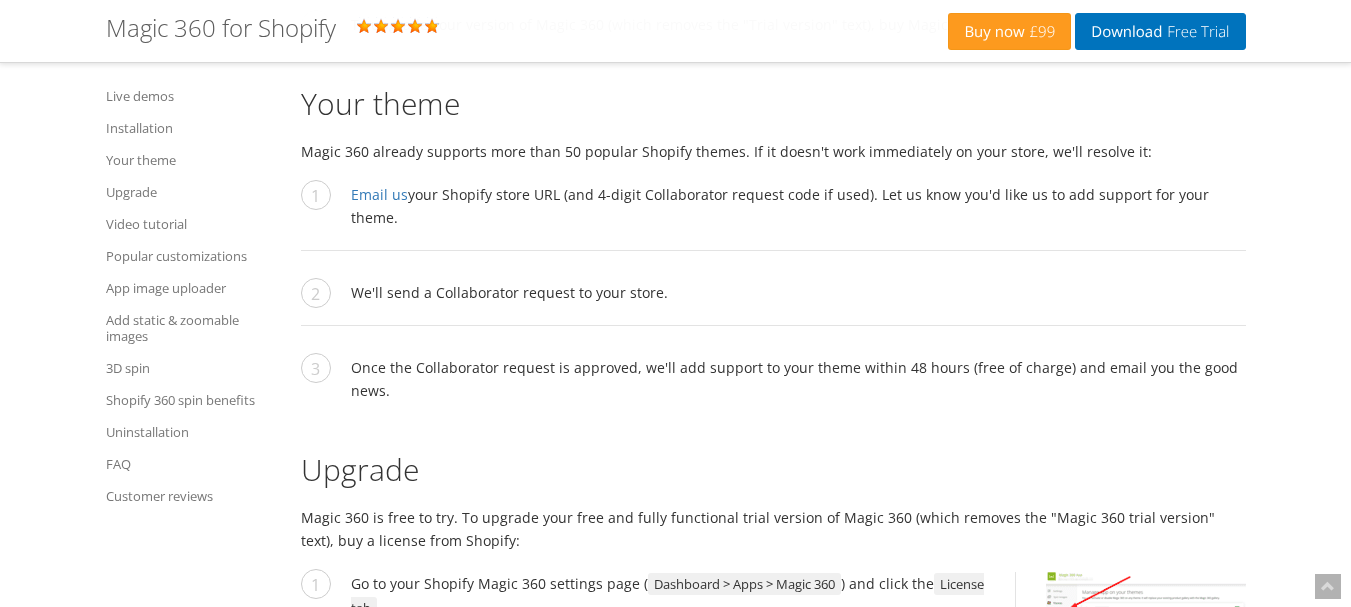 drag, startPoint x: 489, startPoint y: 188, endPoint x: 1265, endPoint y: 190, distance: 776.00256 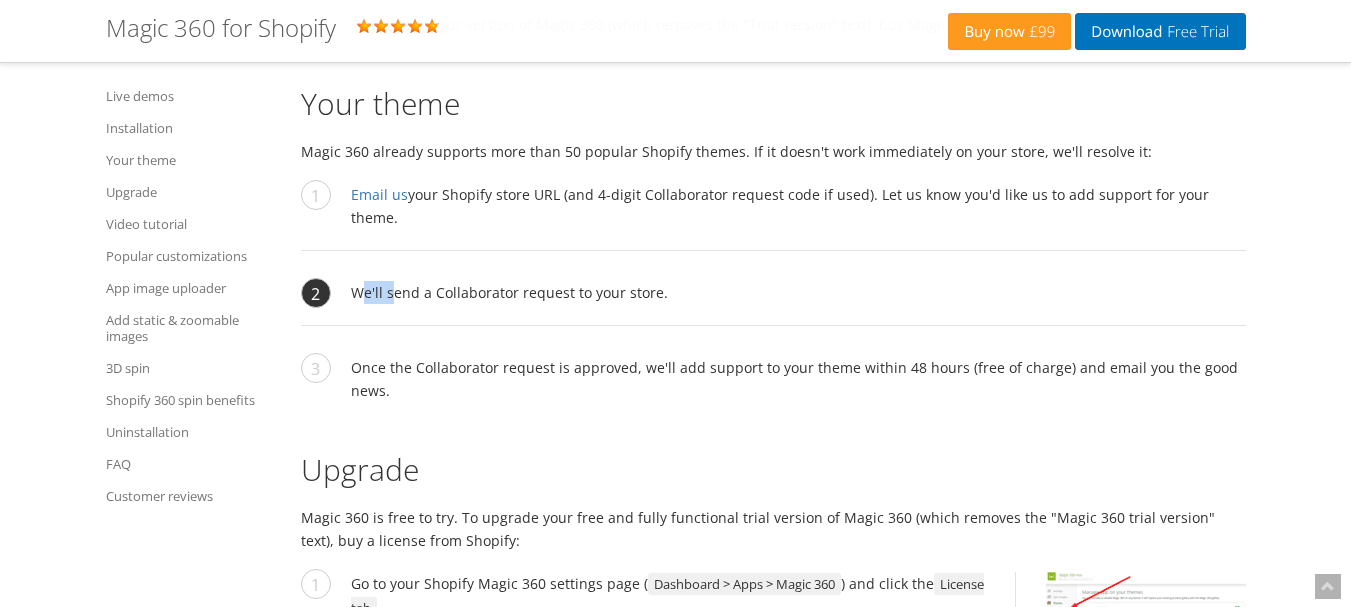 click on "We'll send a Collaborator request to your store." at bounding box center [773, 303] 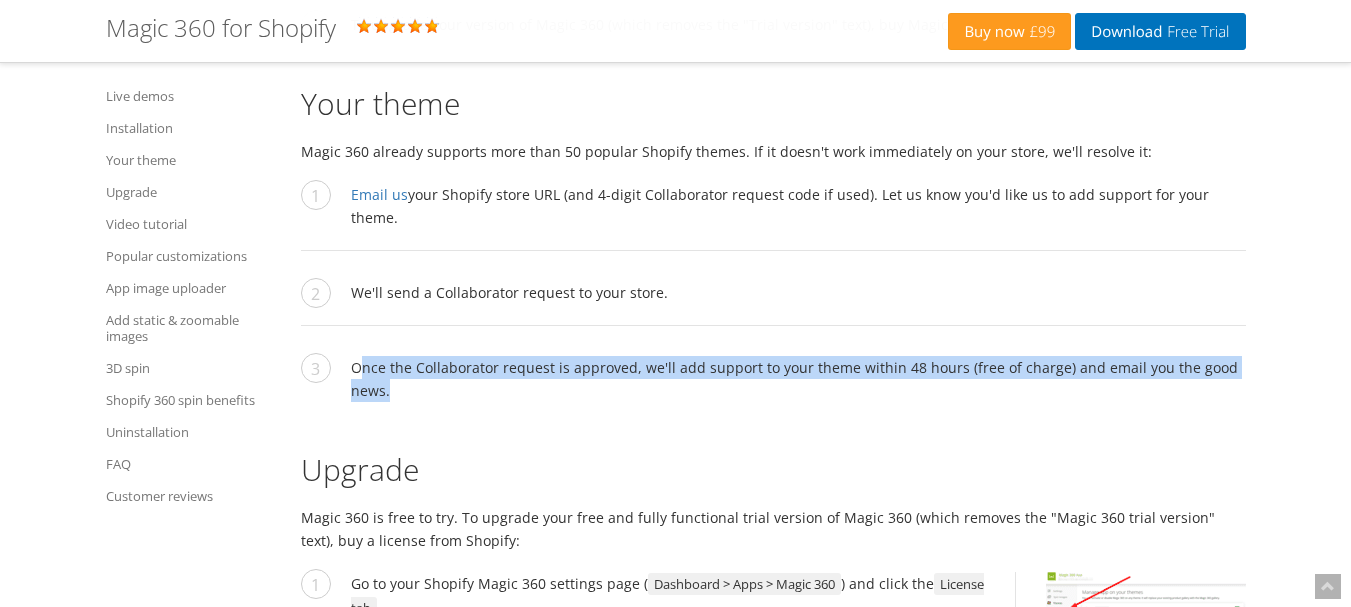 drag, startPoint x: 361, startPoint y: 337, endPoint x: 802, endPoint y: 411, distance: 447.16553 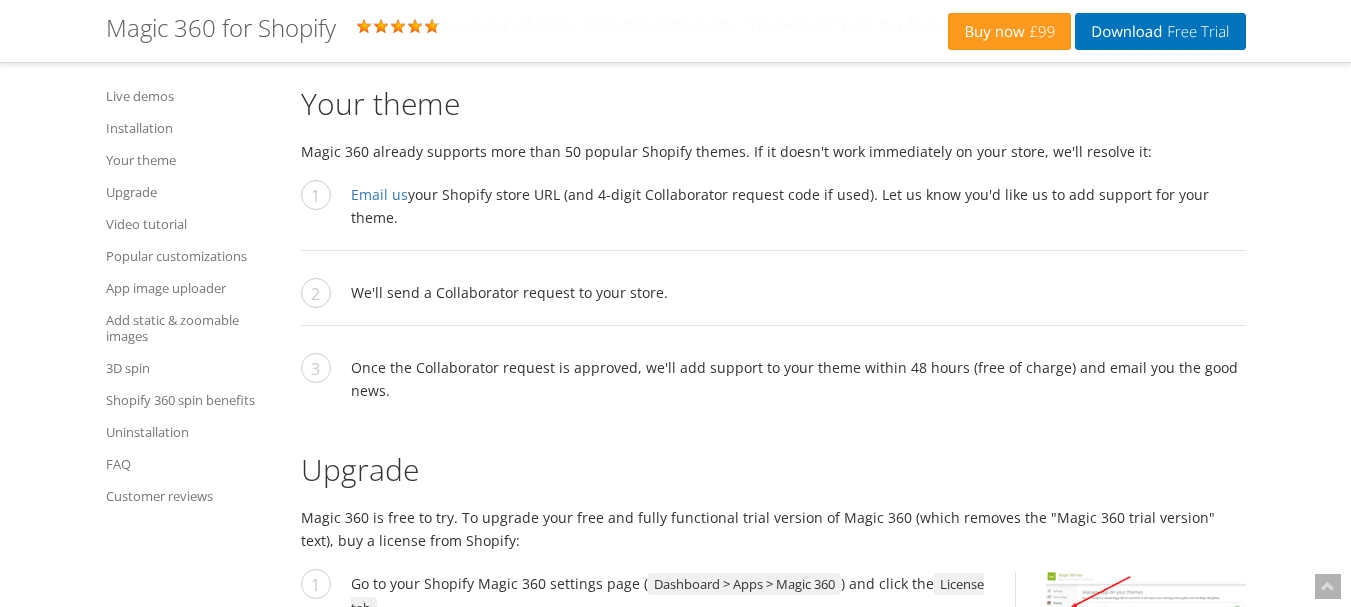 click on "Works on these pages: Product details page  All latest versions   Rating: 5.0 ( 20 reviews ) Want to instill customer confidence, save time answering questions & reduce returns? Try Magic 360! This 360 product viewer app provides customers with the ultimate shopping experience. Thanks to its 360 degree spin, customers view products from every angle. The magnify option shows the smallest of details & the full-screen spin looks gorgeous (especially on handheld devices). The 360 rotation is created using a set of images. Each image moves ever so slightly which when combined on the product page creates the 360 spin effect. Magic 360 is a Shopify app like no other. For a  one-off payment  (no monthly costs), the 360 viewer offers you flexibility for your product pages. Display the 360 spin on its own; or combine the 360 viewer with static images. It's your choice. get a quotation  for you.) Ready to add the WOW factor to your online store?  Get the 360 viewer app today  (free trial) from the Shopify store! :   '." at bounding box center [773, 2896] 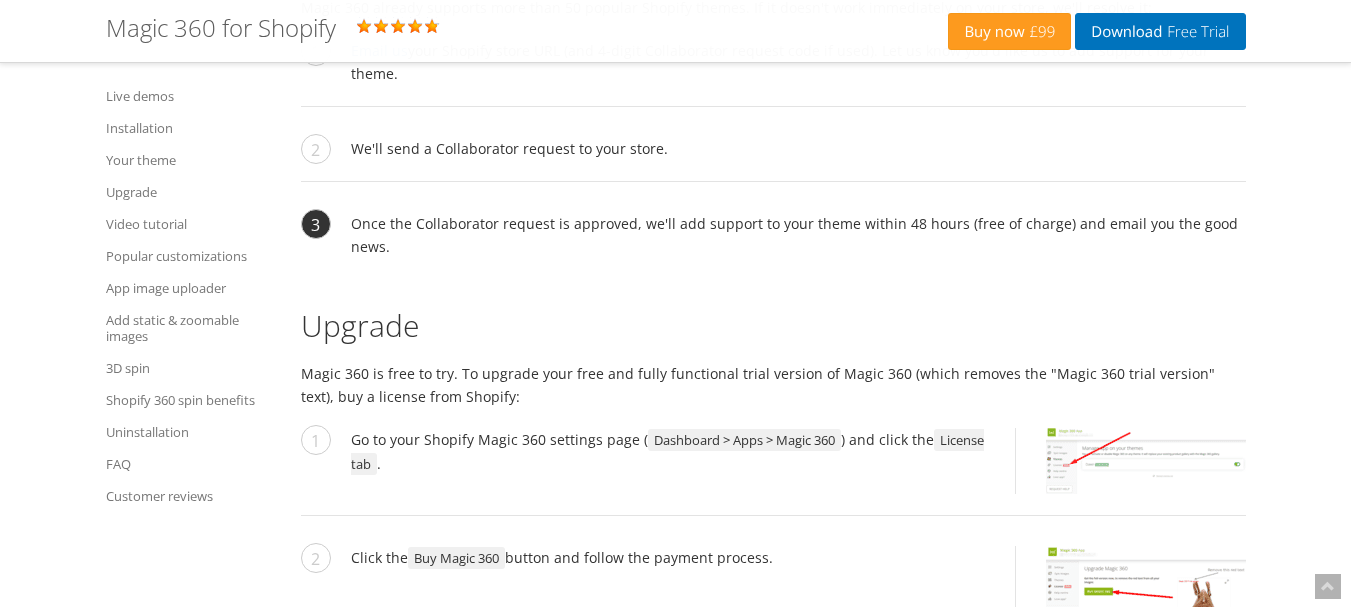 scroll, scrollTop: 4904, scrollLeft: 0, axis: vertical 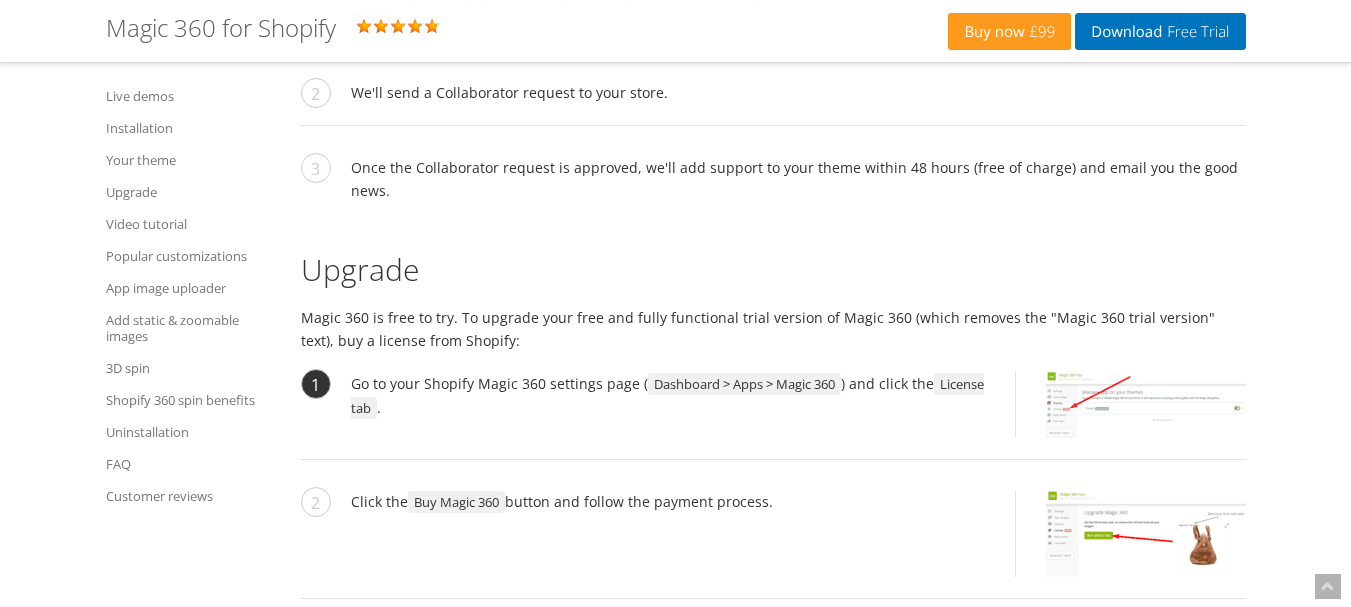 drag, startPoint x: 787, startPoint y: 429, endPoint x: 516, endPoint y: 11, distance: 498.16162 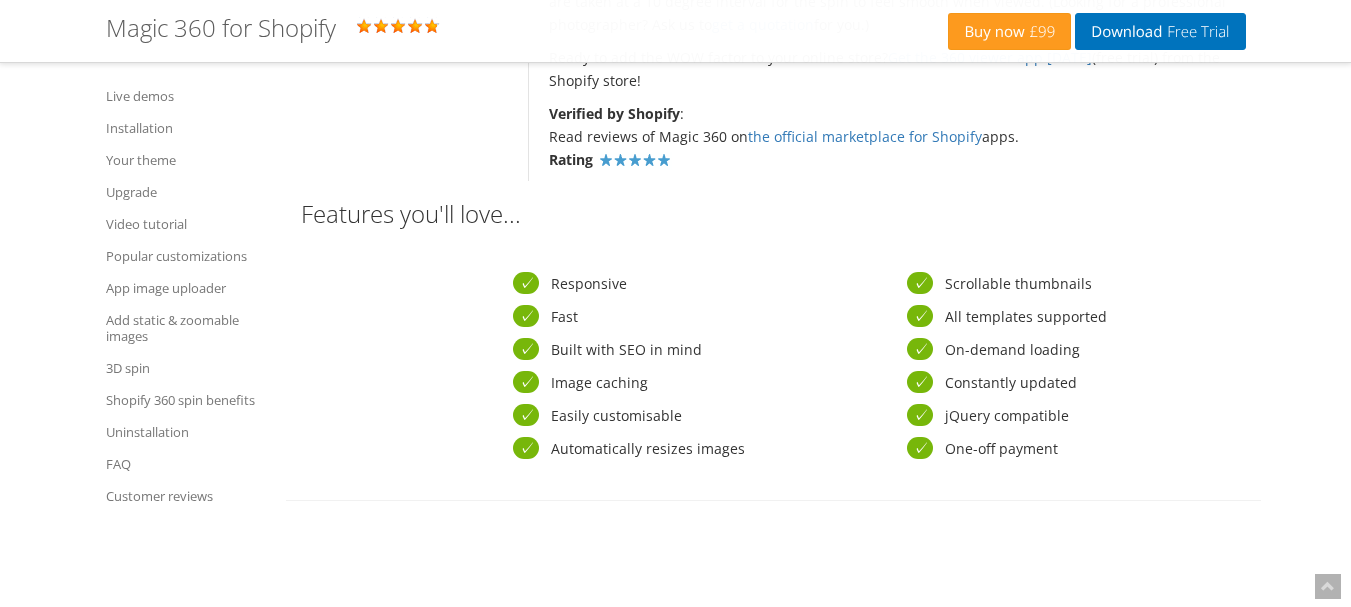 scroll, scrollTop: 1000, scrollLeft: 0, axis: vertical 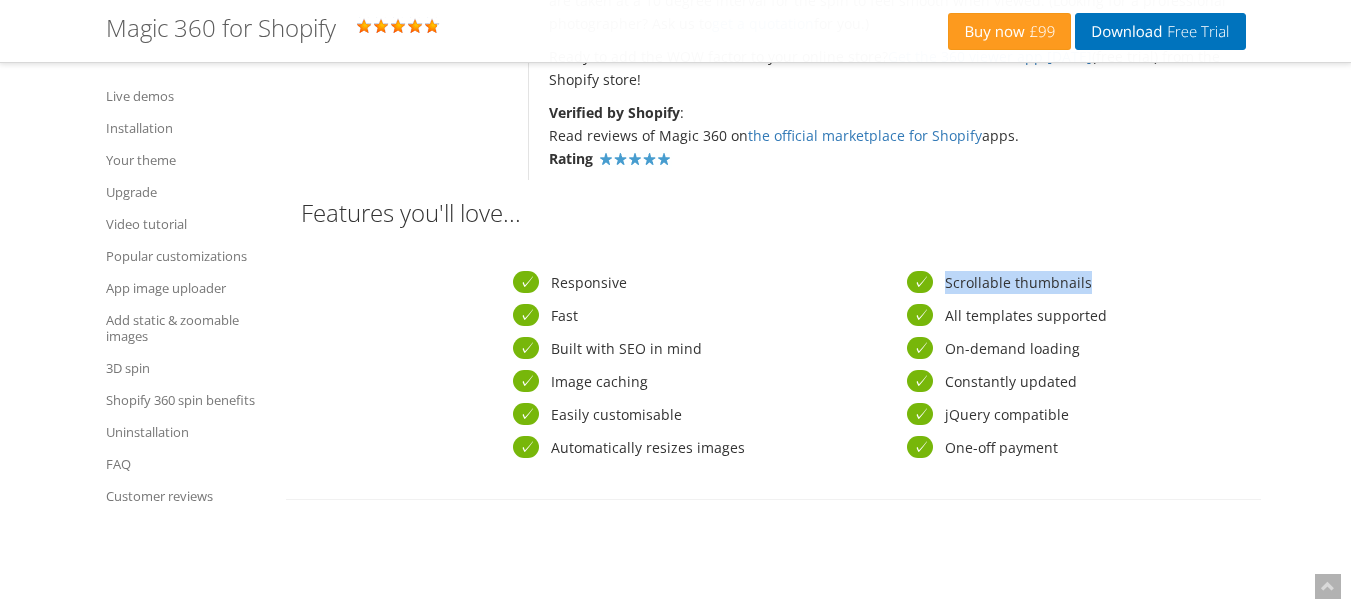drag, startPoint x: 951, startPoint y: 282, endPoint x: 1184, endPoint y: 291, distance: 233.17375 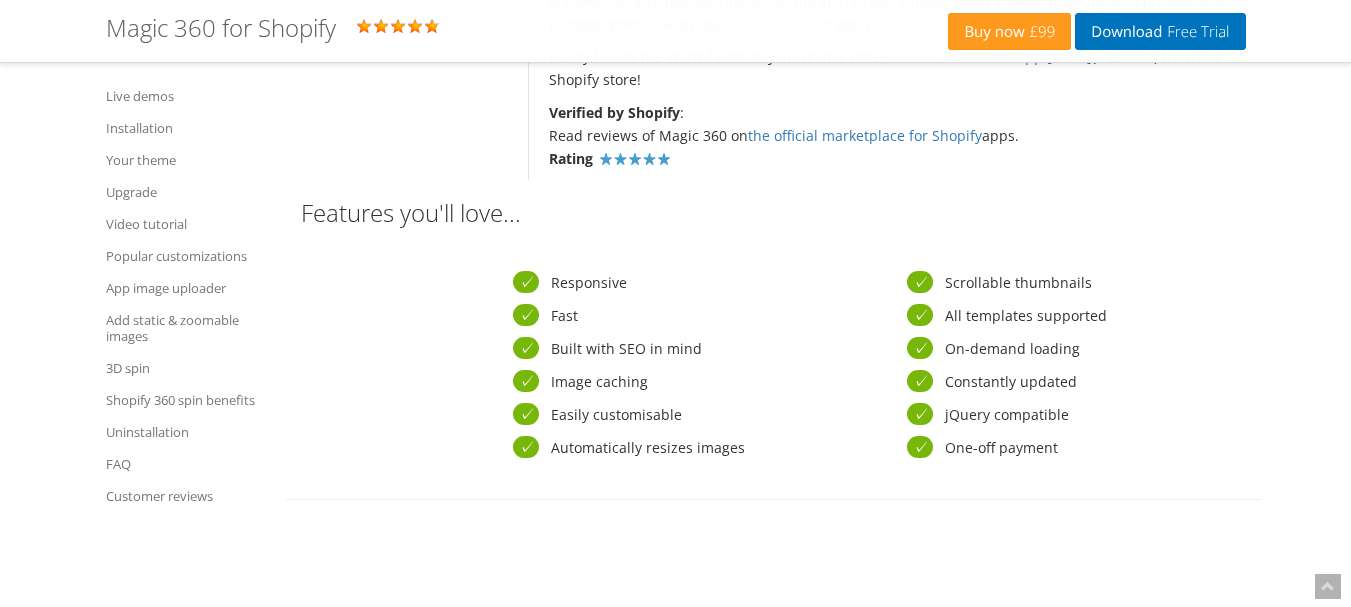 click on "Scrollable thumbnails All templates supported On-demand loading Constantly updated jQuery compatible One-off payment" at bounding box center [1049, 365] 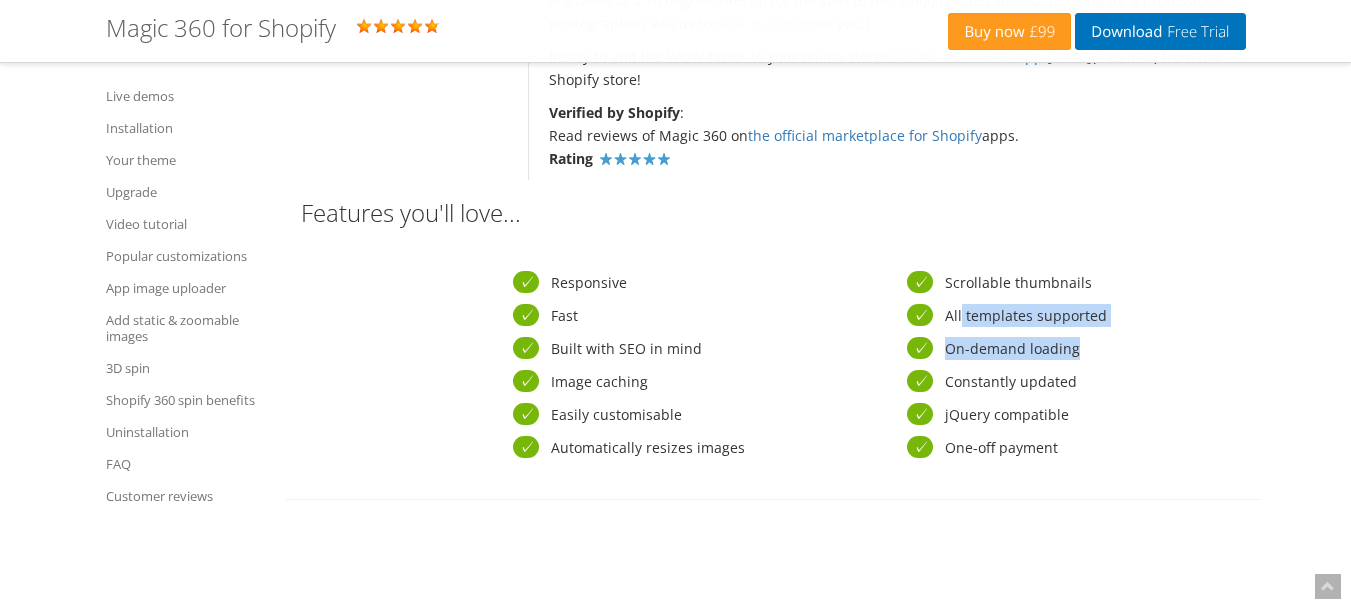 drag, startPoint x: 1176, startPoint y: 328, endPoint x: 1198, endPoint y: 340, distance: 25.059929 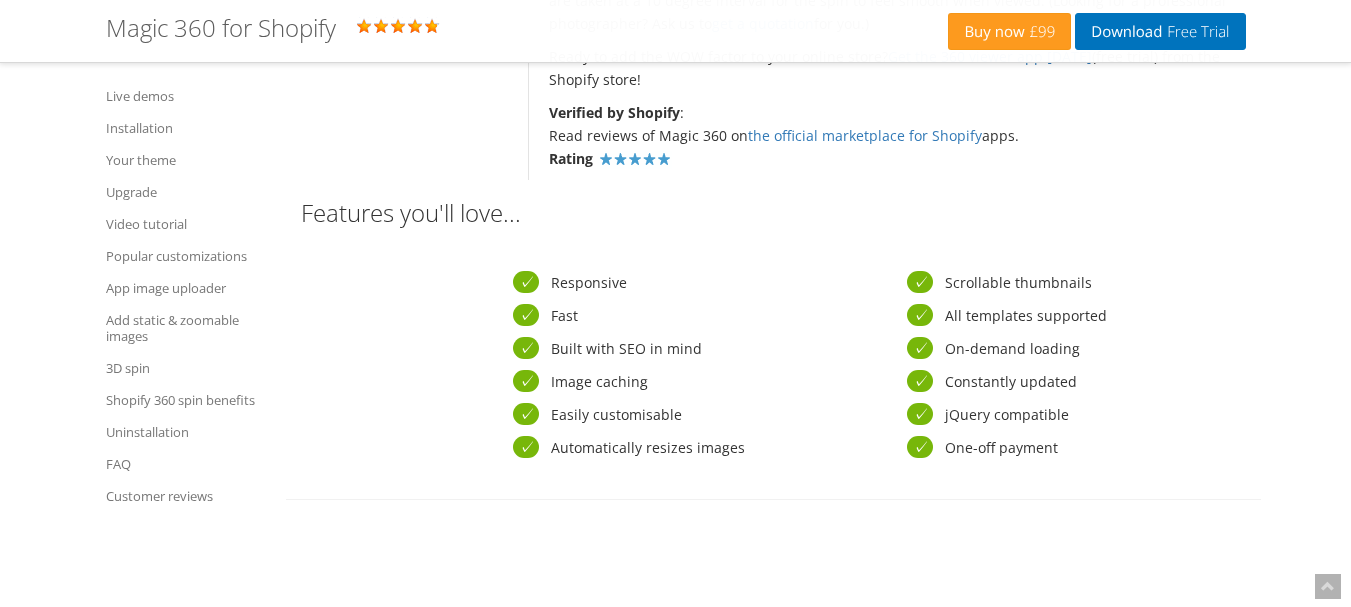 click on "Scrollable thumbnails All templates supported On-demand loading Constantly updated jQuery compatible One-off payment" at bounding box center [1049, 365] 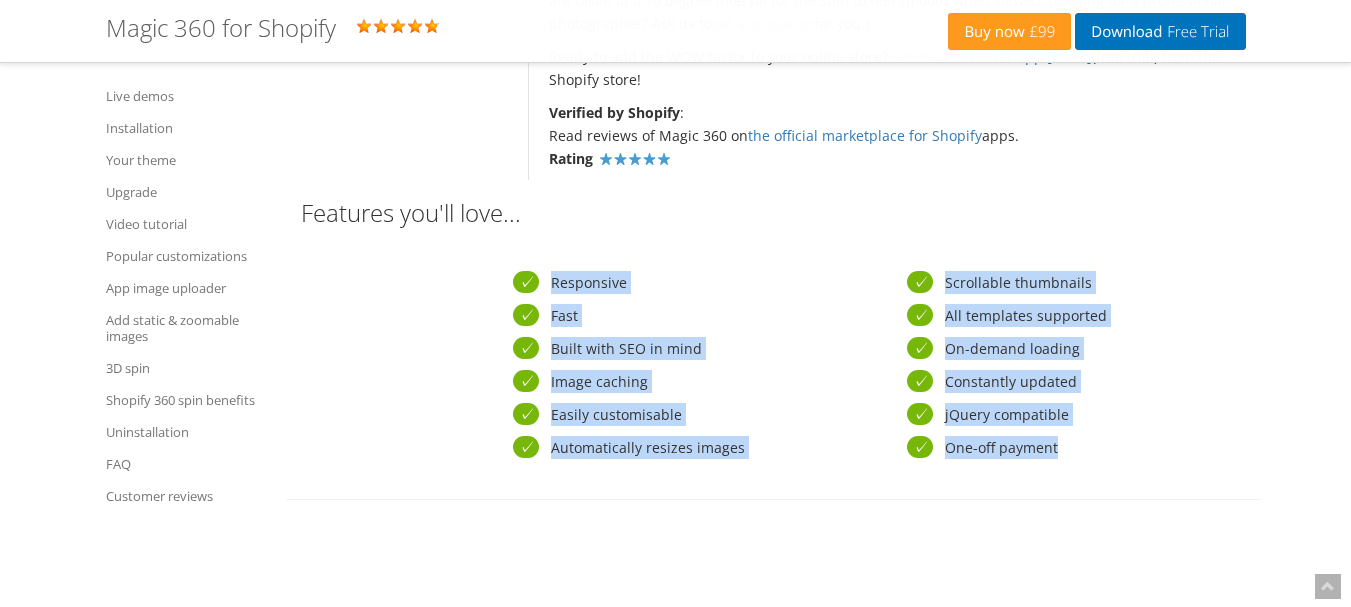 drag, startPoint x: 478, startPoint y: 283, endPoint x: 1097, endPoint y: 467, distance: 645.76855 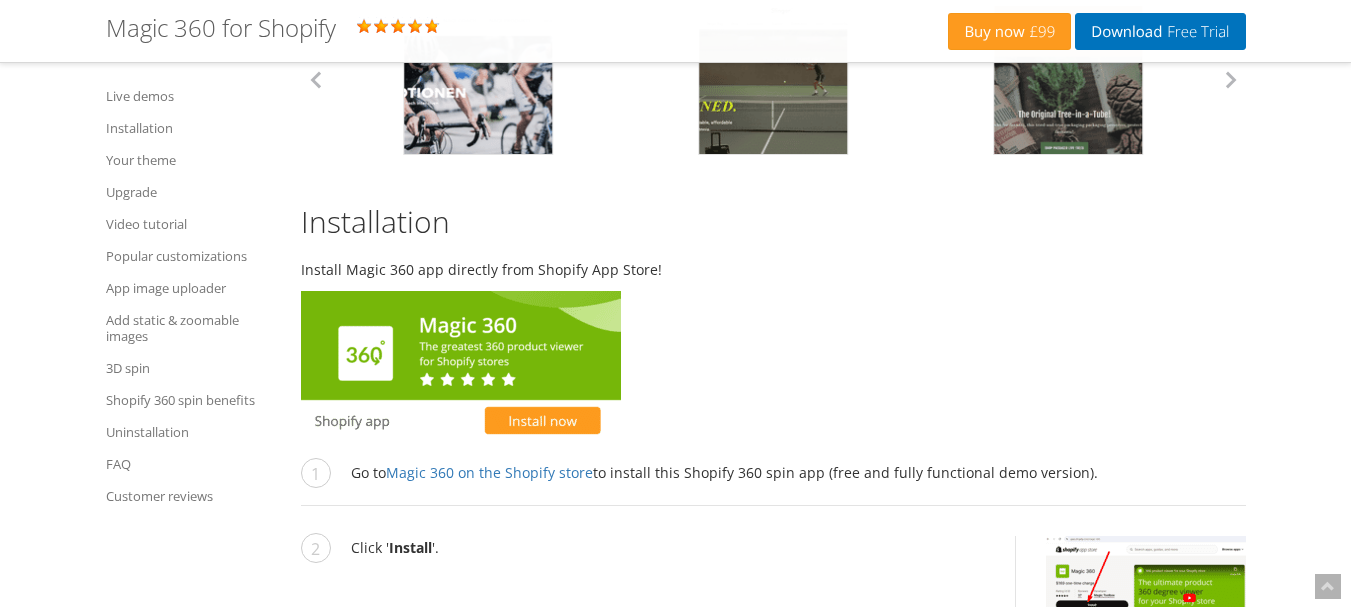 scroll, scrollTop: 2000, scrollLeft: 0, axis: vertical 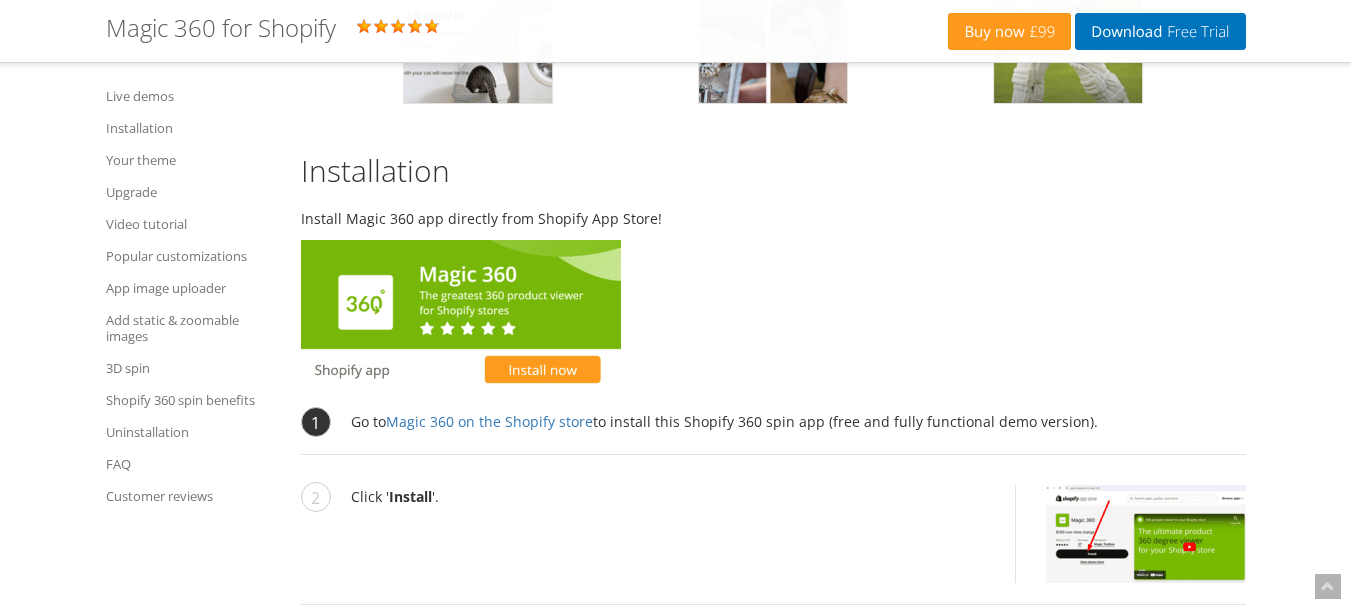 click on "Go to  Magic 360 on the Shopify store  to install this Shopify 360 spin app (free and fully functional demo version)." at bounding box center [773, 432] 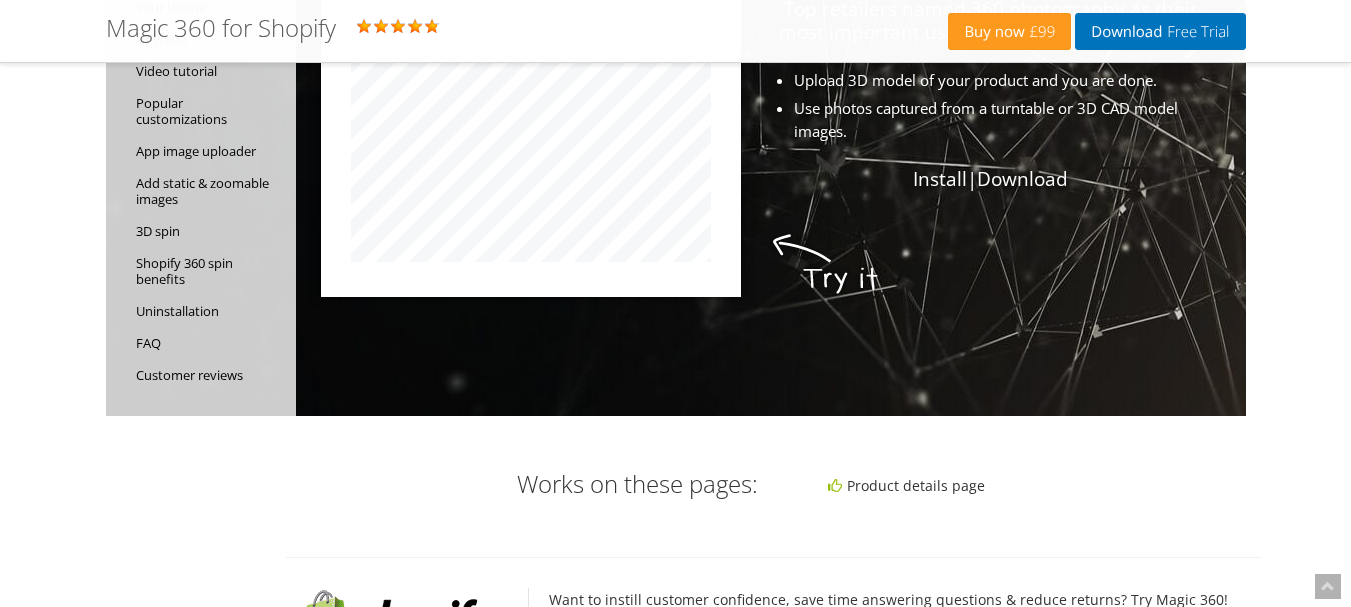 scroll, scrollTop: 100, scrollLeft: 0, axis: vertical 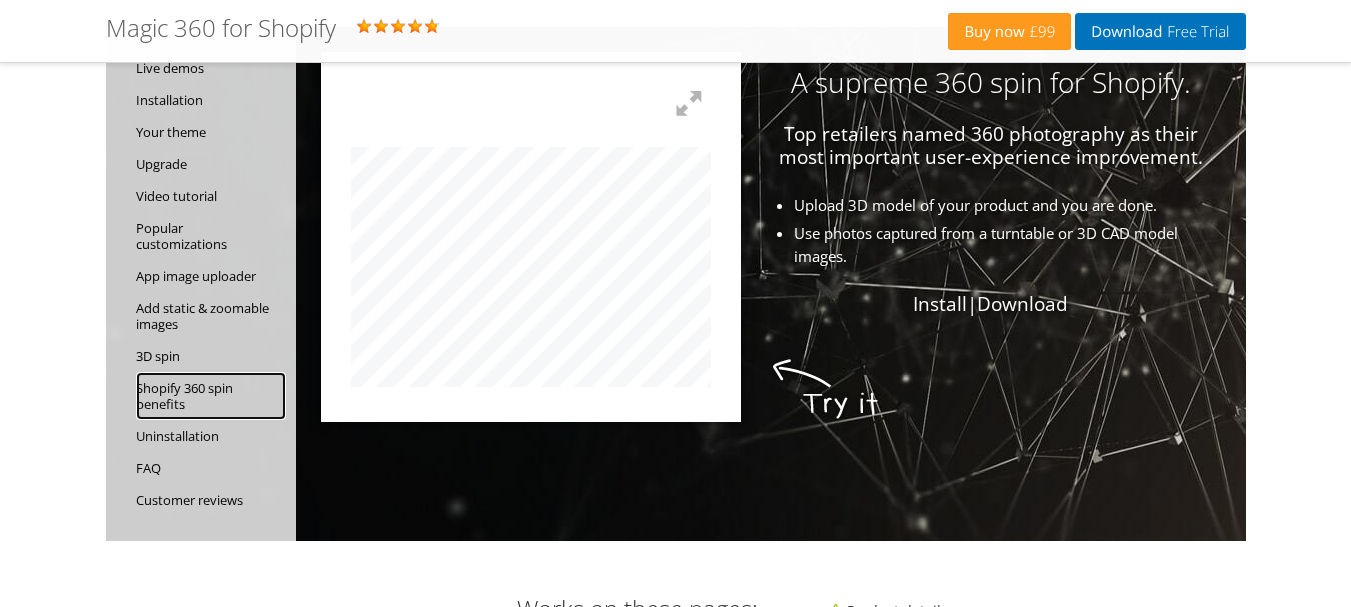 click on "Shopify 360 spin benefits" at bounding box center [211, 396] 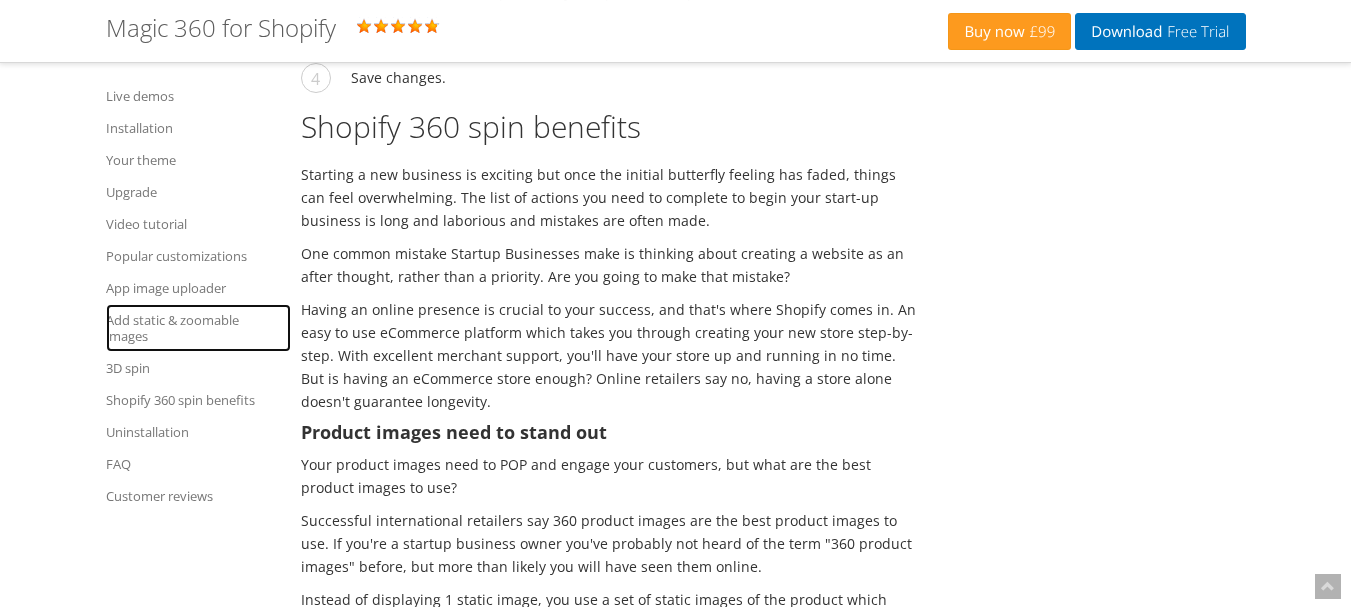 click on "Add static & zoomable images" at bounding box center (198, 328) 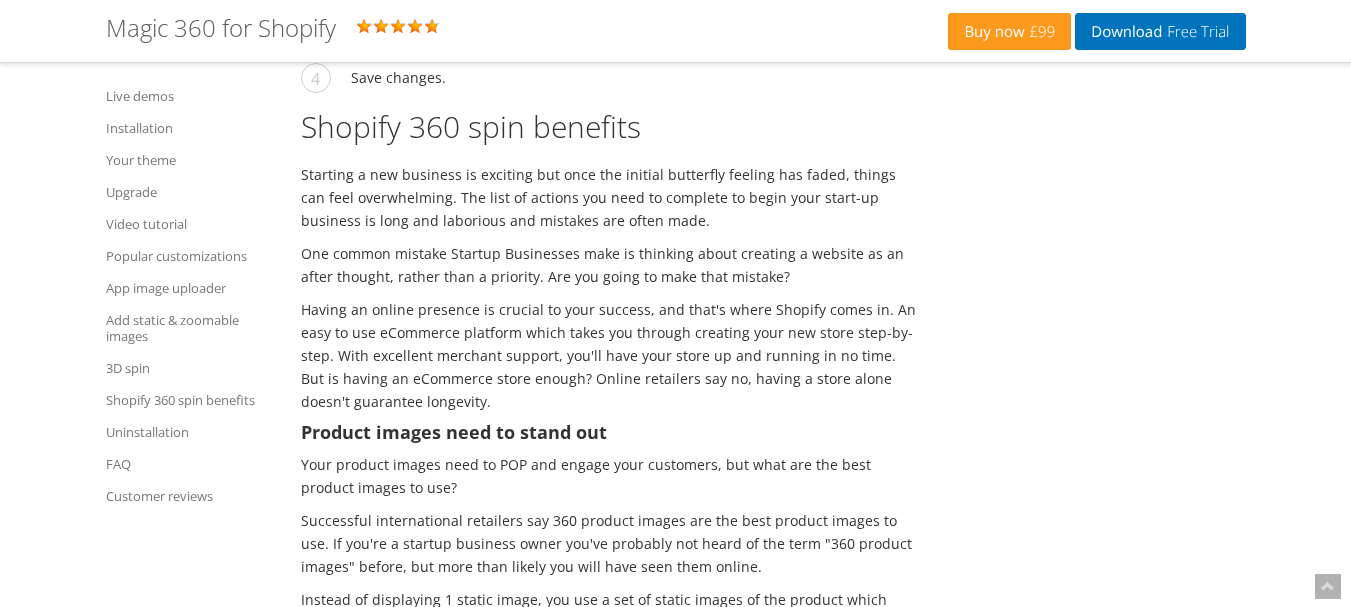 scroll, scrollTop: 8417, scrollLeft: 0, axis: vertical 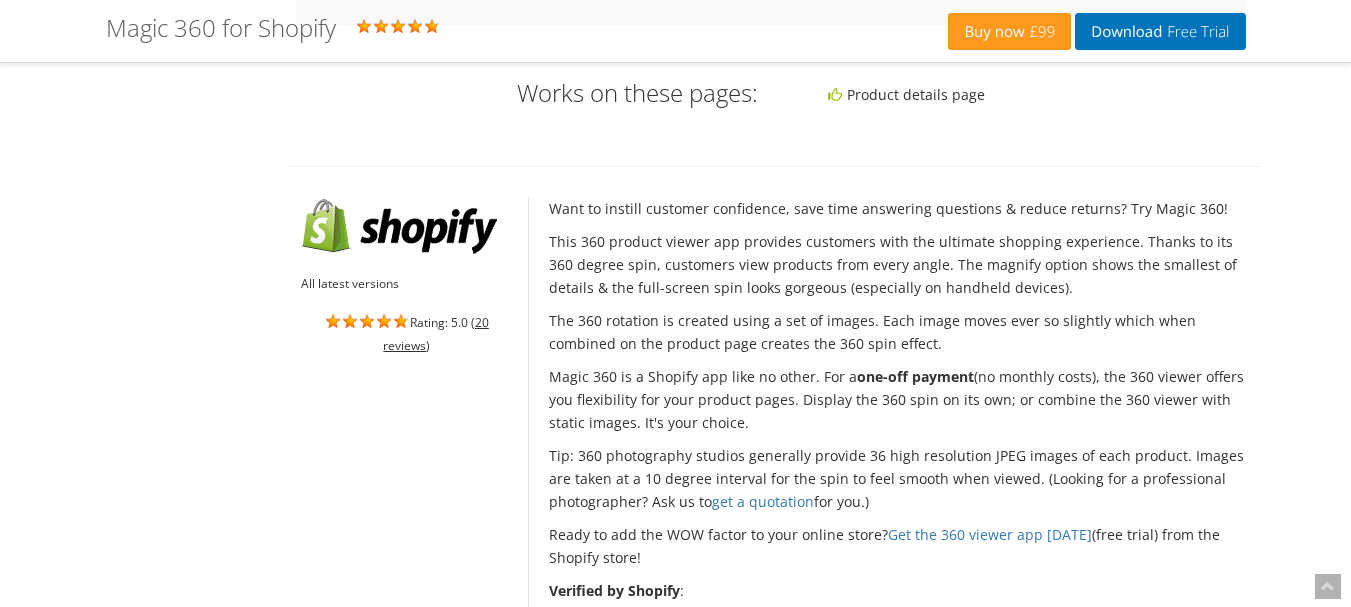 click on "Live demos Installation Your theme Upgrade Video tutorial Popular customizations App image uploader Add static & zoomable images 3D spin Shopify 360 spin benefits Uninstallation FAQ Customer reviews A supreme 360 spin for Shopify. Top retailers named 360 photography as their most important user-experience improvement. Upload 3D model of your product and you are done. Use photos captured from a turntable or 3D CAD model images. Install  |  Download Works on these pages: Product details page  All latest versions   Rating: 5.0 ( 20 reviews ) Want to instill customer confidence, save time answering questions & reduce returns? Try Magic 360! This 360 product viewer app provides customers with the ultimate shopping experience. Thanks to its 360 degree spin, customers view products from every angle. The magnify option shows the smallest of details & the full-screen spin looks gorgeous (especially on handheld devices). Magic 360 is a Shopify app like no other. For a  one-off payment get a quotation  for you.) :   '." at bounding box center [676, 6808] 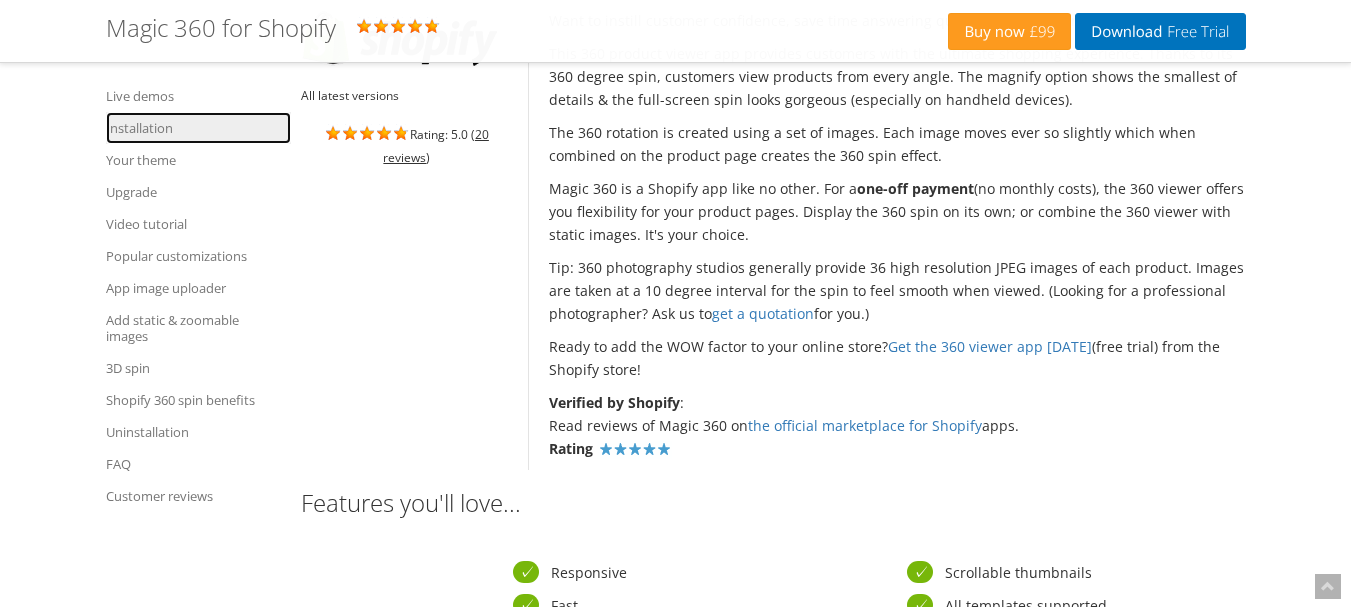 click on "Installation" at bounding box center [198, 128] 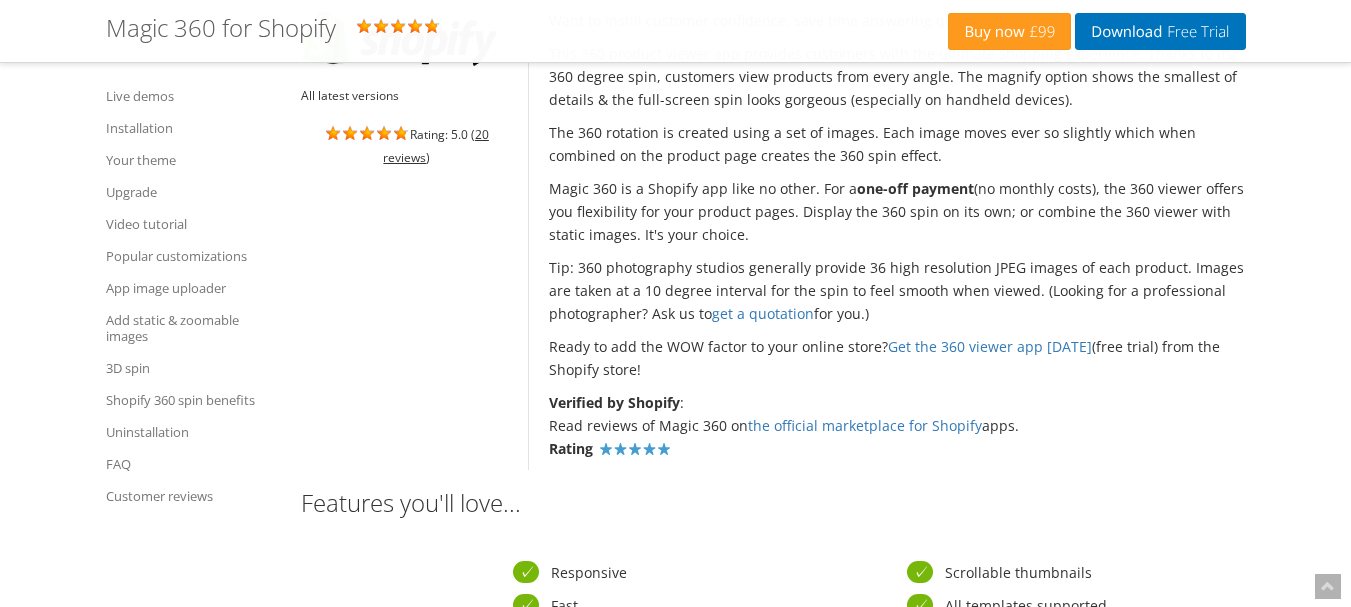 scroll, scrollTop: 2067, scrollLeft: 0, axis: vertical 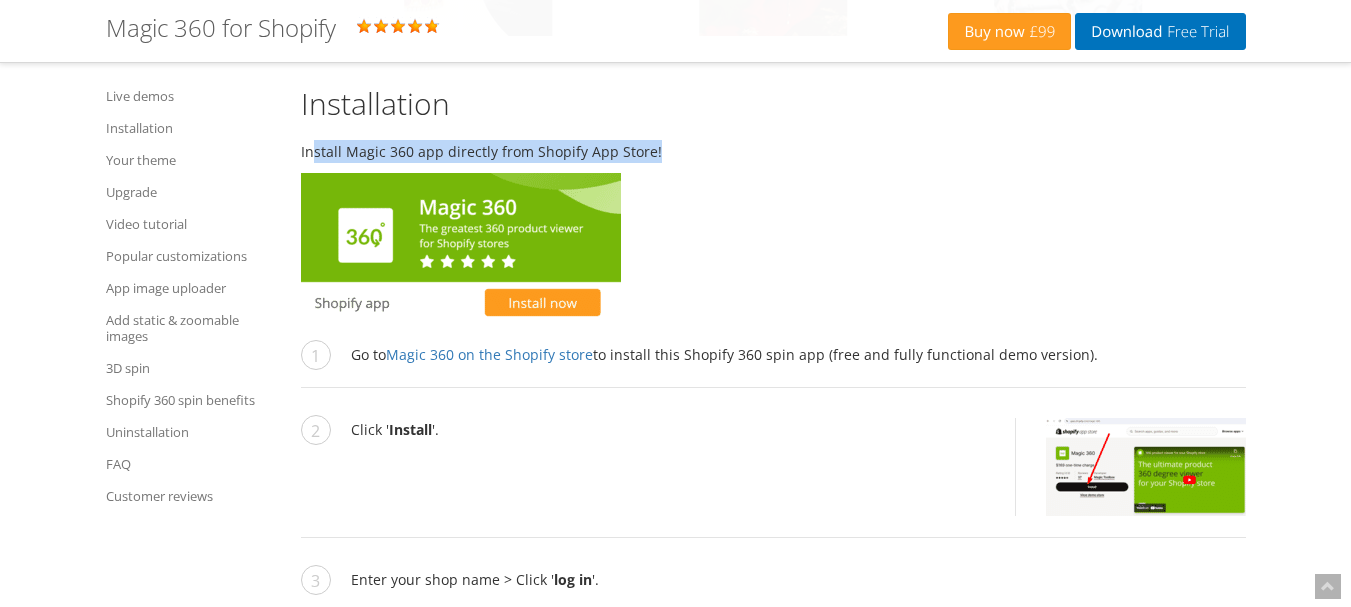 drag, startPoint x: 311, startPoint y: 146, endPoint x: 675, endPoint y: 153, distance: 364.0673 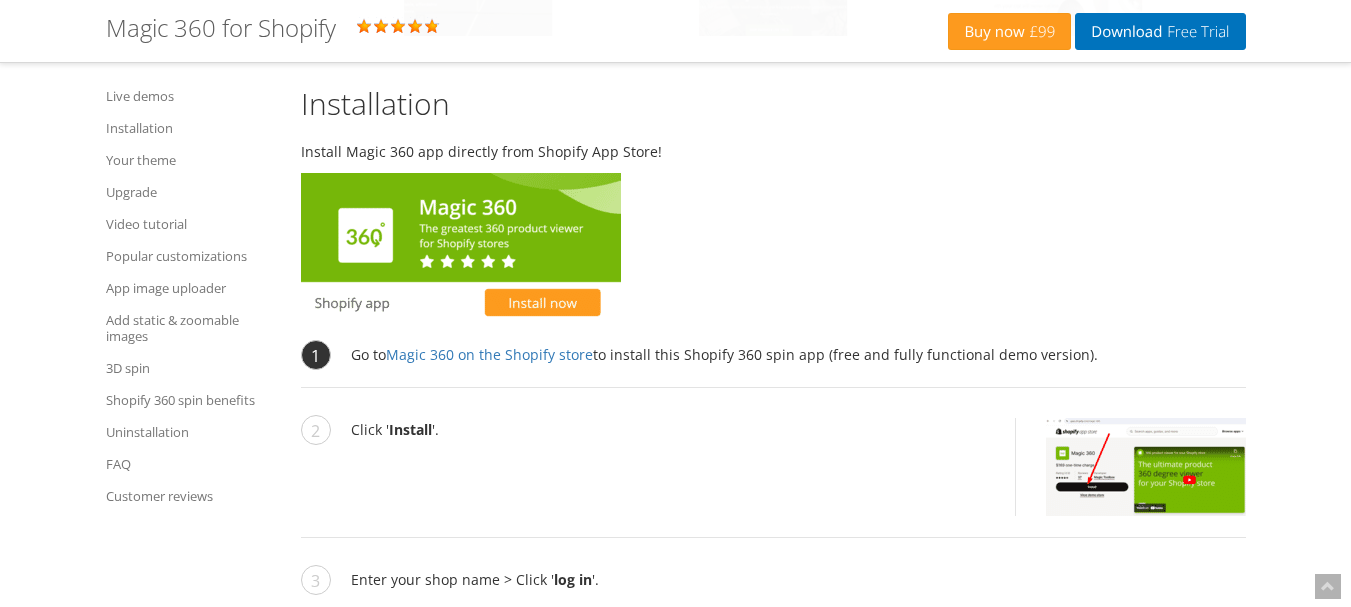 click on "Go to  Magic 360 on the Shopify store  to install this Shopify 360 spin app (free and fully functional demo version)." at bounding box center (773, 365) 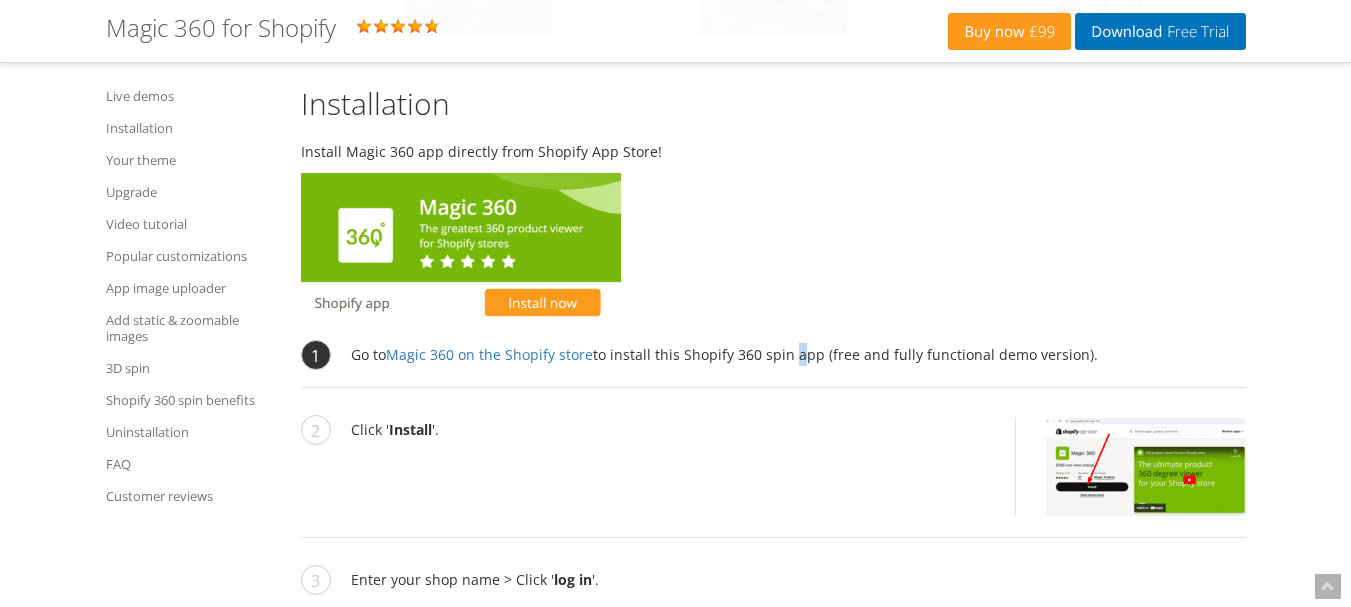 click on "Go to  Magic 360 on the Shopify store  to install this Shopify 360 spin app (free and fully functional demo version)." at bounding box center [773, 365] 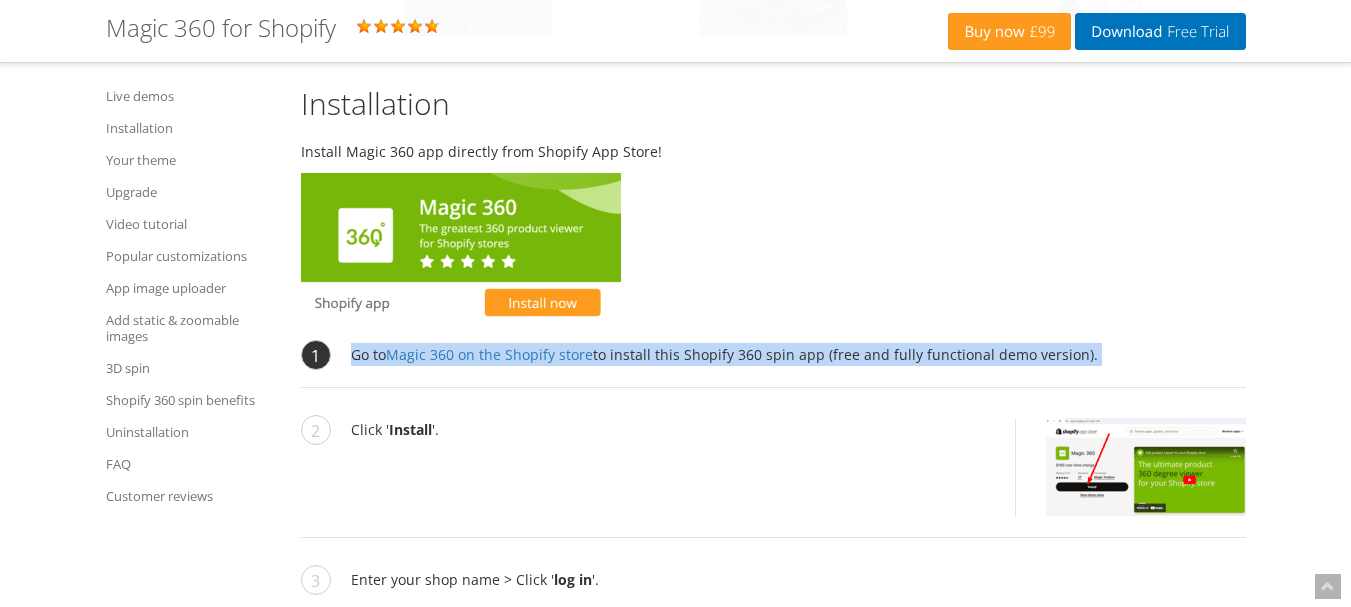 click on "Go to  Magic 360 on the Shopify store  to install this Shopify 360 spin app (free and fully functional demo version)." at bounding box center (773, 365) 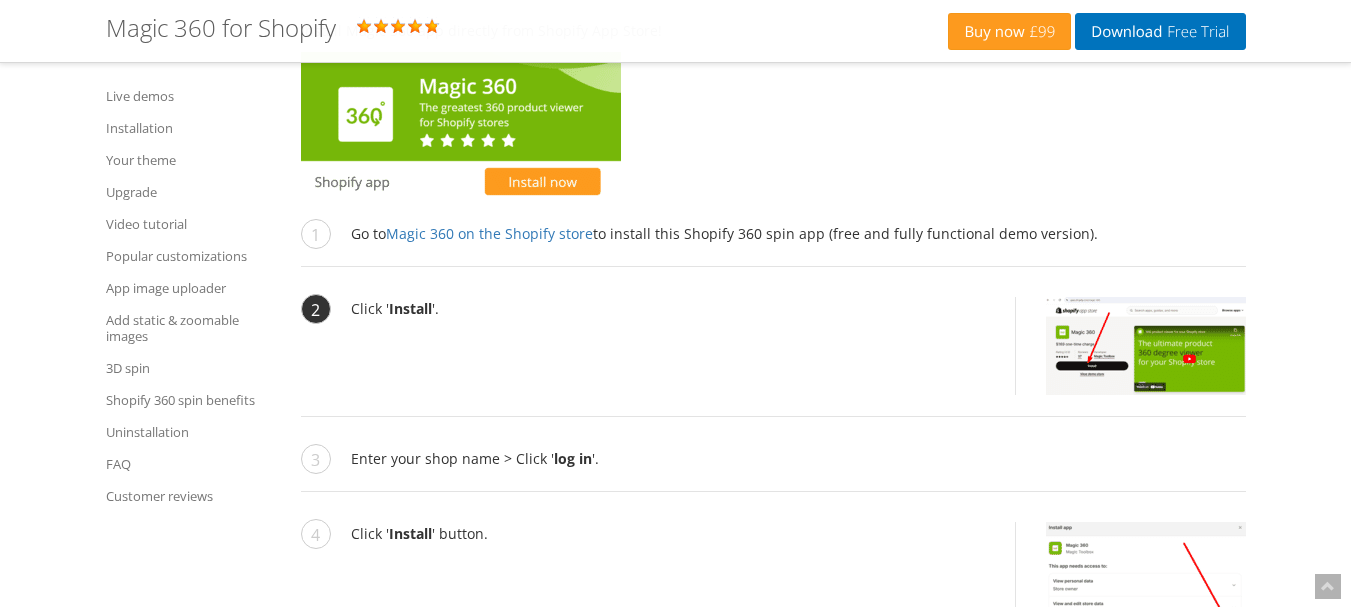 scroll, scrollTop: 2267, scrollLeft: 0, axis: vertical 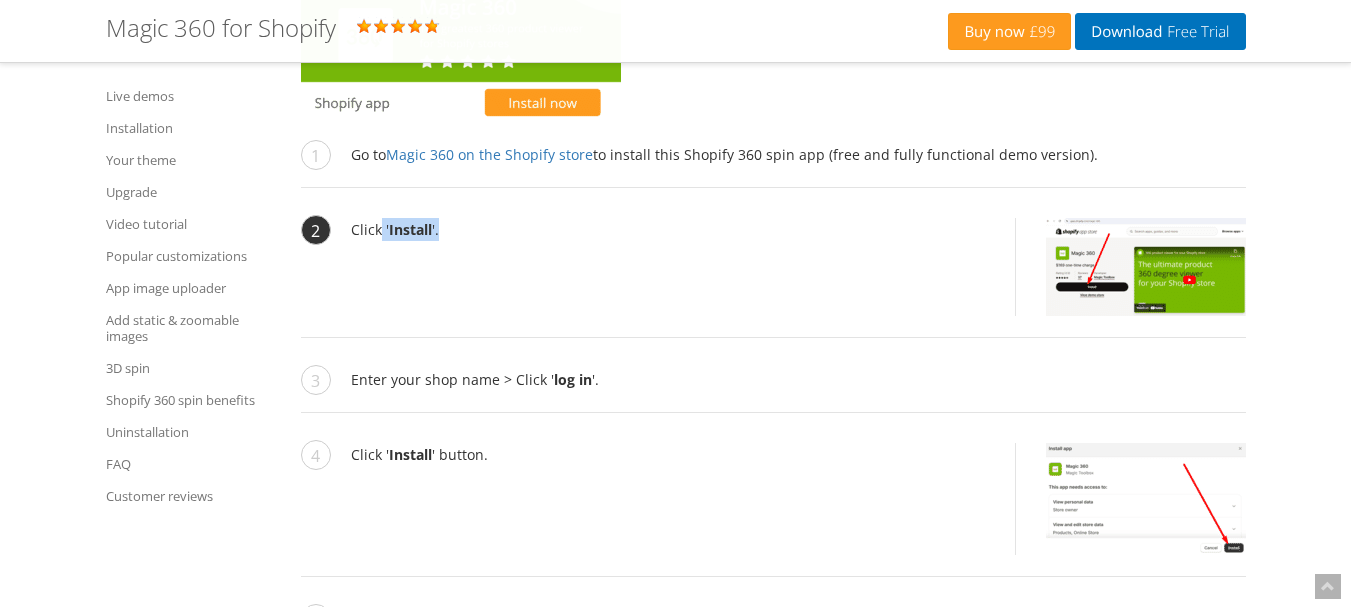 drag, startPoint x: 377, startPoint y: 240, endPoint x: 522, endPoint y: 249, distance: 145.27904 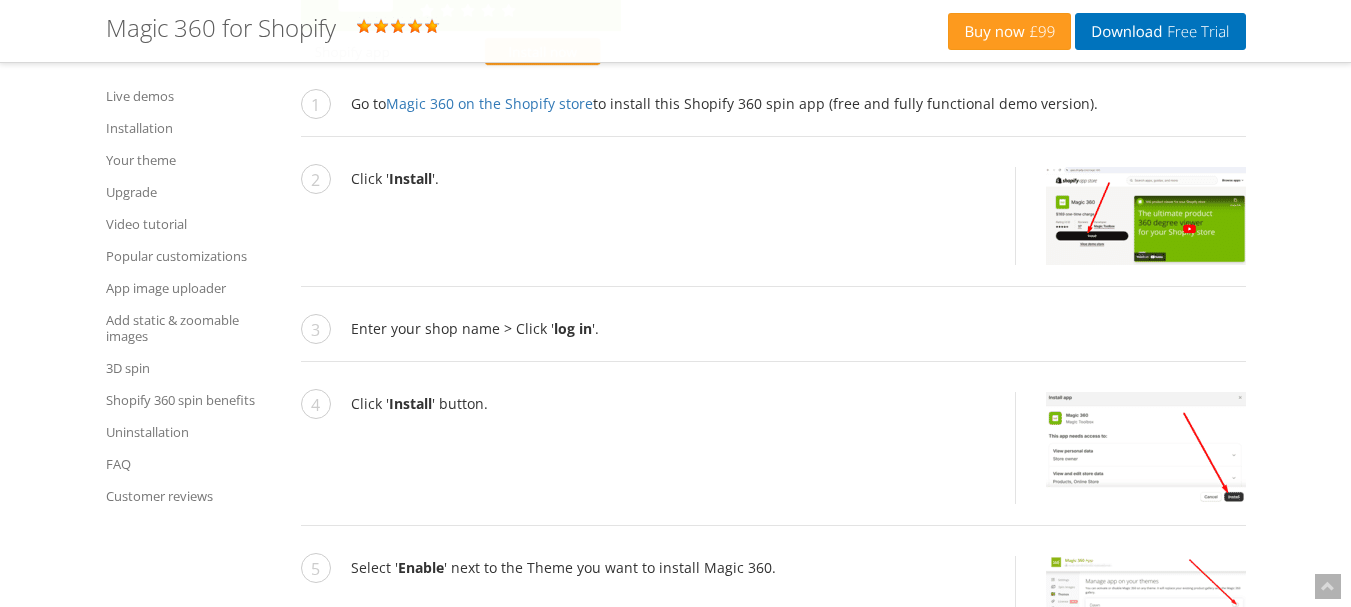 scroll, scrollTop: 2367, scrollLeft: 0, axis: vertical 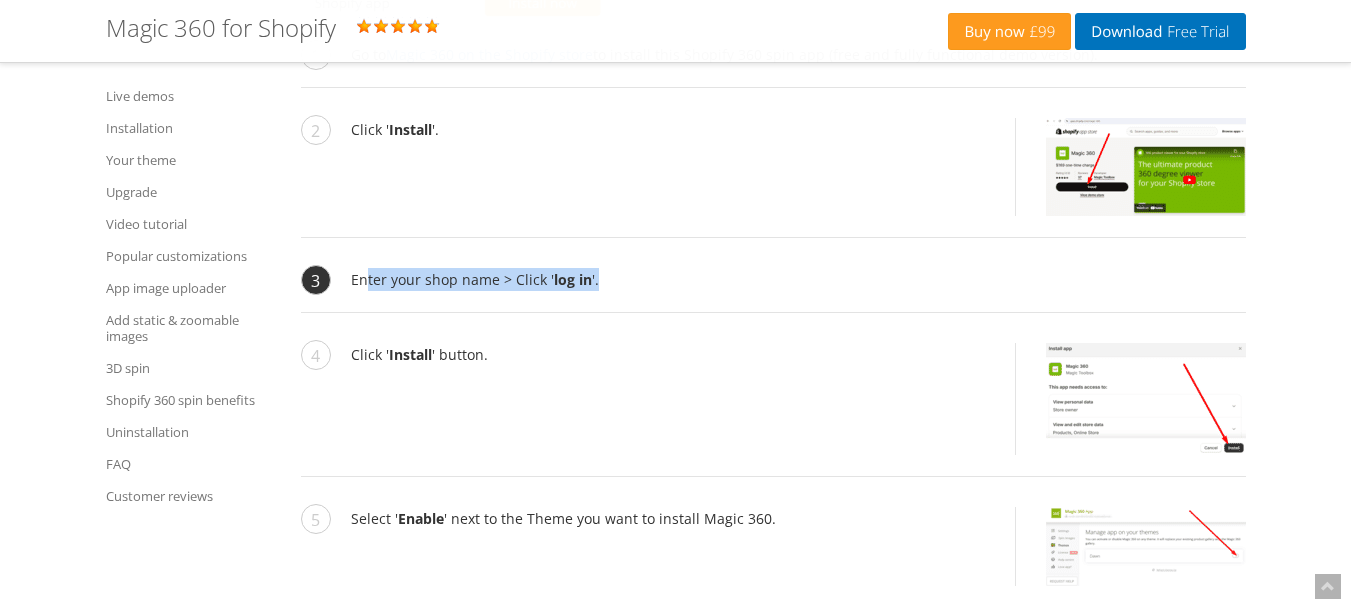 drag, startPoint x: 364, startPoint y: 274, endPoint x: 667, endPoint y: 288, distance: 303.32327 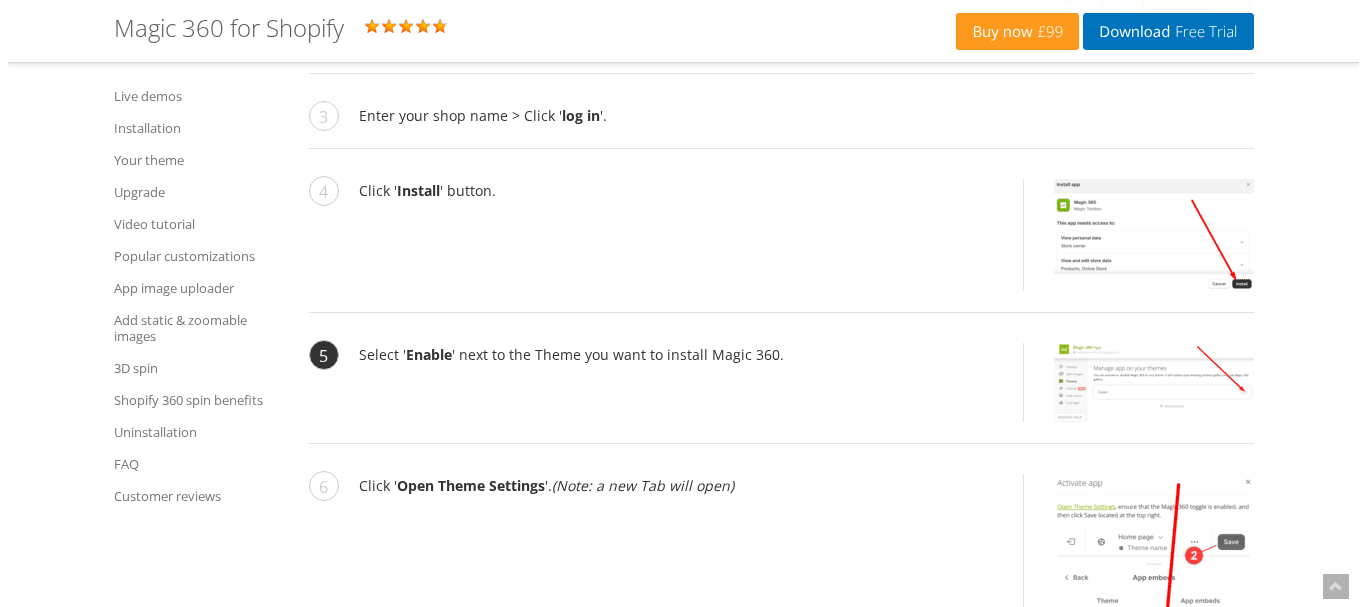 scroll, scrollTop: 2567, scrollLeft: 0, axis: vertical 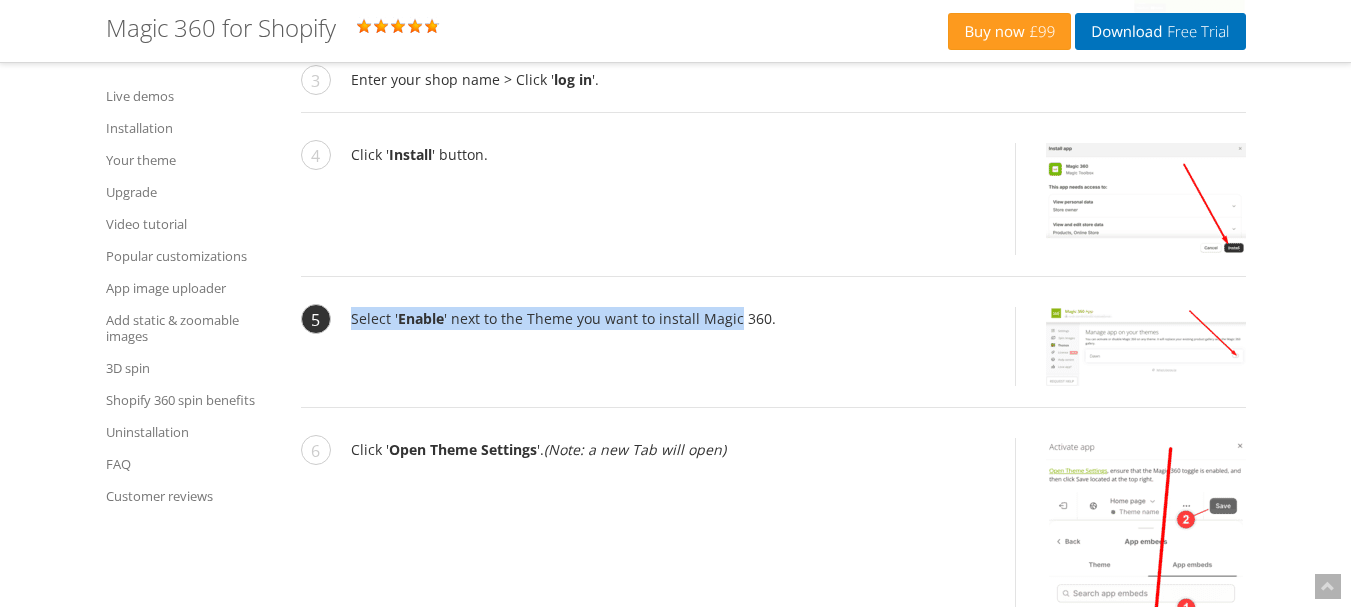 drag, startPoint x: 351, startPoint y: 318, endPoint x: 755, endPoint y: 322, distance: 404.0198 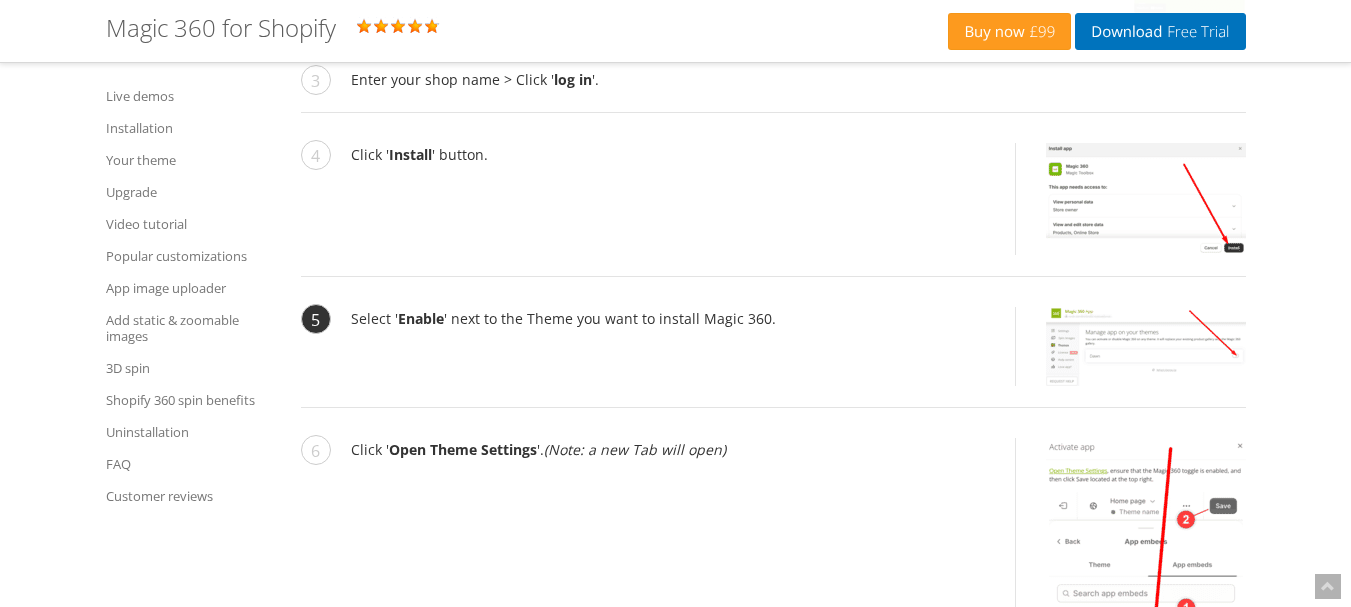 drag, startPoint x: 910, startPoint y: 342, endPoint x: 1119, endPoint y: 343, distance: 209.0024 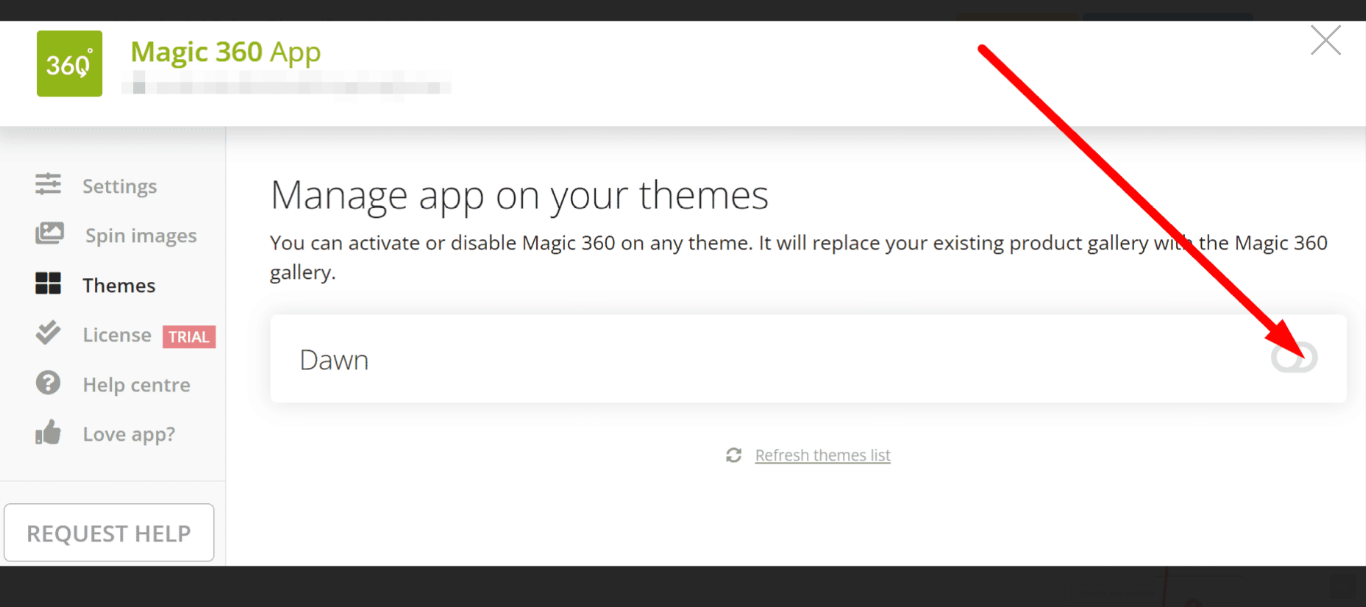 click at bounding box center [1326, 40] 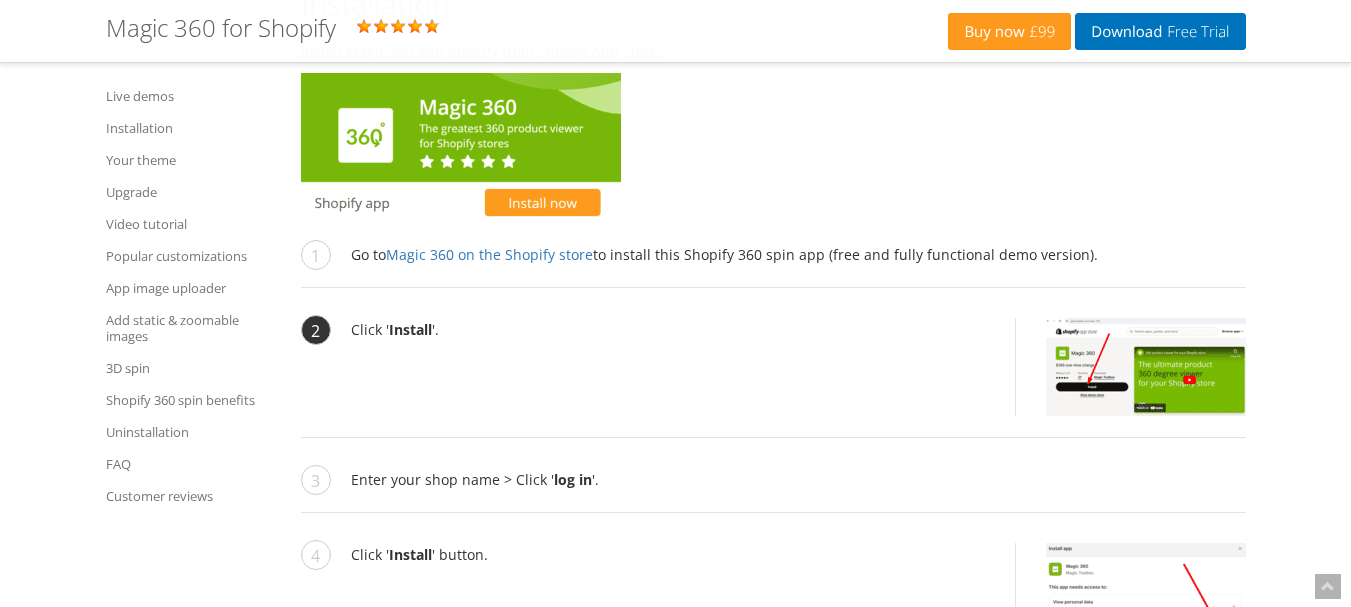 scroll, scrollTop: 2267, scrollLeft: 0, axis: vertical 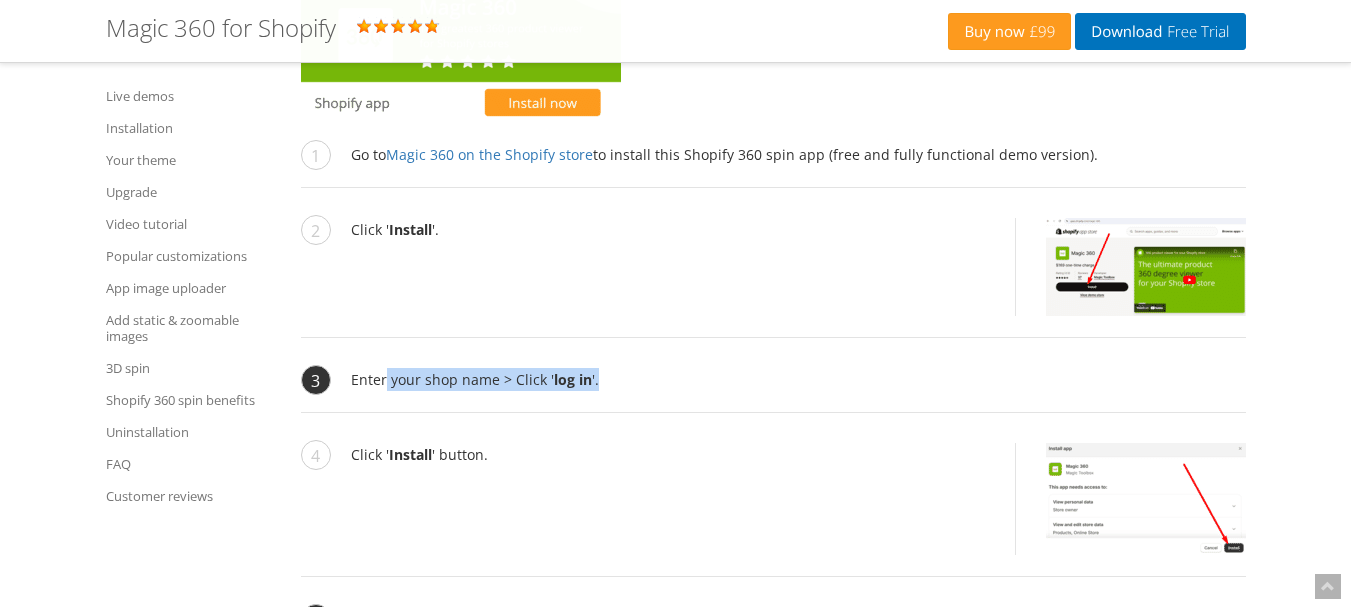 drag, startPoint x: 611, startPoint y: 377, endPoint x: 644, endPoint y: 376, distance: 33.01515 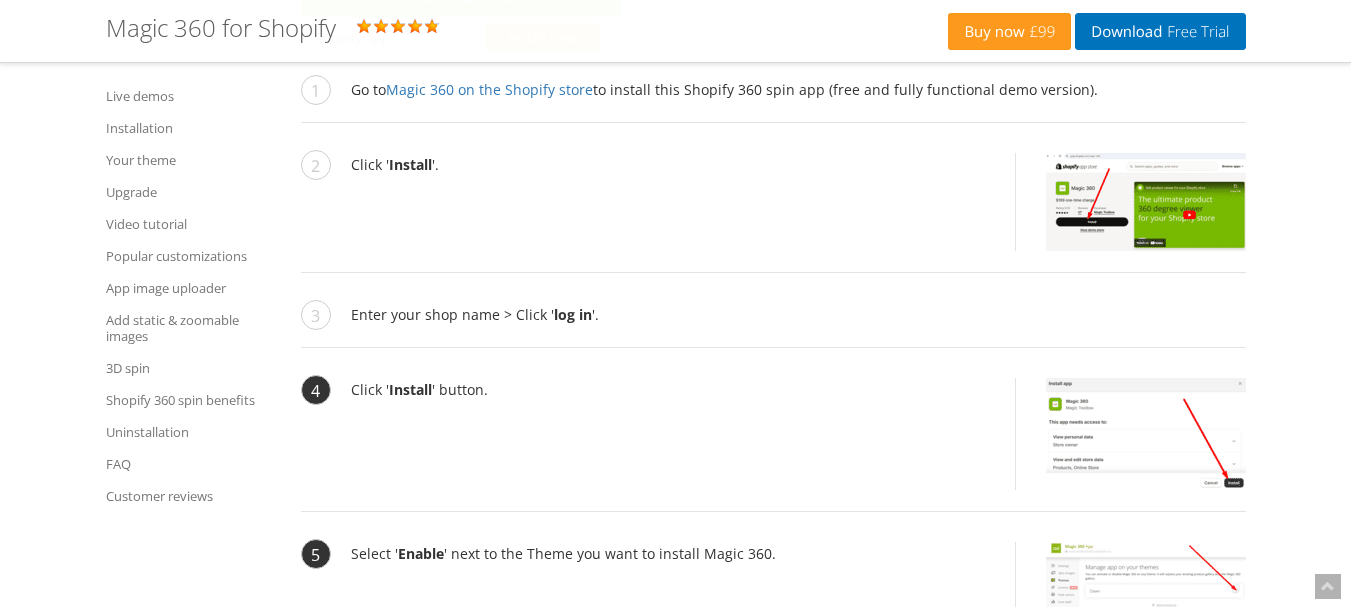 scroll, scrollTop: 2367, scrollLeft: 0, axis: vertical 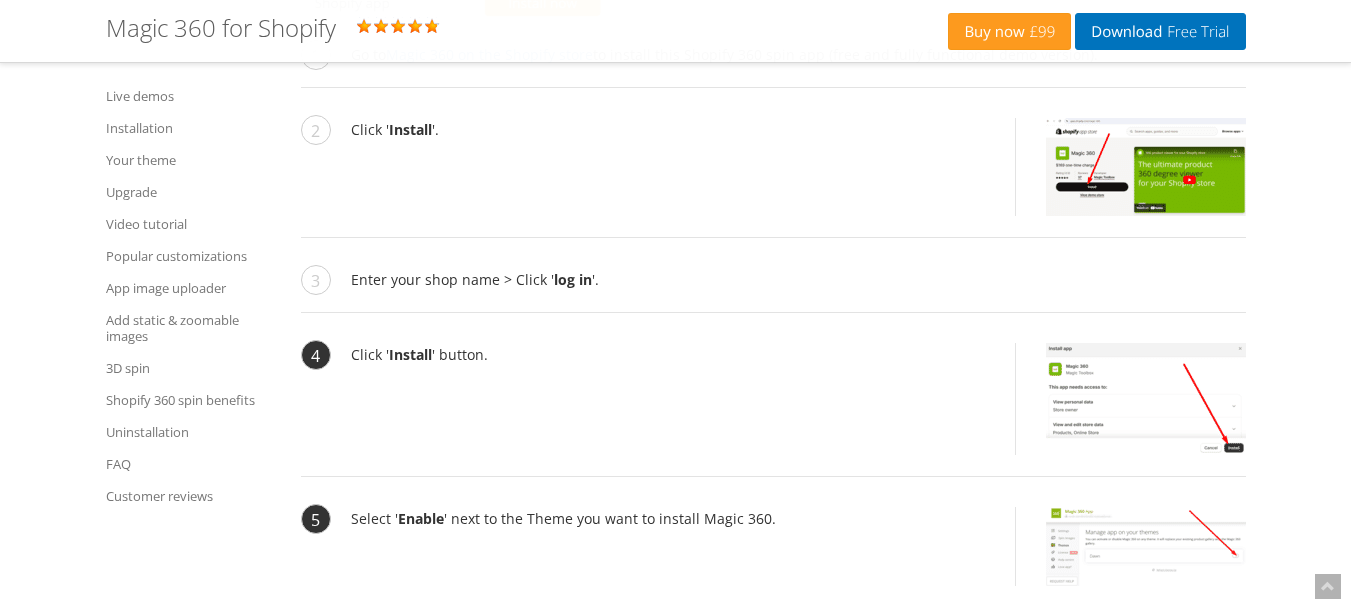 click at bounding box center [1146, 399] 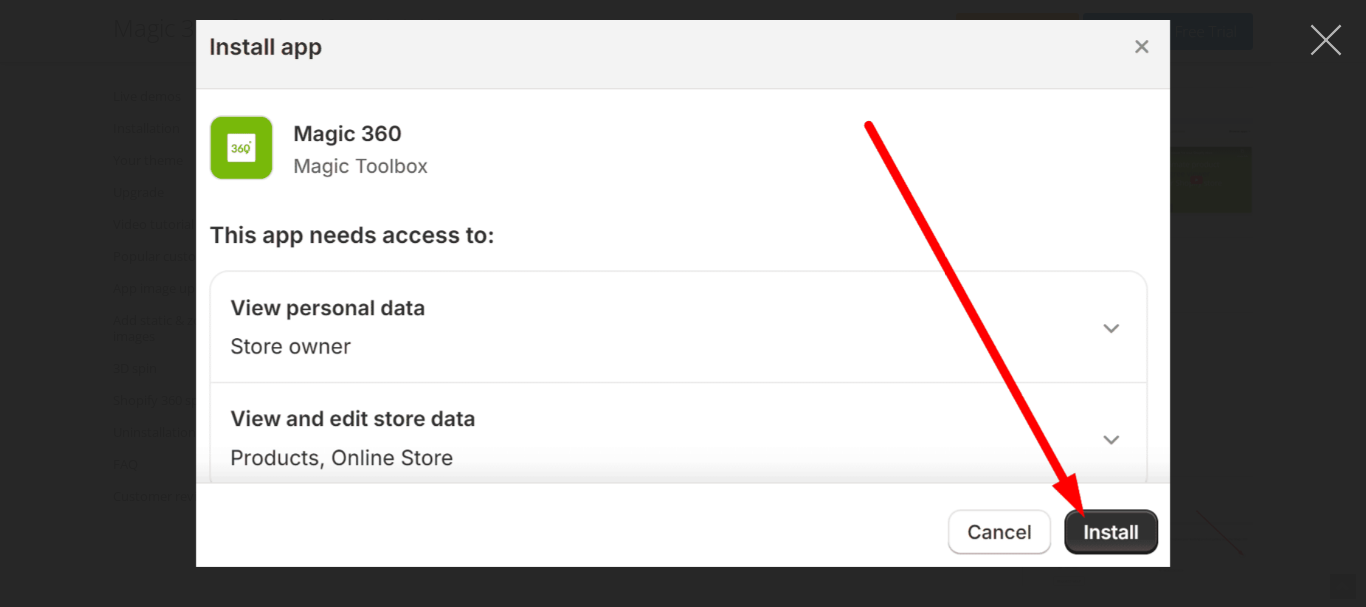 click at bounding box center (1326, 40) 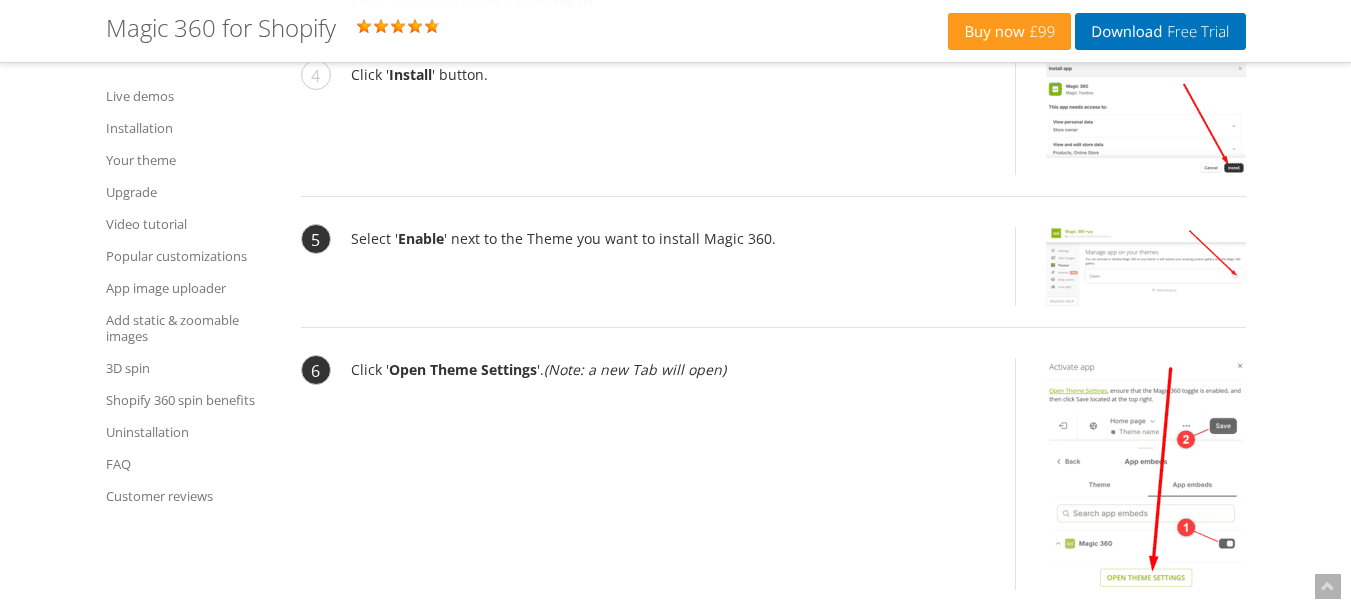 scroll, scrollTop: 2767, scrollLeft: 0, axis: vertical 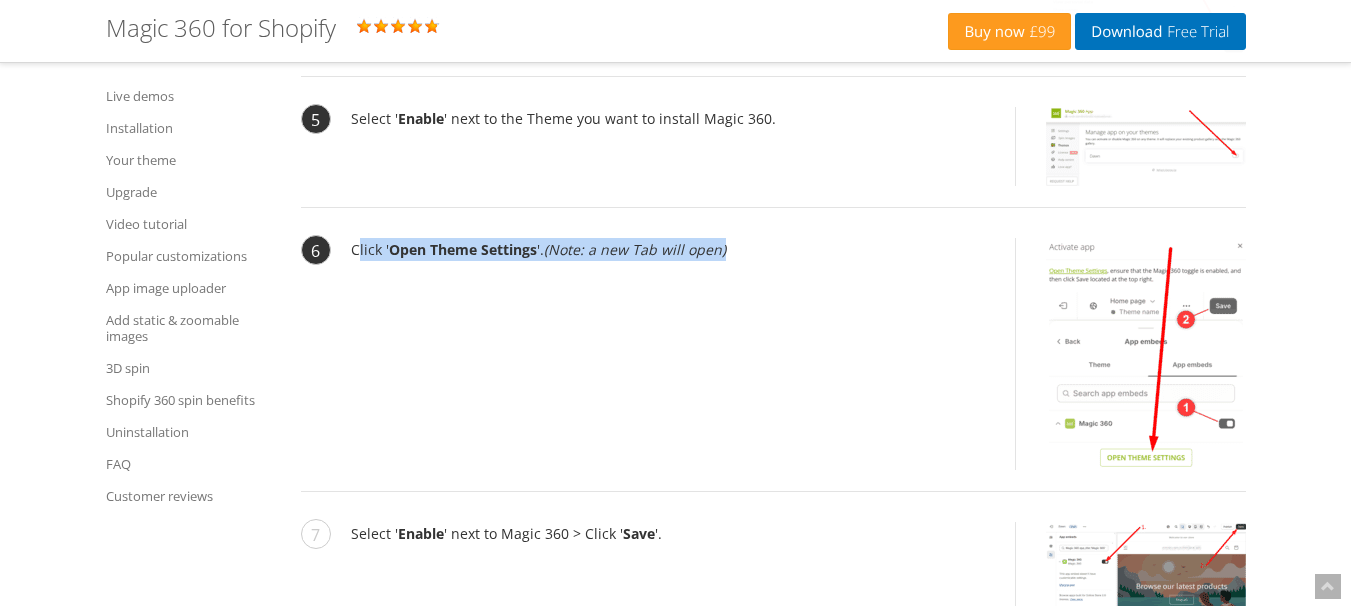 drag, startPoint x: 383, startPoint y: 247, endPoint x: 824, endPoint y: 247, distance: 441 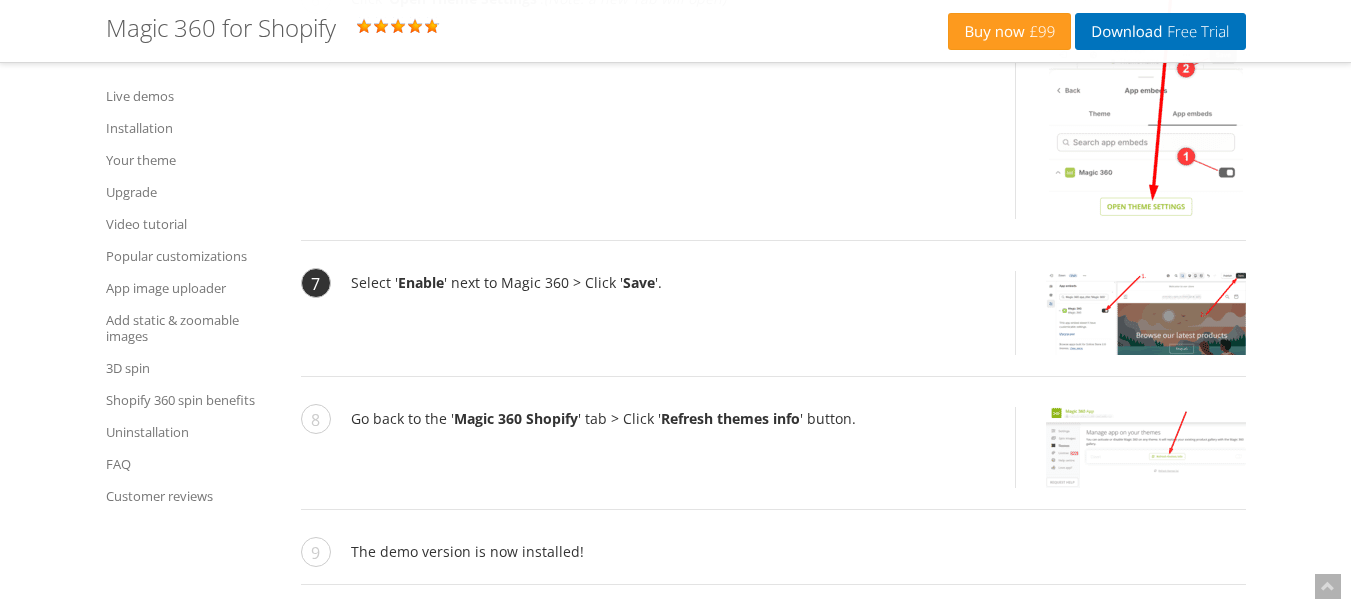 scroll, scrollTop: 3067, scrollLeft: 0, axis: vertical 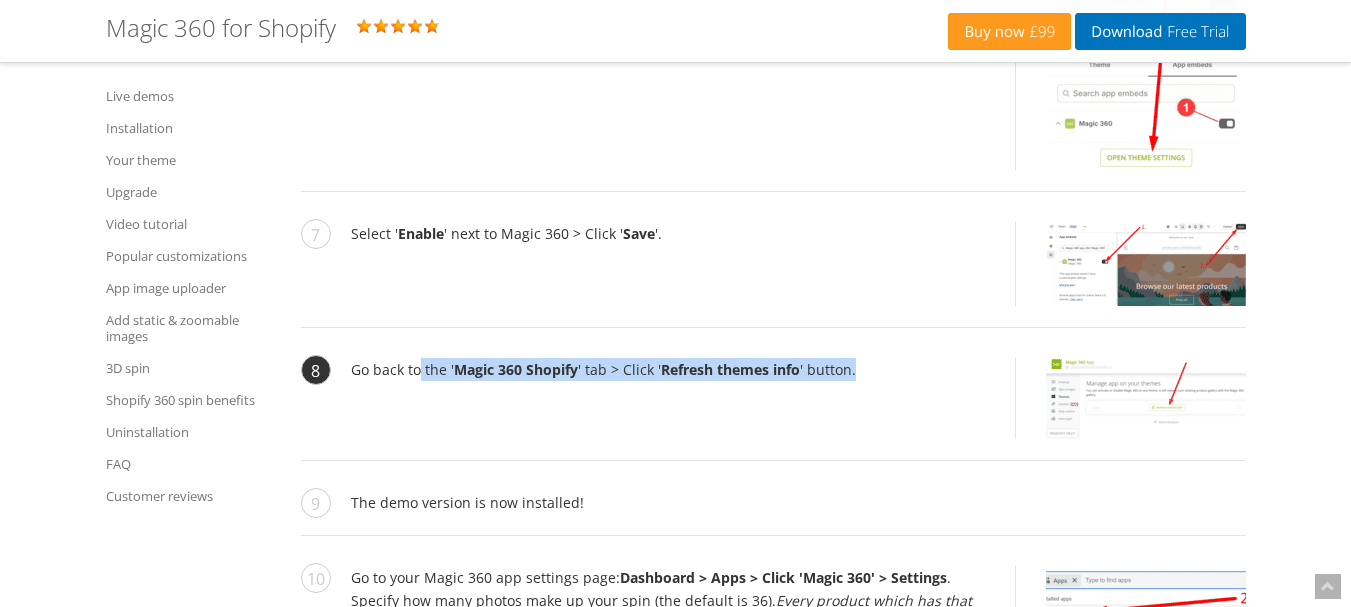 drag, startPoint x: 418, startPoint y: 371, endPoint x: 909, endPoint y: 383, distance: 491.1466 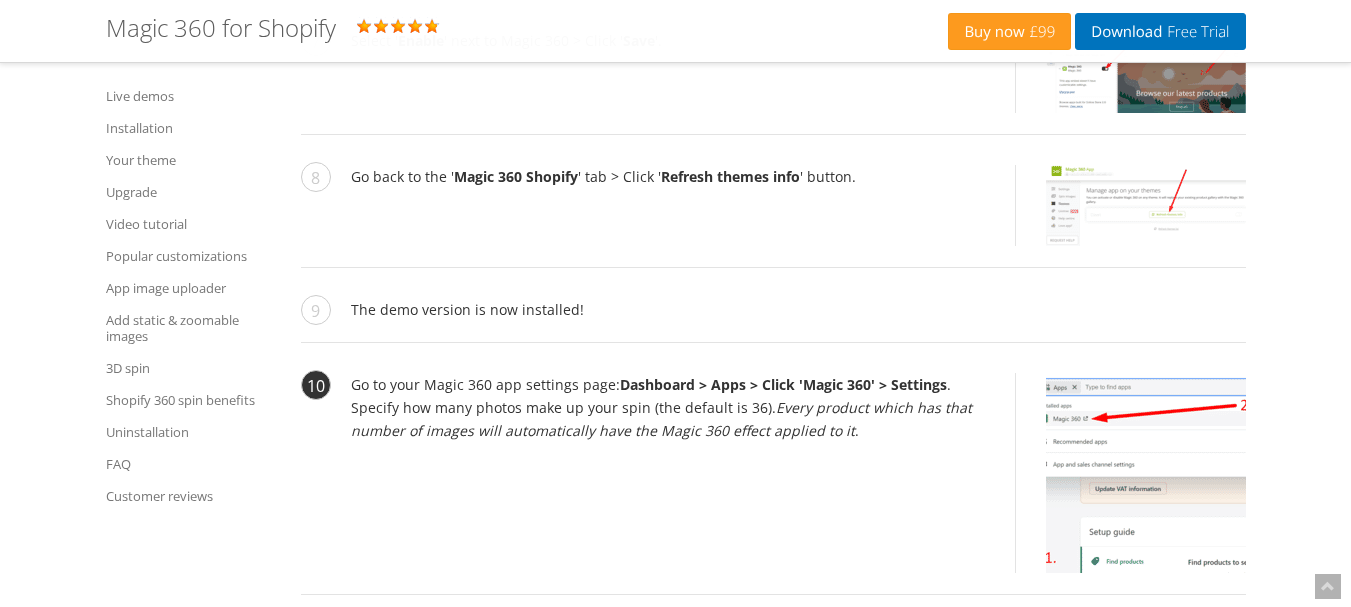 scroll, scrollTop: 3267, scrollLeft: 0, axis: vertical 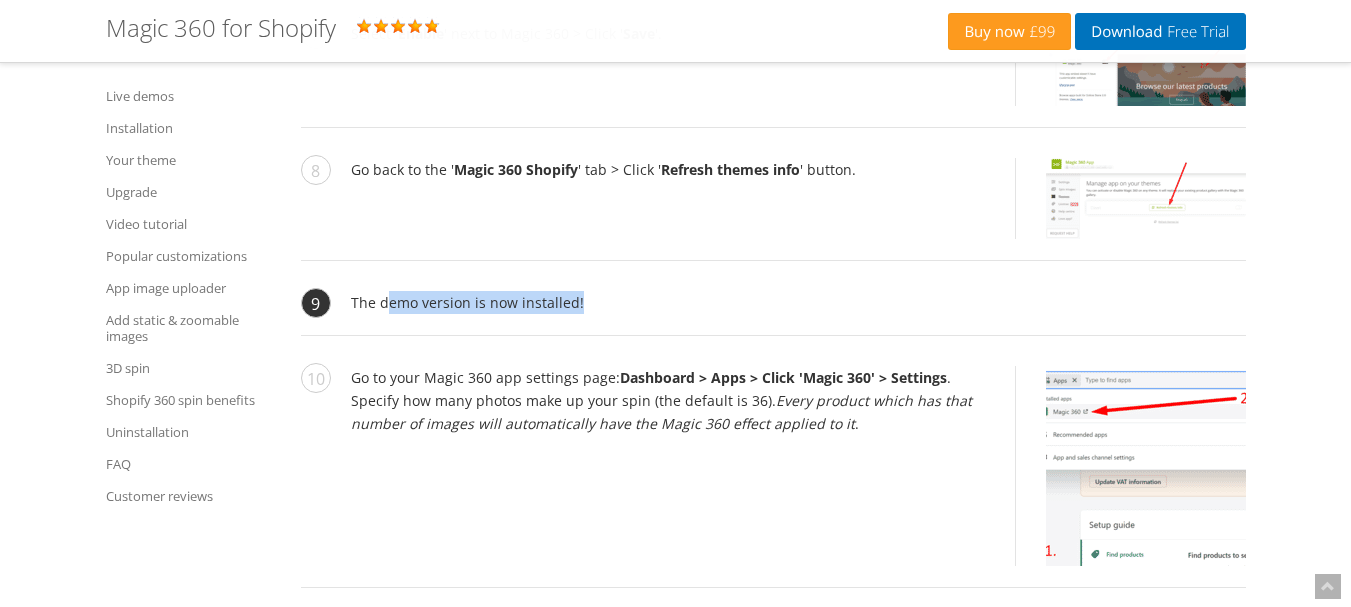 drag, startPoint x: 386, startPoint y: 299, endPoint x: 779, endPoint y: 314, distance: 393.28616 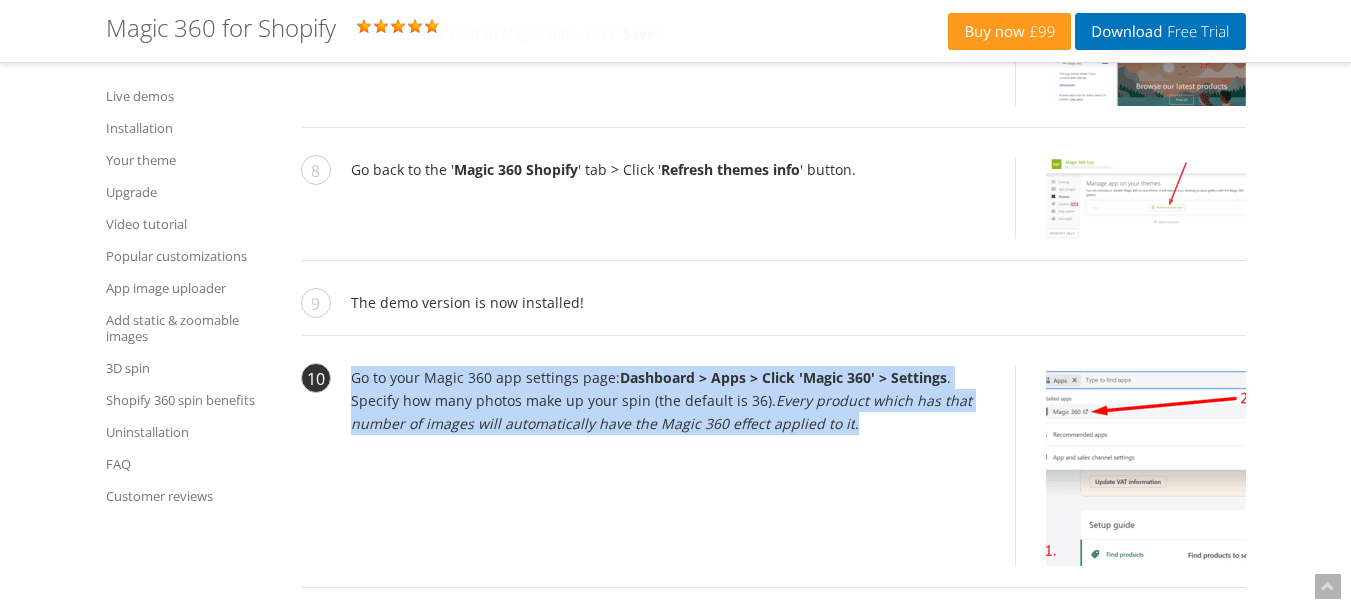 drag, startPoint x: 332, startPoint y: 373, endPoint x: 921, endPoint y: 457, distance: 594.95966 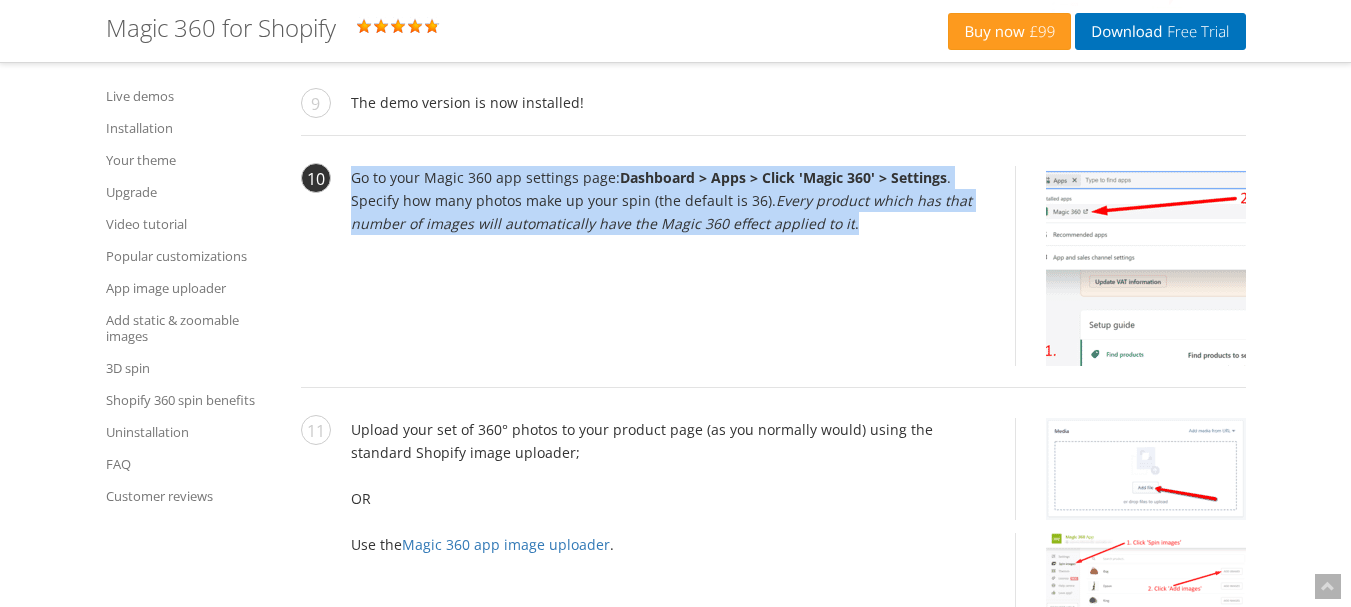 click on "Go to your Magic 360 app settings page:  Dashboard > Apps > Click 'Magic 360' > Settings . Specify how many photos make up your spin (the default is 36).  Every product which has that number of images will automatically have the Magic 360 effect applied to it ." at bounding box center [773, 277] 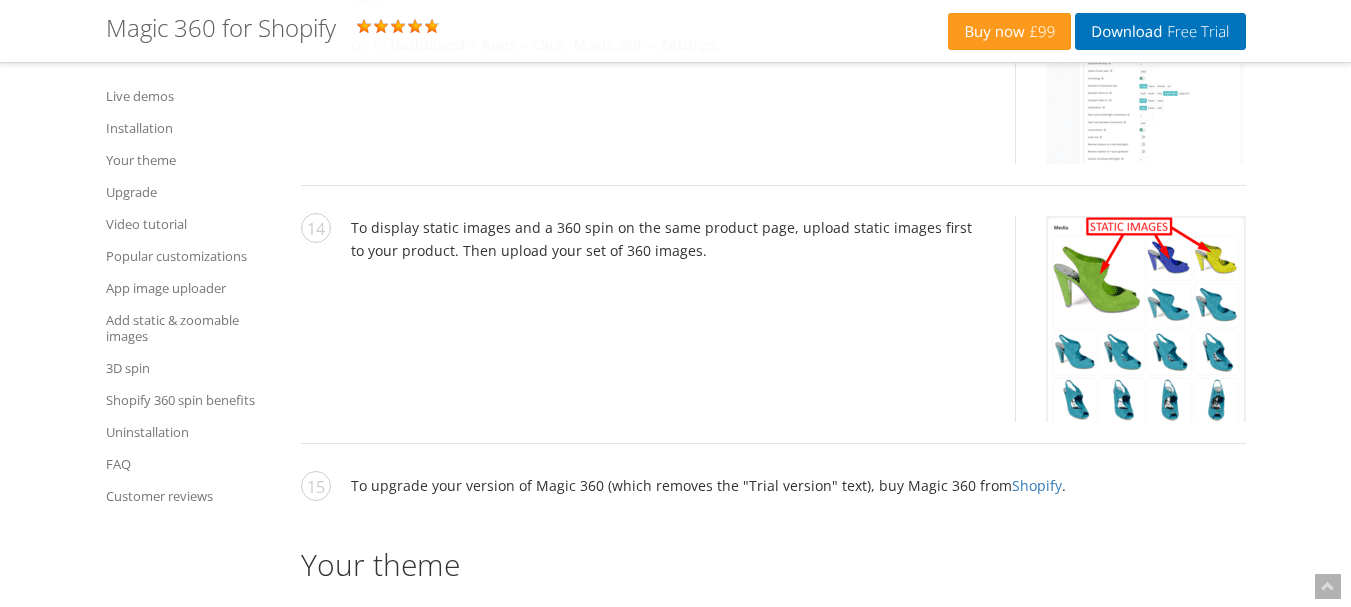 scroll, scrollTop: 4567, scrollLeft: 0, axis: vertical 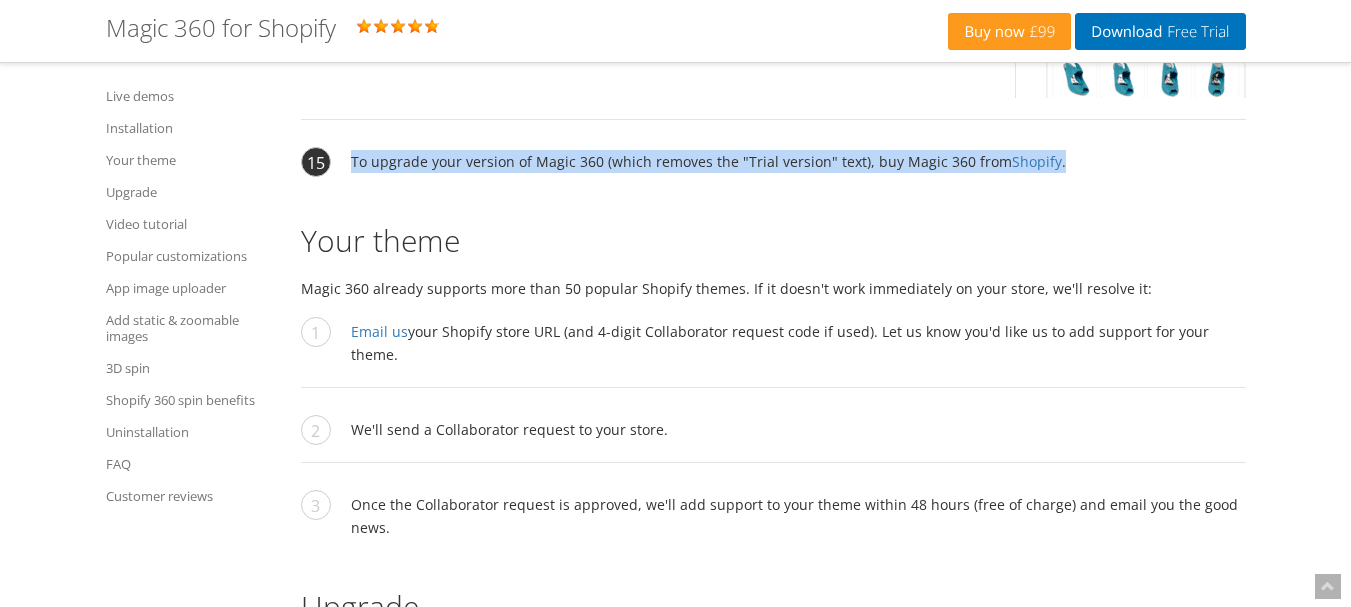 drag, startPoint x: 350, startPoint y: 162, endPoint x: 1151, endPoint y: 162, distance: 801 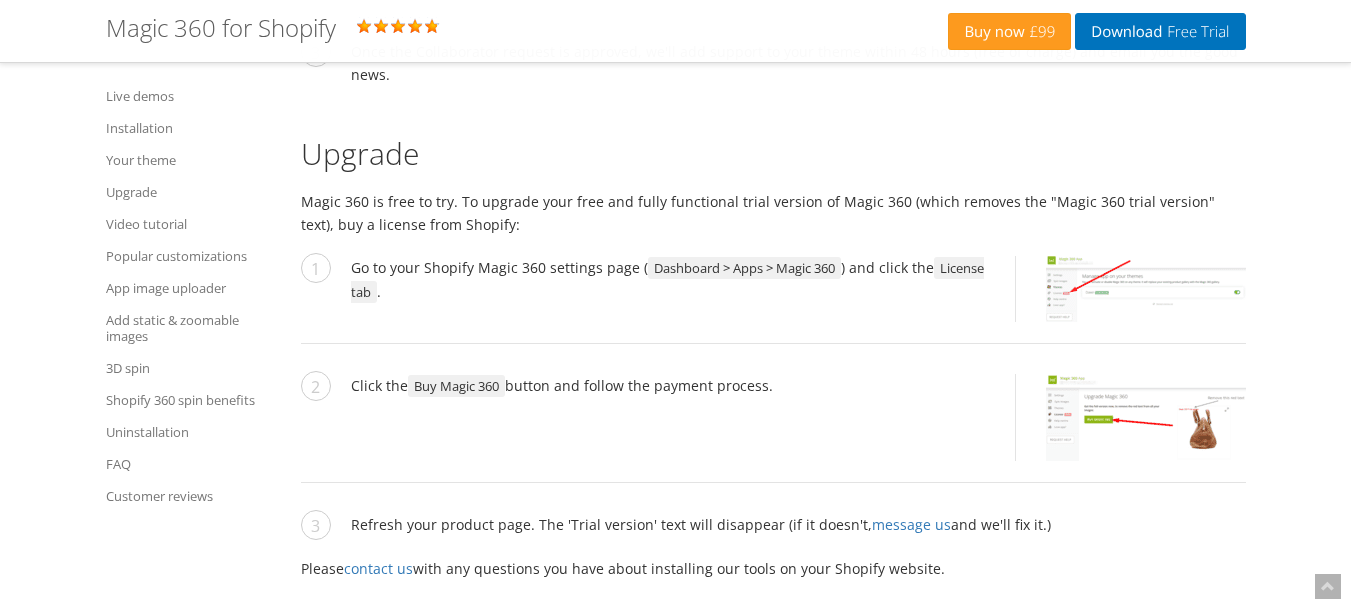 scroll, scrollTop: 5067, scrollLeft: 0, axis: vertical 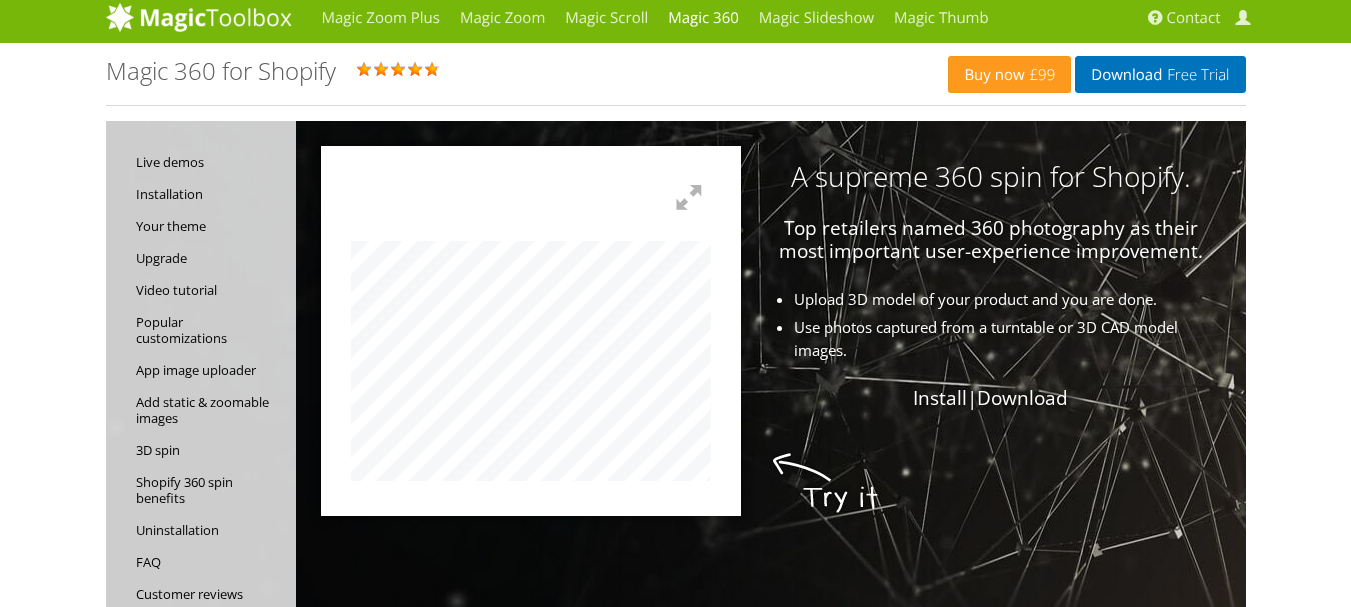 click on "A supreme 360 spin for Shopify. Top retailers named 360 photography as their most important user-experience improvement. Upload 3D model of your product and you are done. Use photos captured from a turntable or 3D CAD model images. Install  |  Download" at bounding box center (771, 50330) 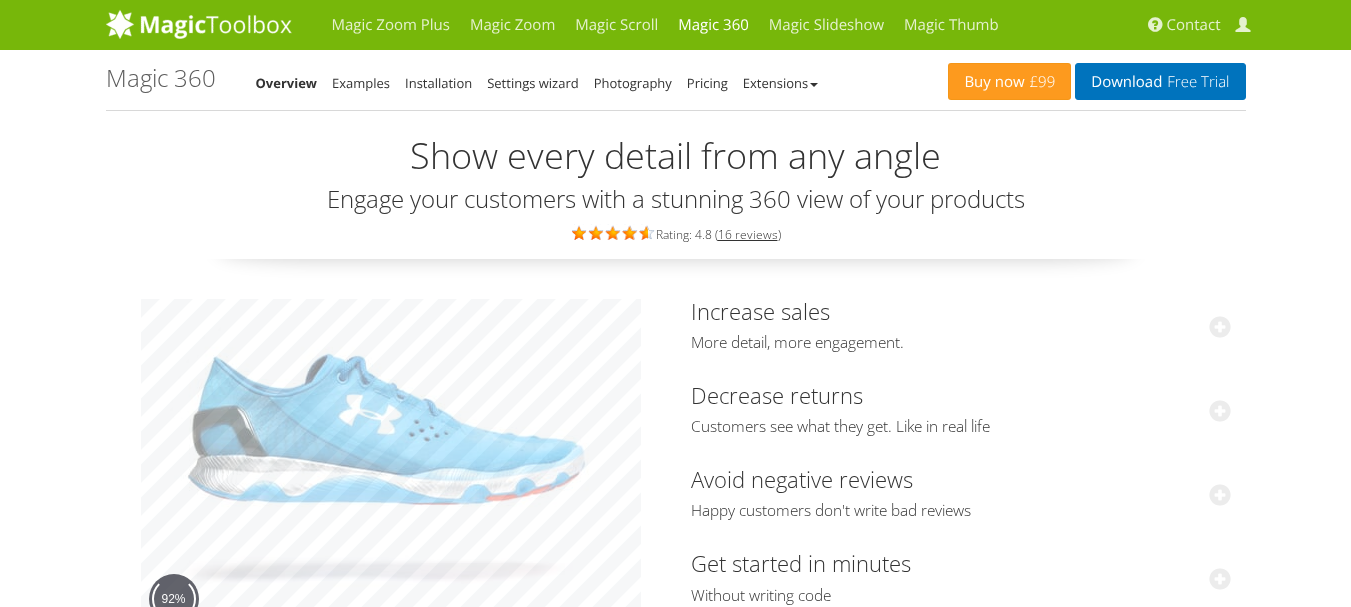 scroll, scrollTop: 0, scrollLeft: 0, axis: both 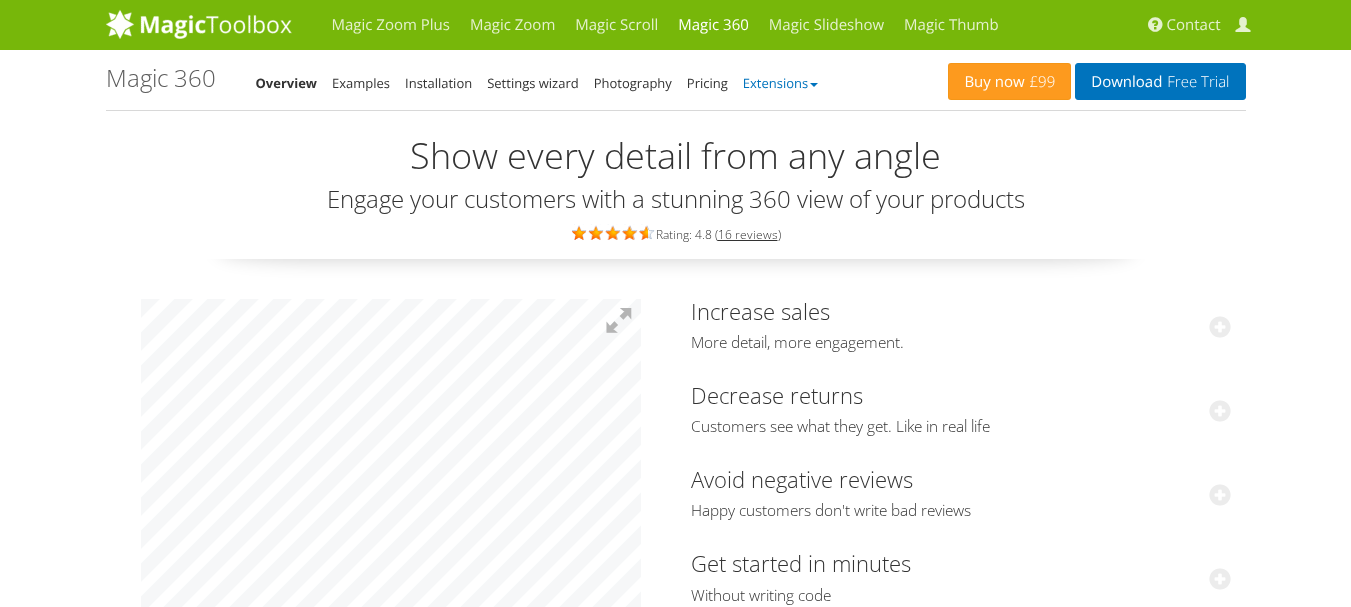 click on "Extensions" at bounding box center (780, 83) 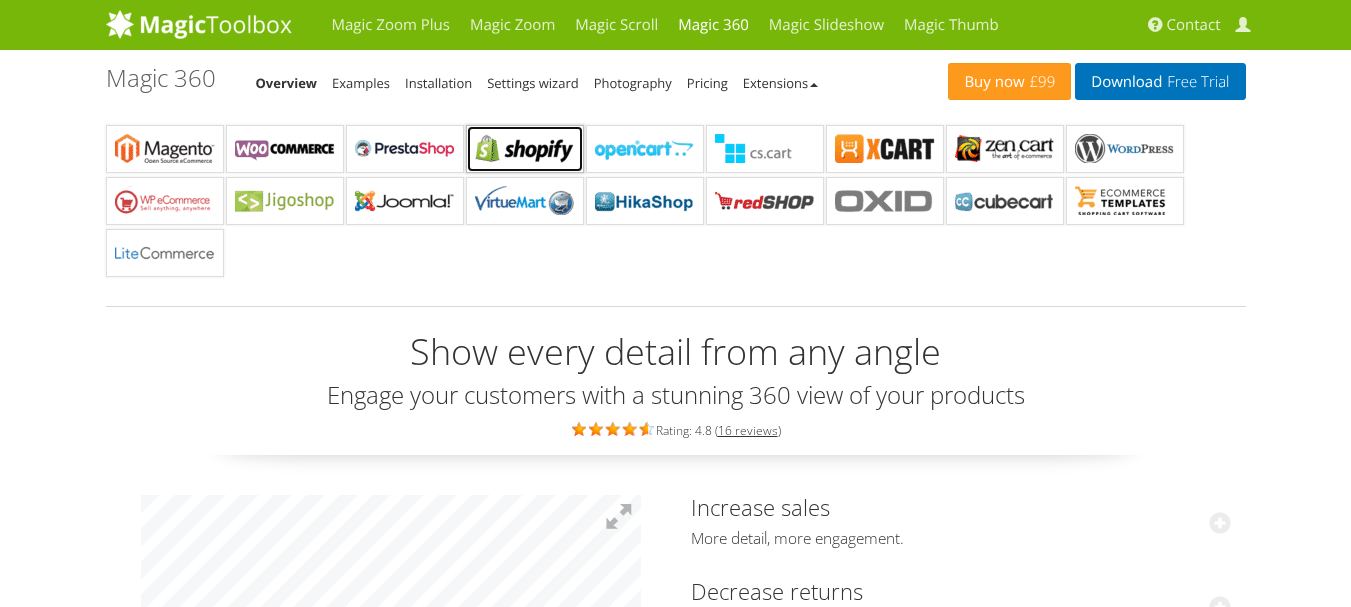 click on "Magic 360 for Shopify" at bounding box center [525, 149] 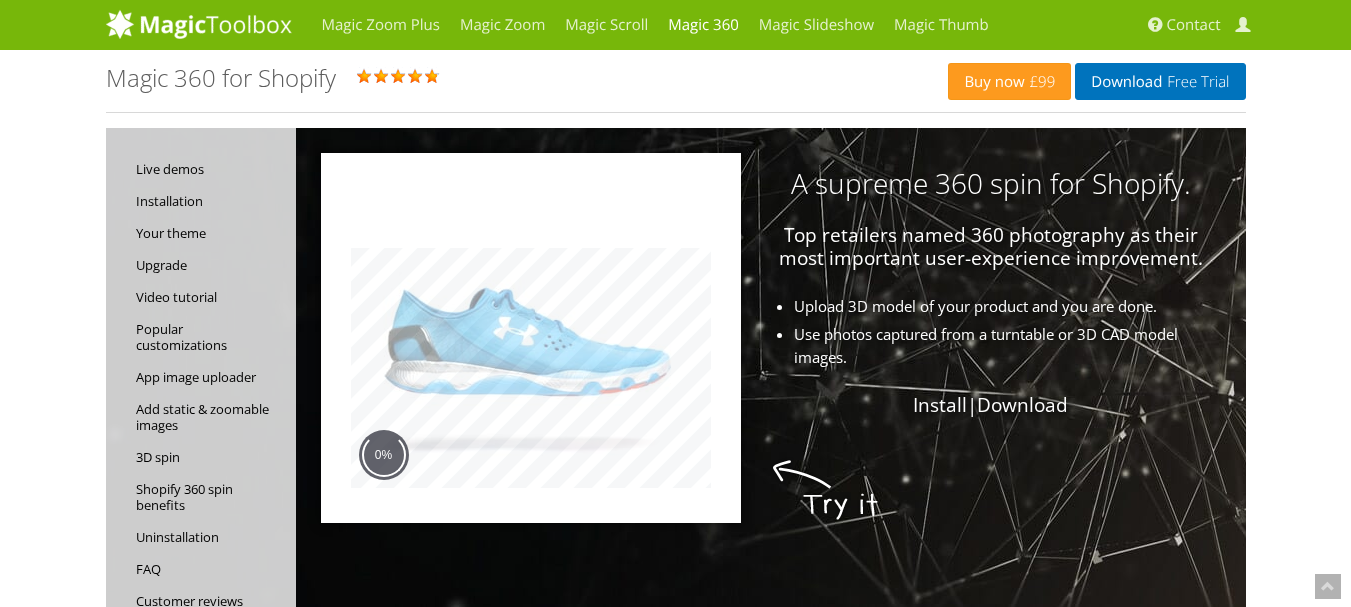 scroll, scrollTop: 600, scrollLeft: 0, axis: vertical 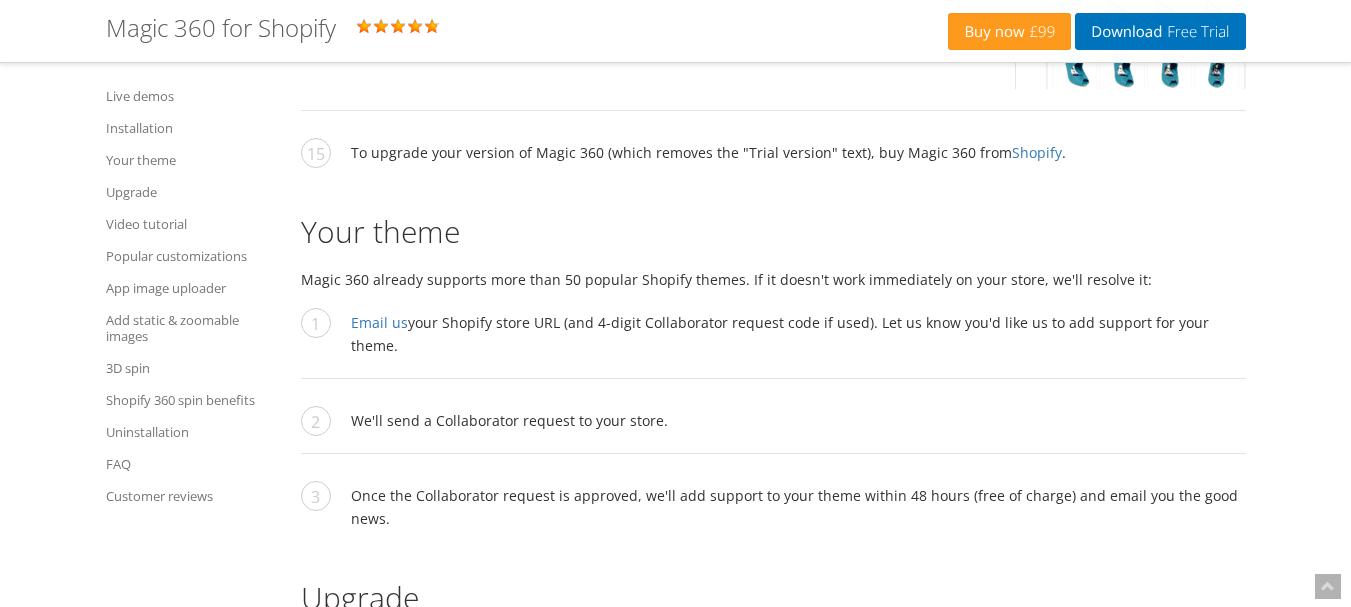 click on "Your theme" at bounding box center (773, 231) 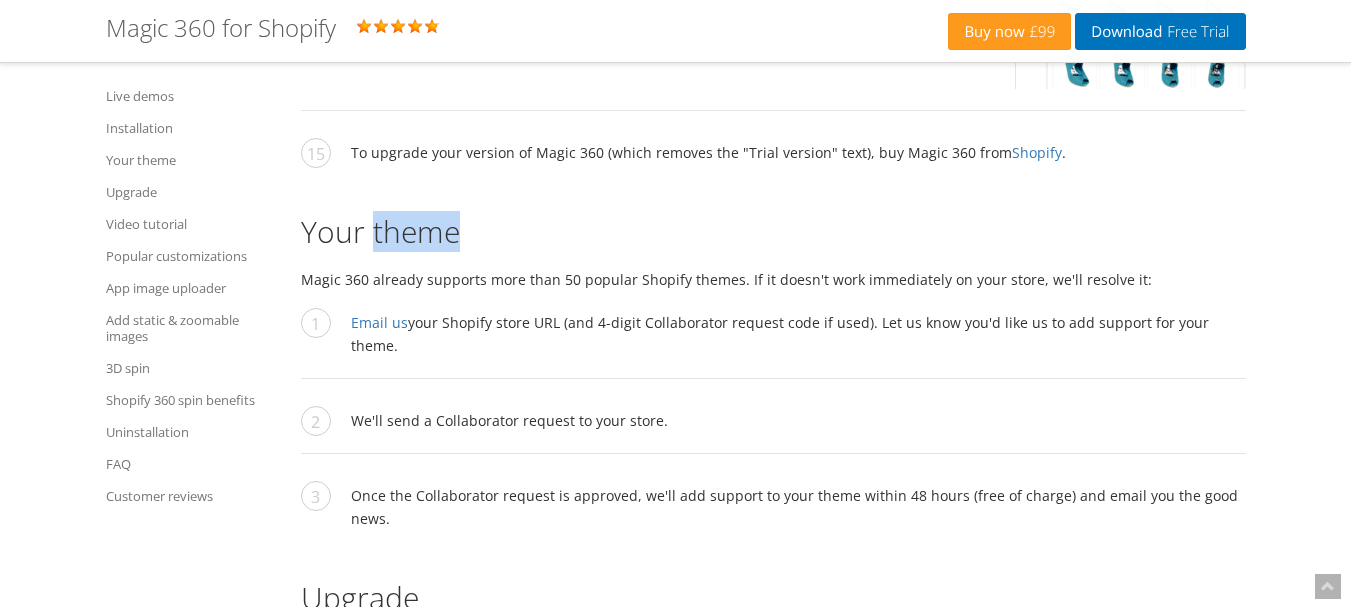 click on "Your theme" at bounding box center [773, 231] 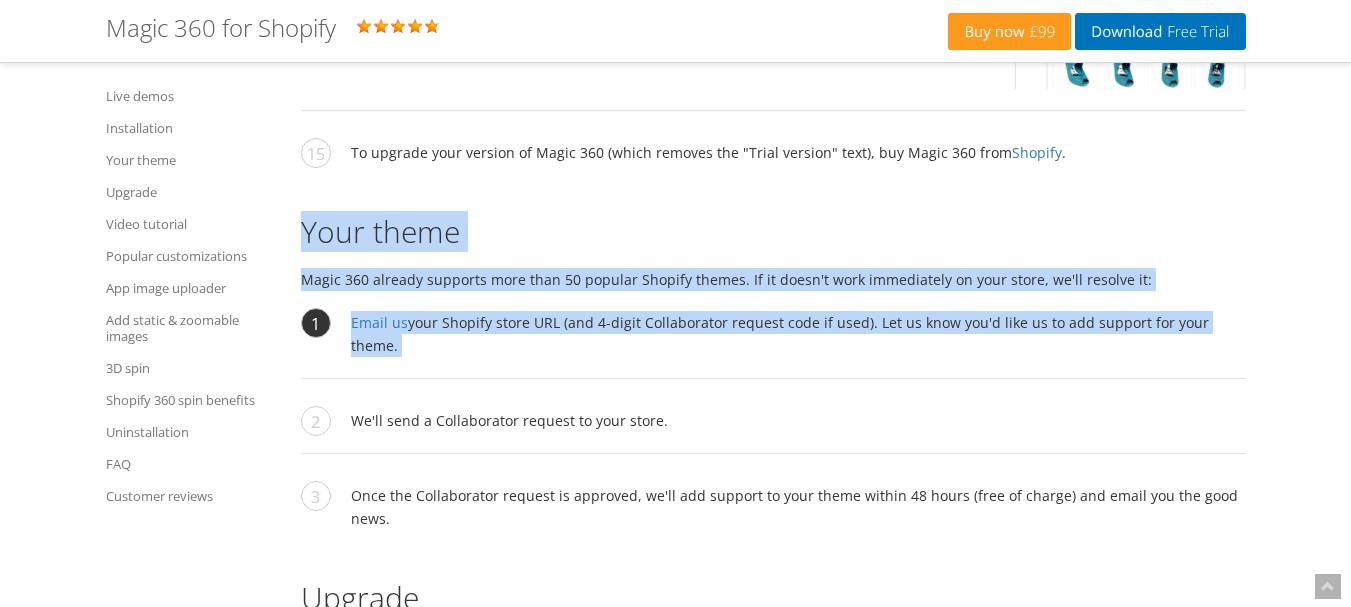 drag, startPoint x: 369, startPoint y: 246, endPoint x: 838, endPoint y: 313, distance: 473.76154 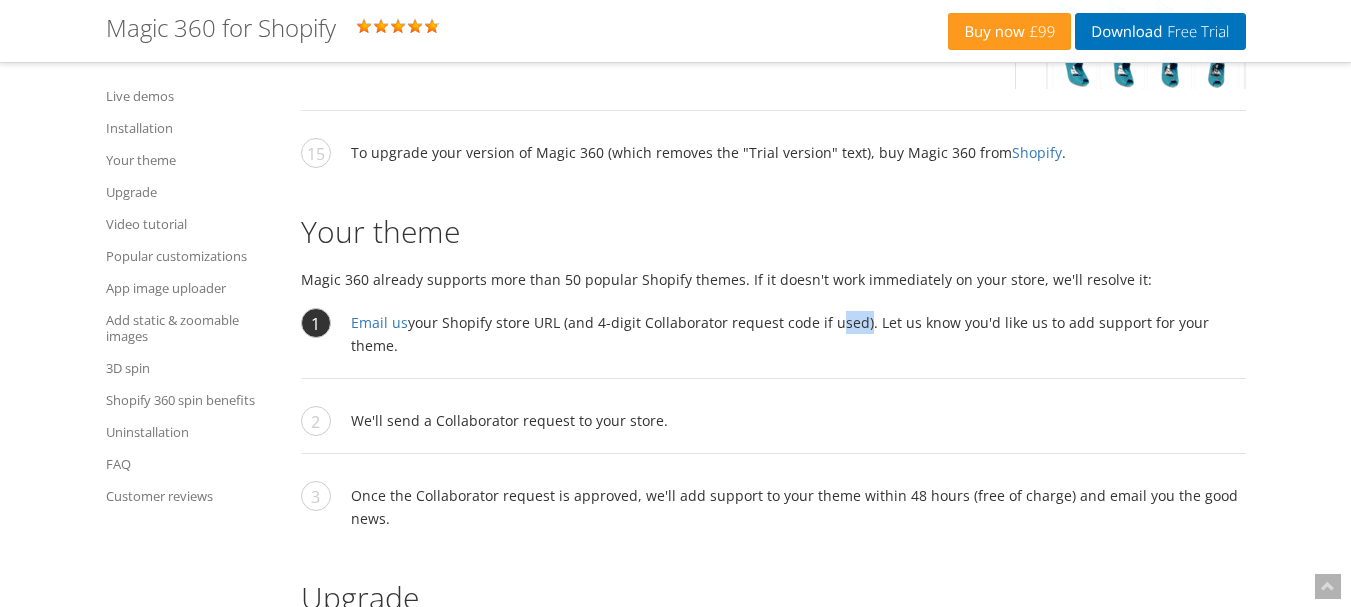 click on "Email us  your Shopify store URL (and 4-digit Collaborator request code if used). Let us know you'd like us to add support for your theme." at bounding box center (773, 345) 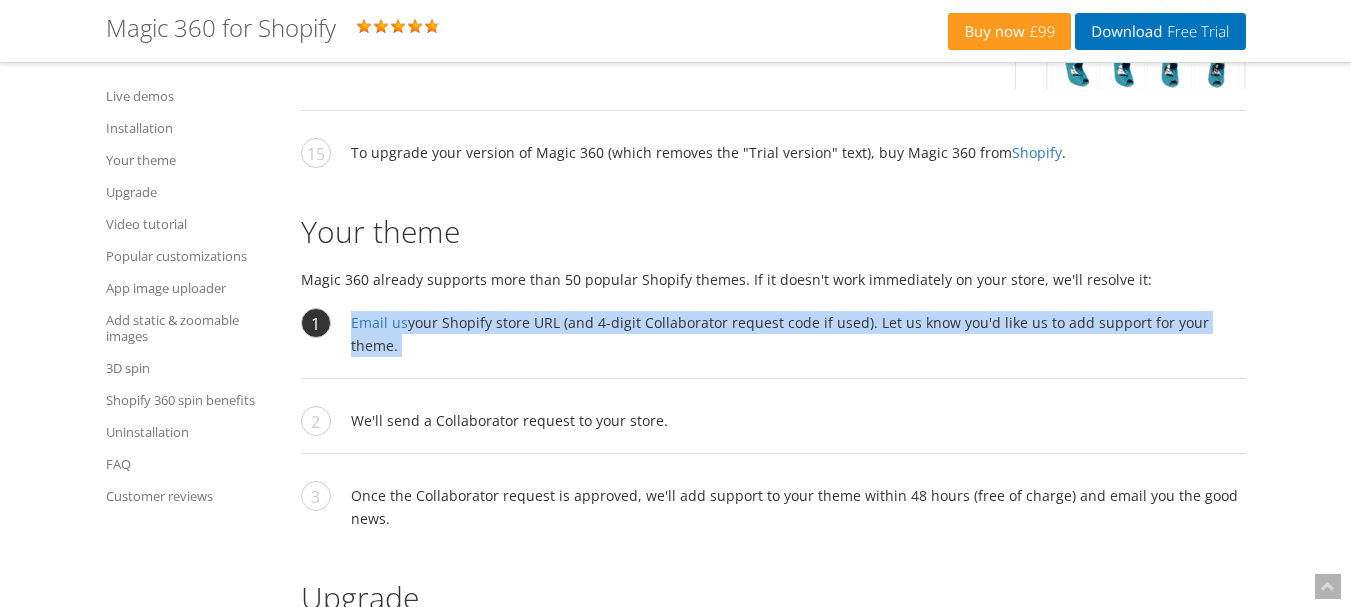click on "Email us  your Shopify store URL (and 4-digit Collaborator request code if used). Let us know you'd like us to add support for your theme." at bounding box center [773, 345] 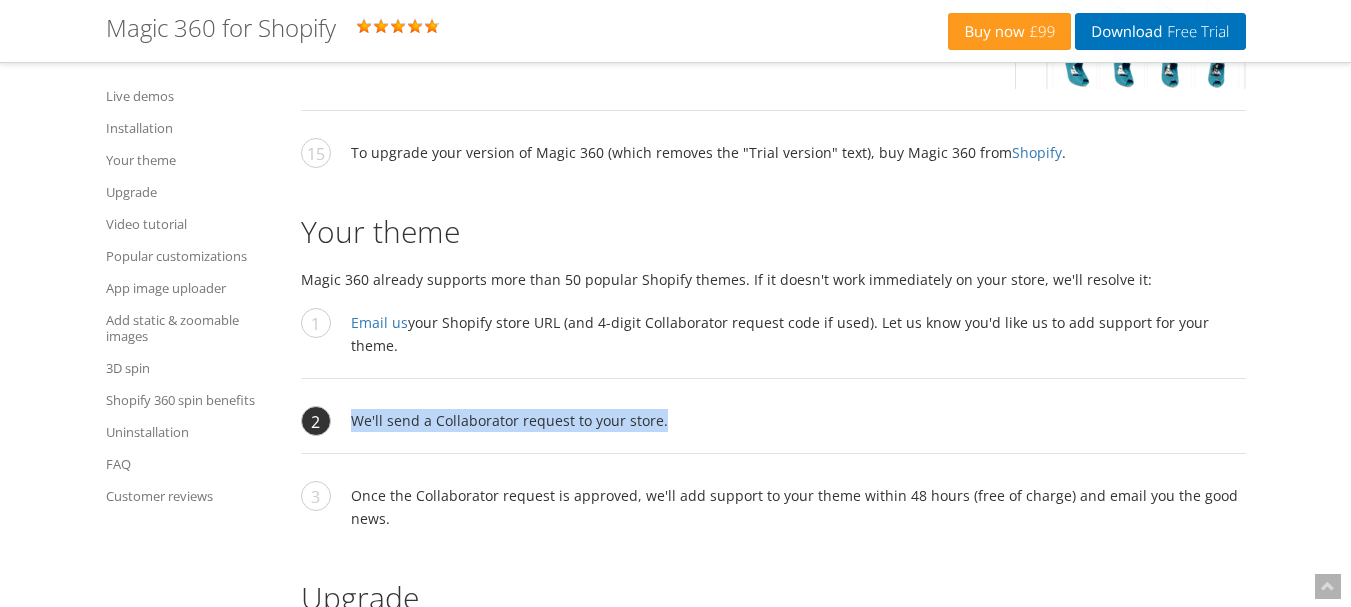 drag, startPoint x: 727, startPoint y: 400, endPoint x: 350, endPoint y: 387, distance: 377.22406 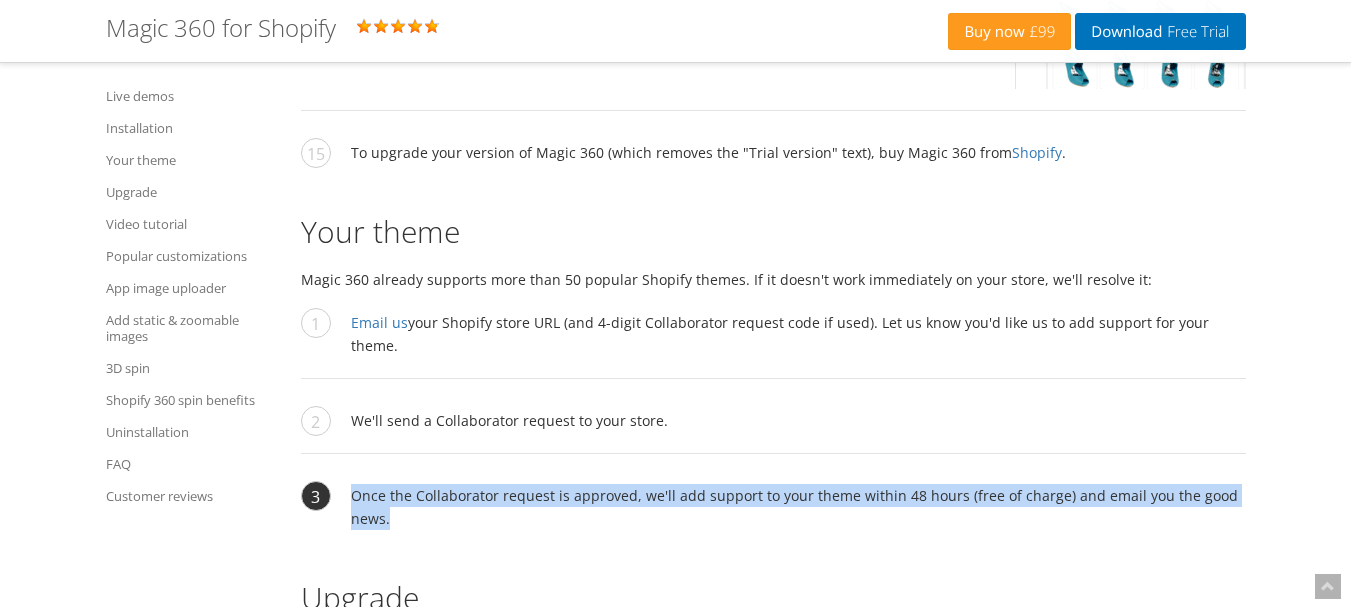 drag, startPoint x: 404, startPoint y: 493, endPoint x: 346, endPoint y: 468, distance: 63.15853 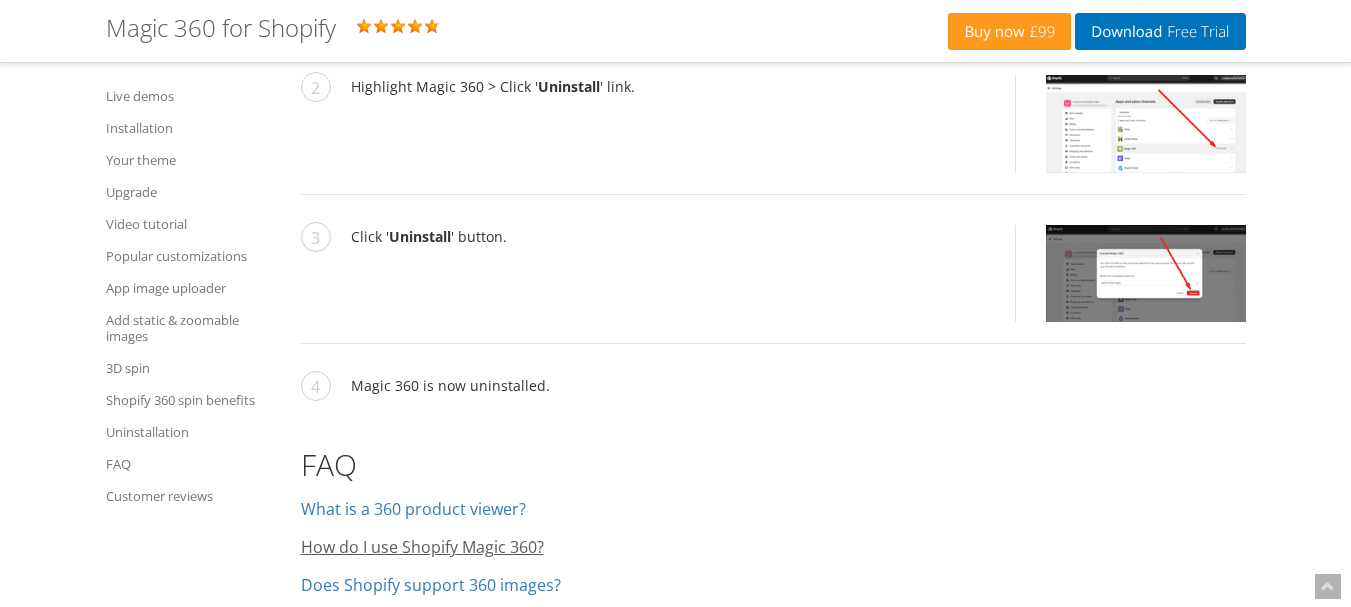 scroll, scrollTop: 12176, scrollLeft: 0, axis: vertical 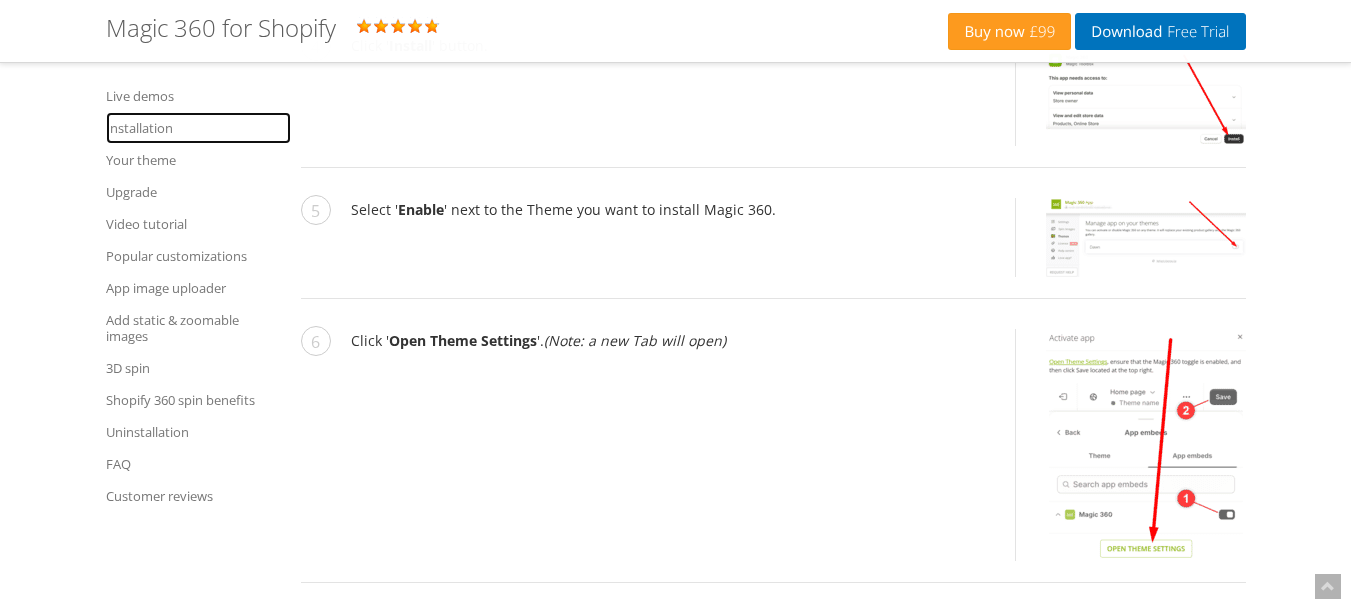 click on "Installation" at bounding box center [198, 128] 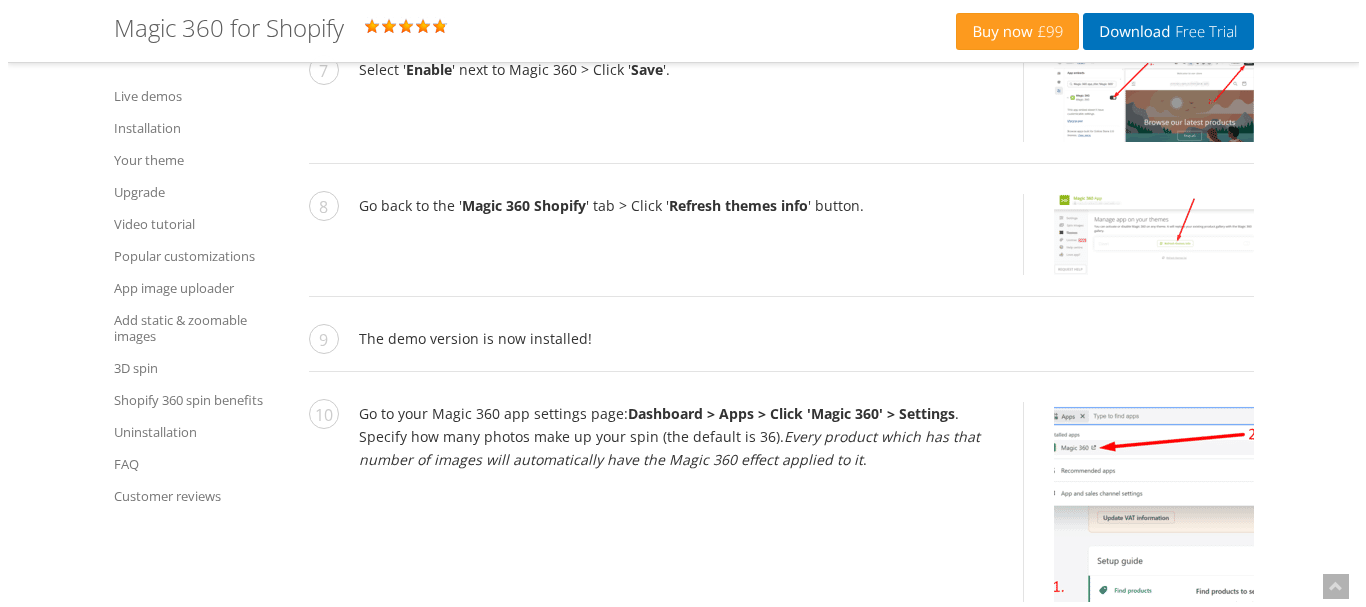 scroll, scrollTop: 3267, scrollLeft: 0, axis: vertical 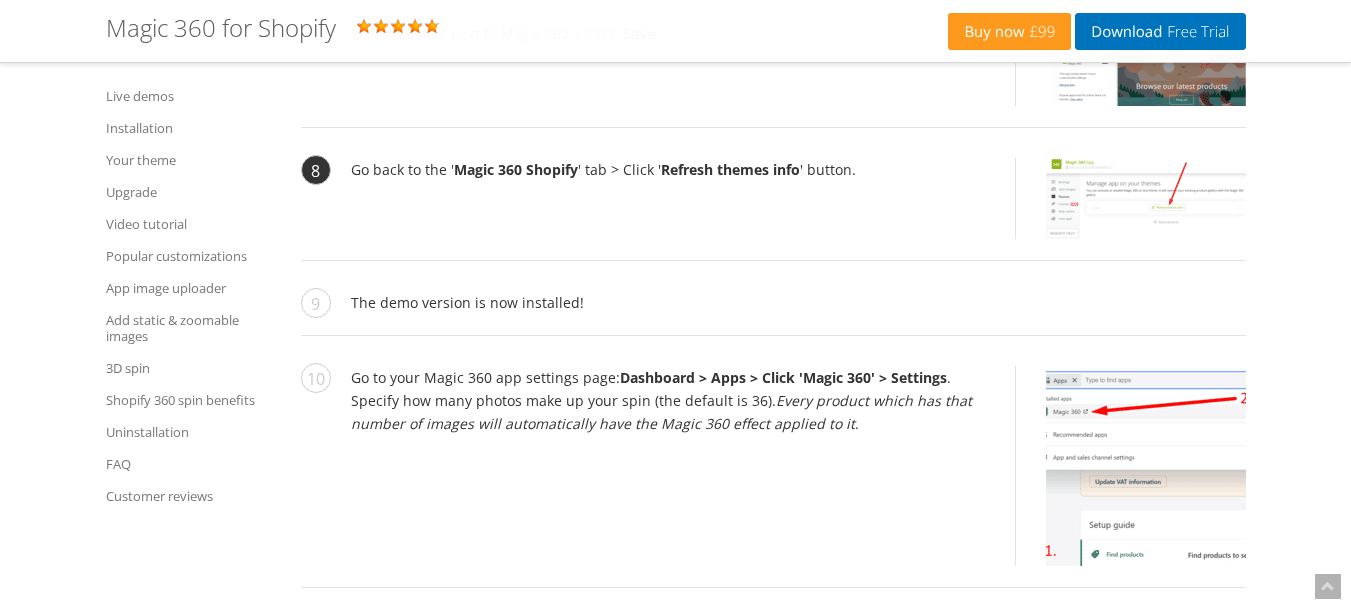 click at bounding box center [1146, 198] 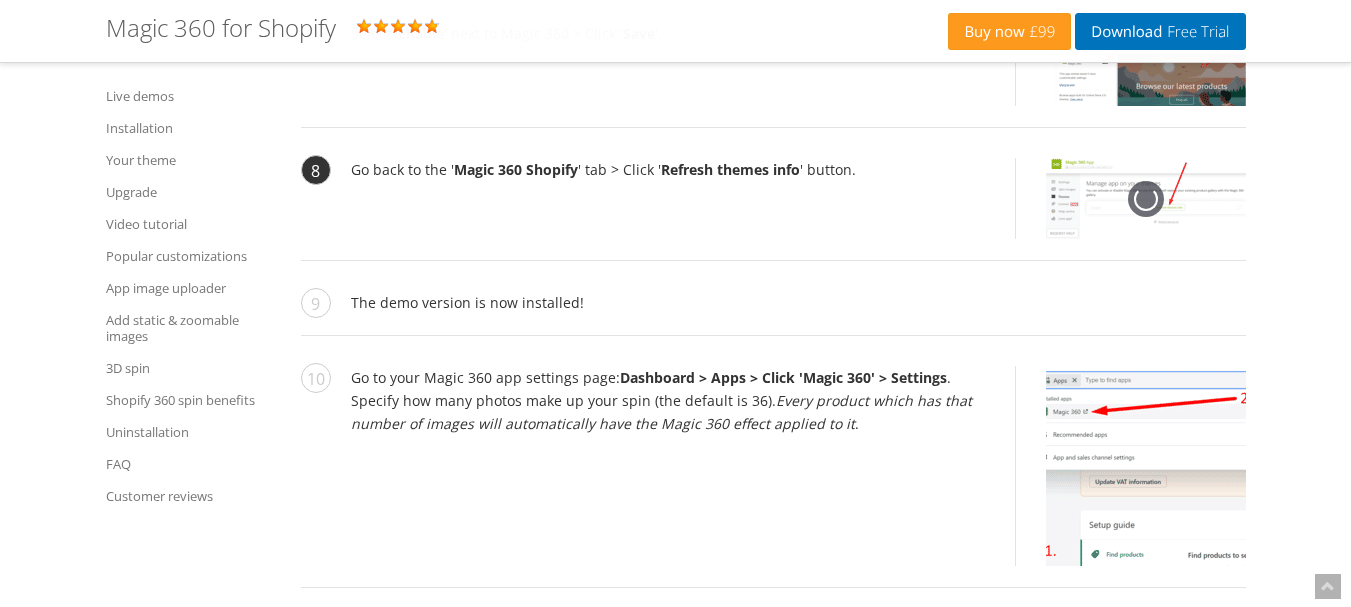 click at bounding box center (1146, 198) 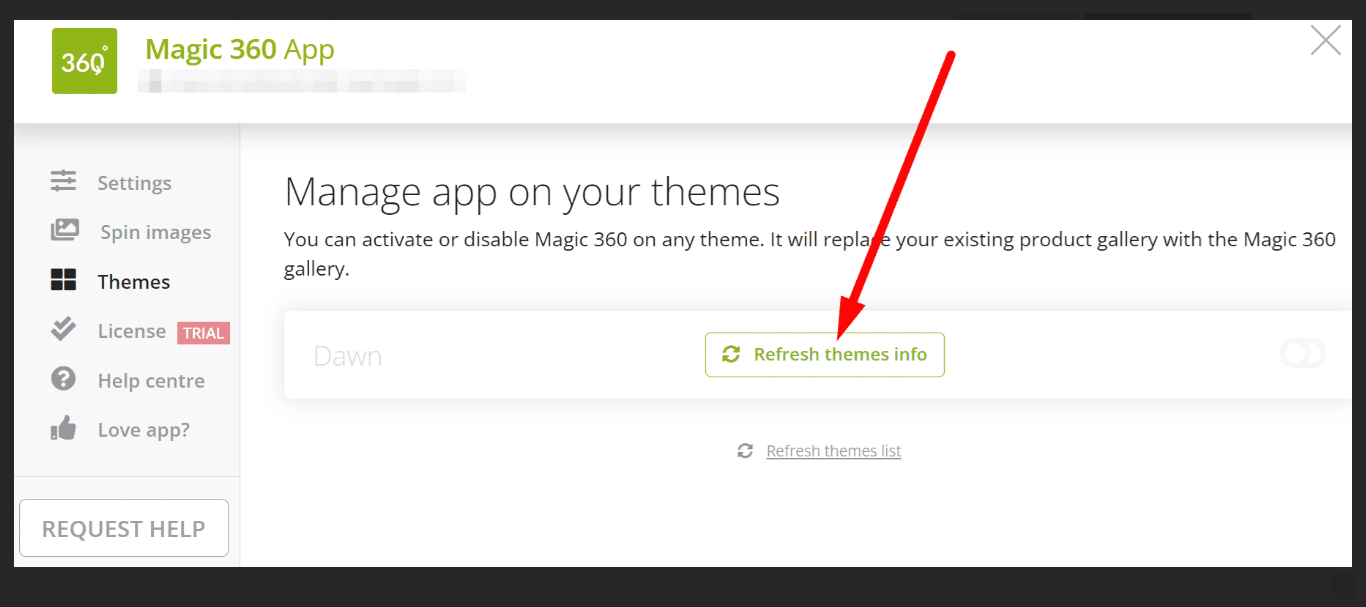 click at bounding box center (1326, 40) 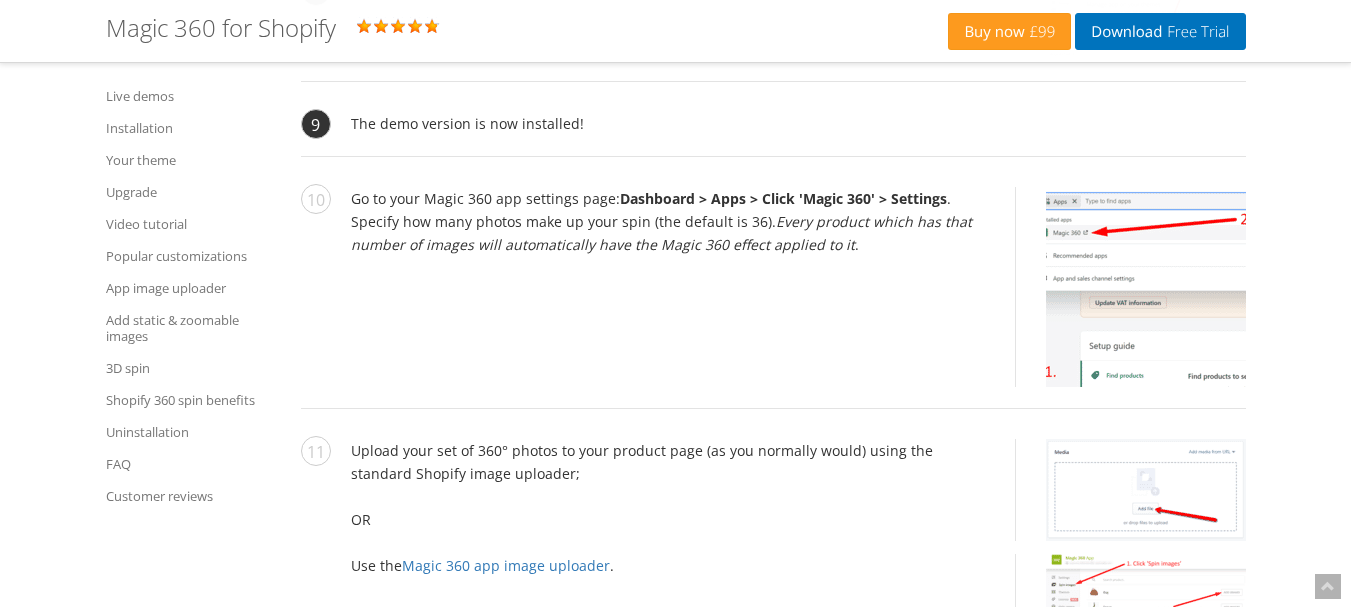 scroll, scrollTop: 3467, scrollLeft: 0, axis: vertical 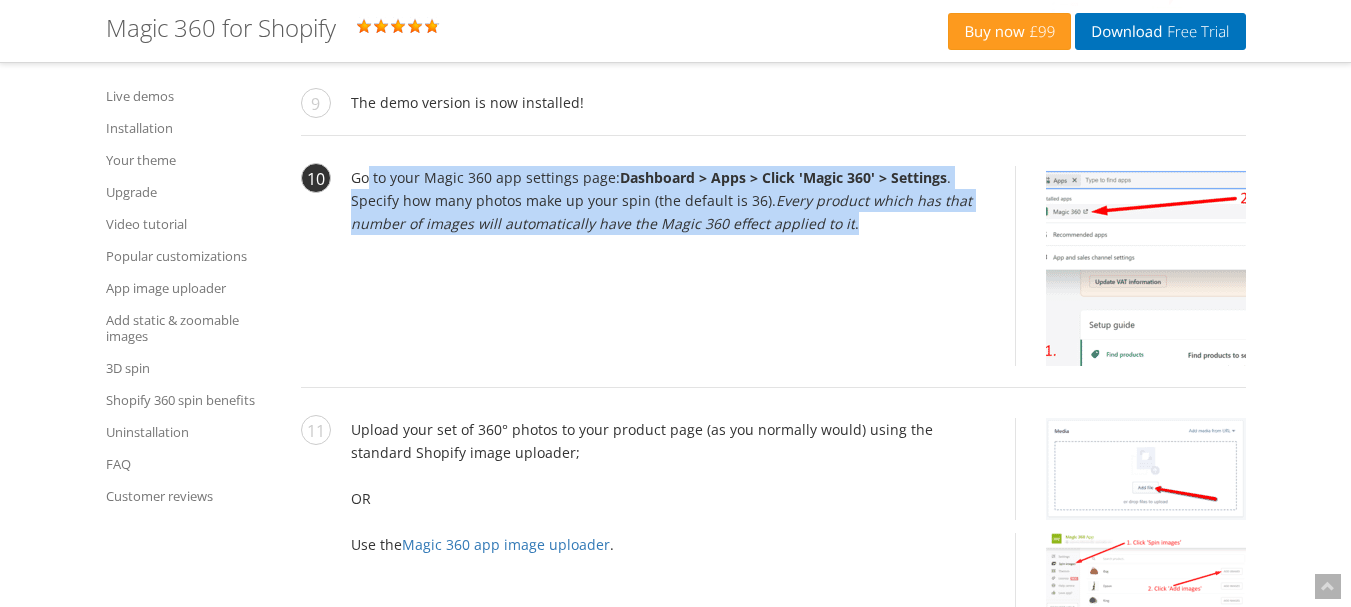 drag, startPoint x: 370, startPoint y: 180, endPoint x: 995, endPoint y: 257, distance: 629.72534 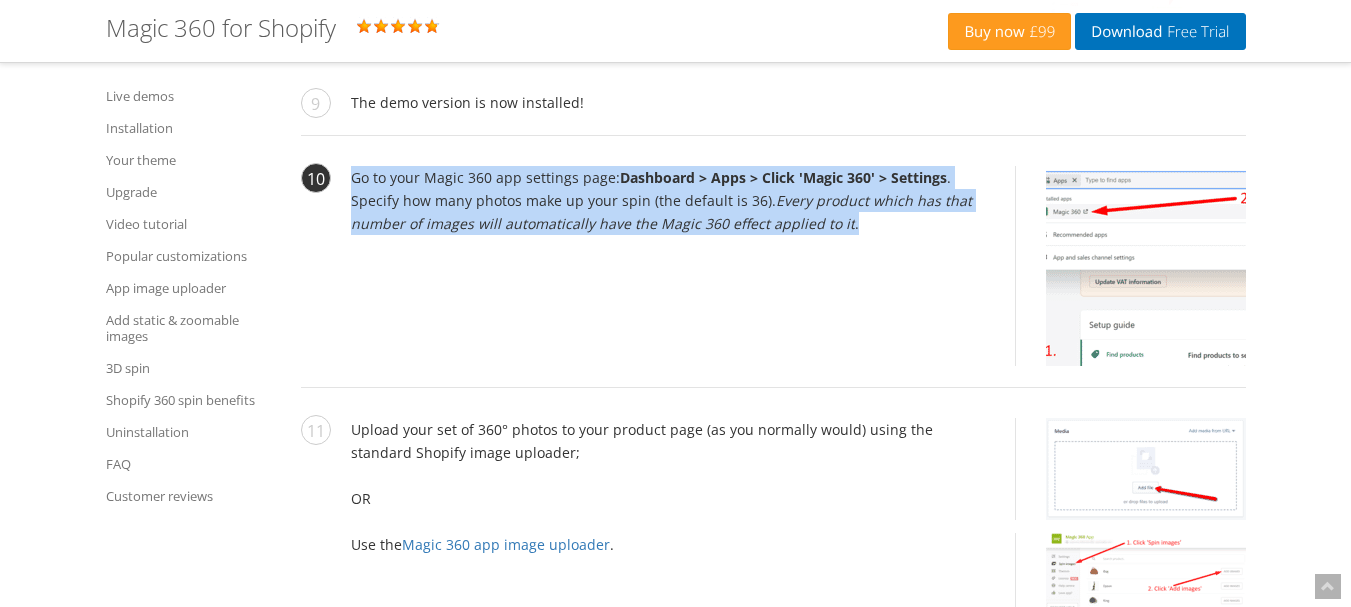 drag, startPoint x: 896, startPoint y: 228, endPoint x: 423, endPoint y: 201, distance: 473.77 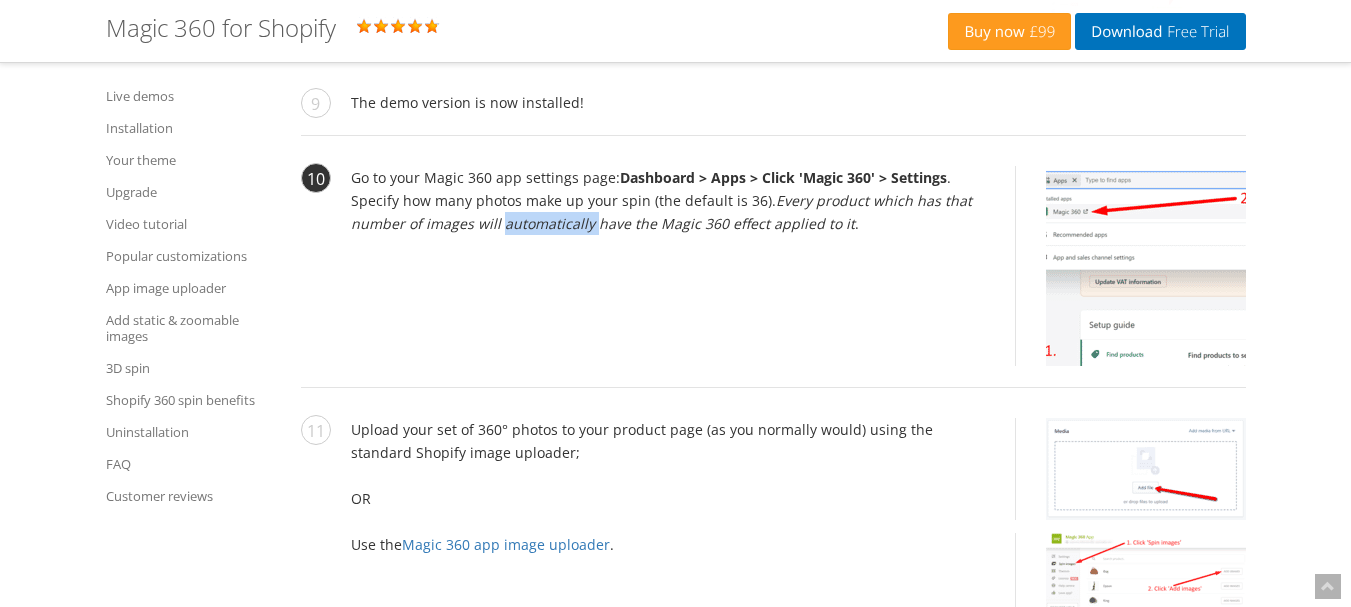 click on "Every product which has that number of images will automatically have the Magic 360 effect applied to it" at bounding box center [661, 212] 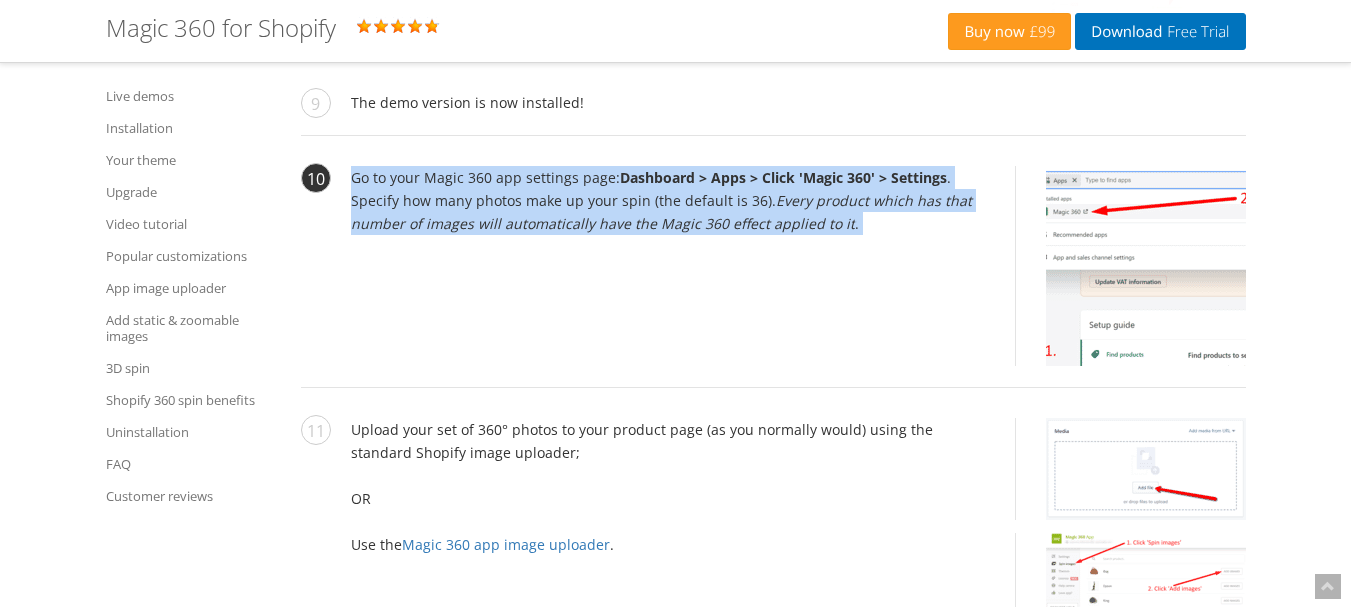 click on "Every product which has that number of images will automatically have the Magic 360 effect applied to it" at bounding box center (661, 212) 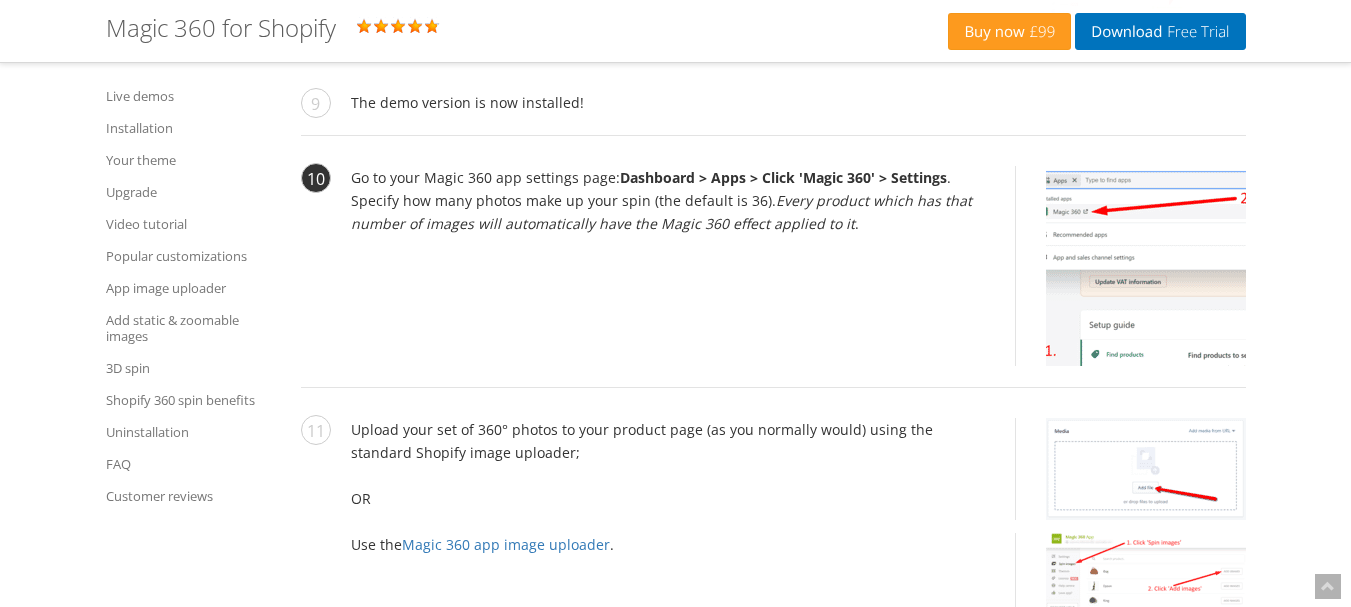 click at bounding box center [1146, 266] 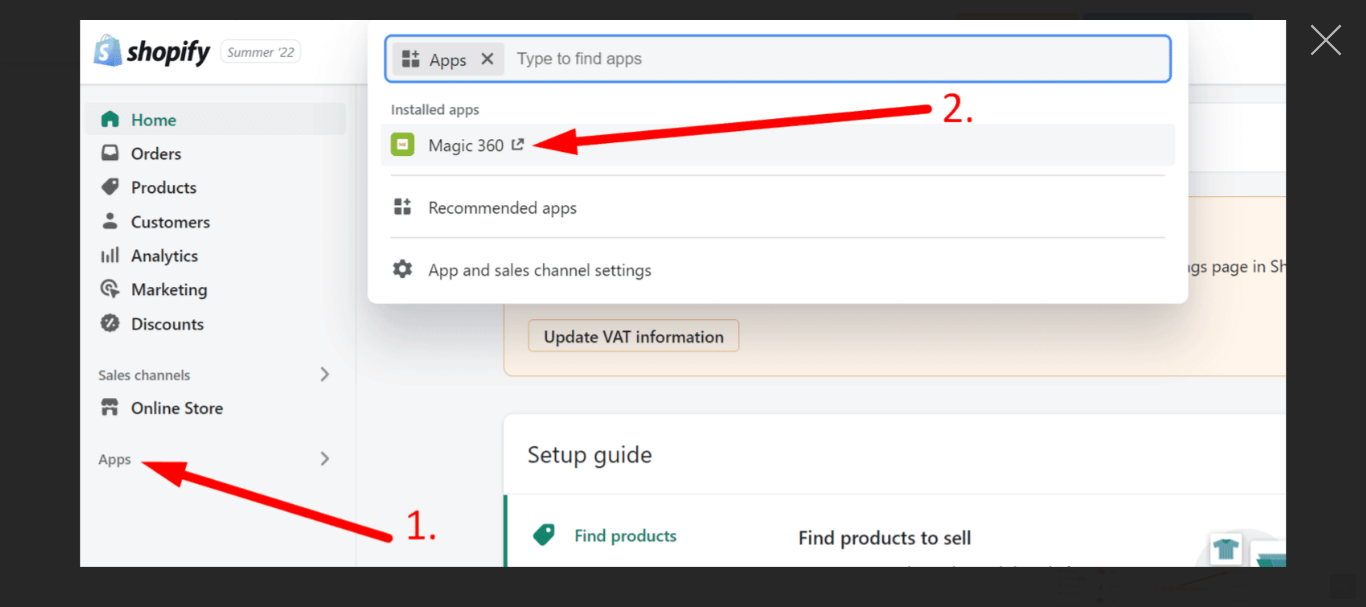 click at bounding box center (1326, 40) 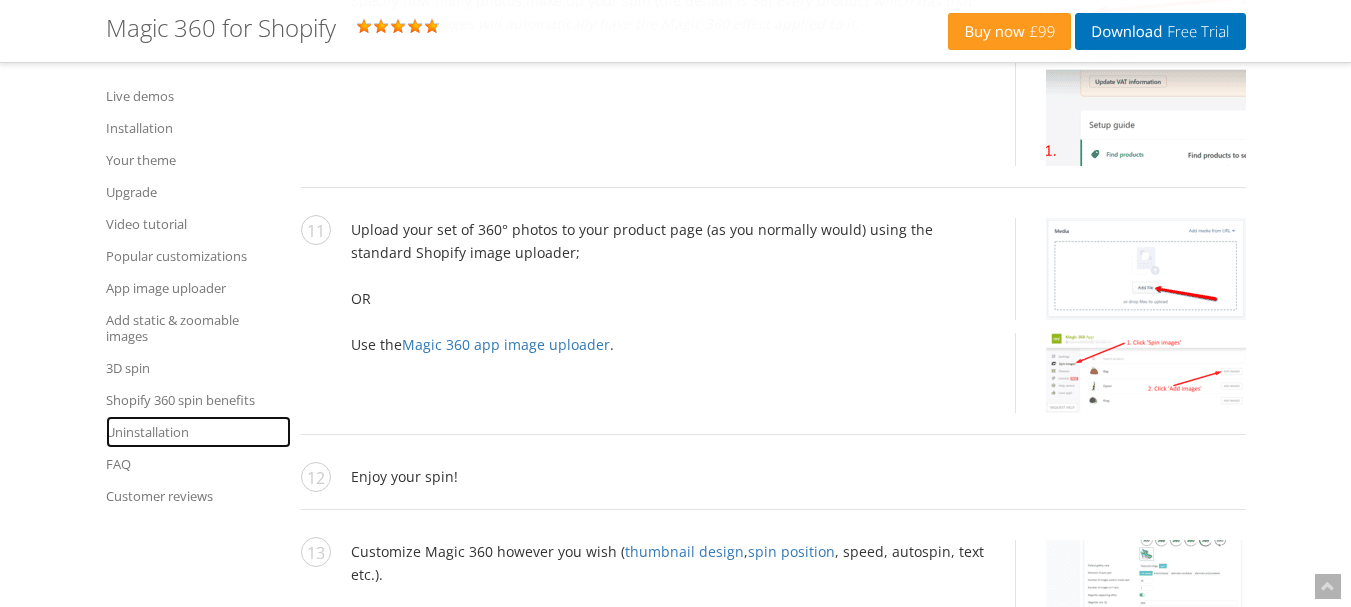 click on "Uninstallation" at bounding box center [198, 432] 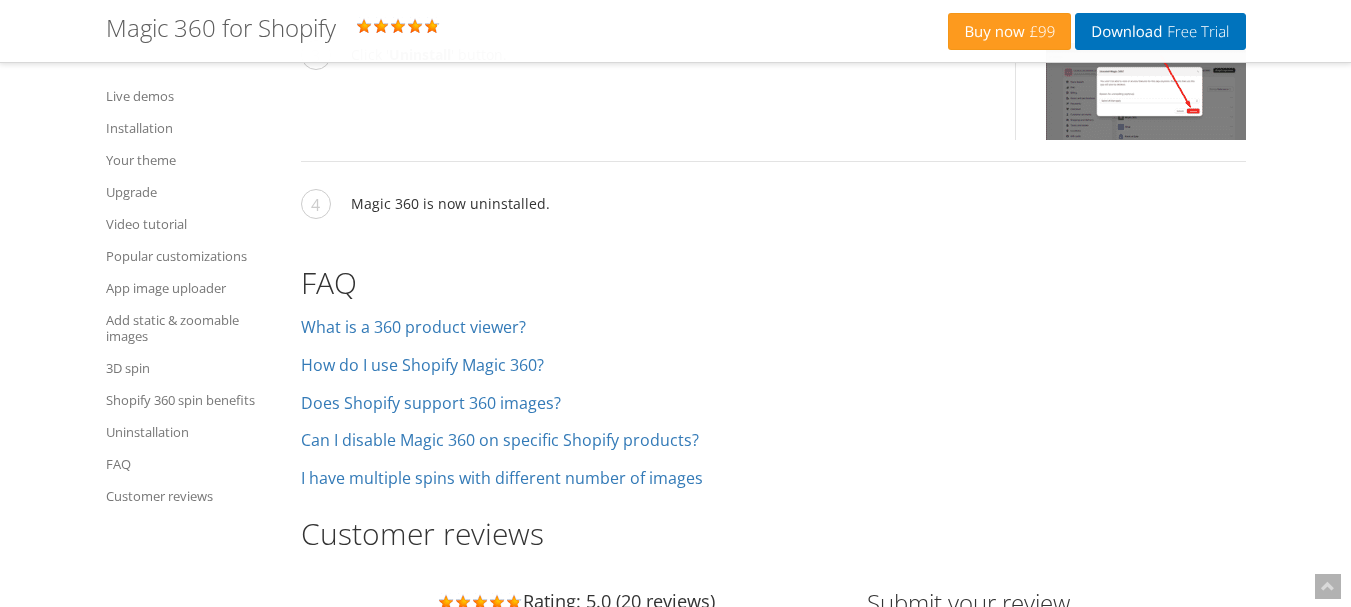 scroll, scrollTop: 12617, scrollLeft: 0, axis: vertical 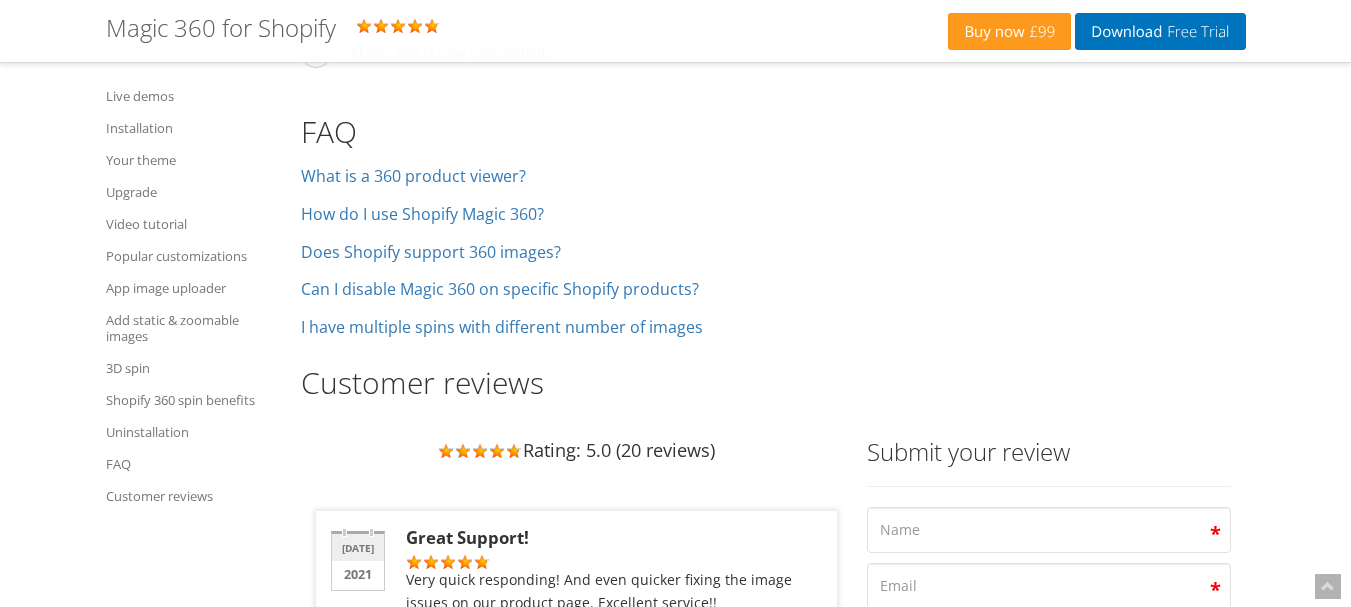 click on "Does Shopify support 360 images?" at bounding box center (773, 253) 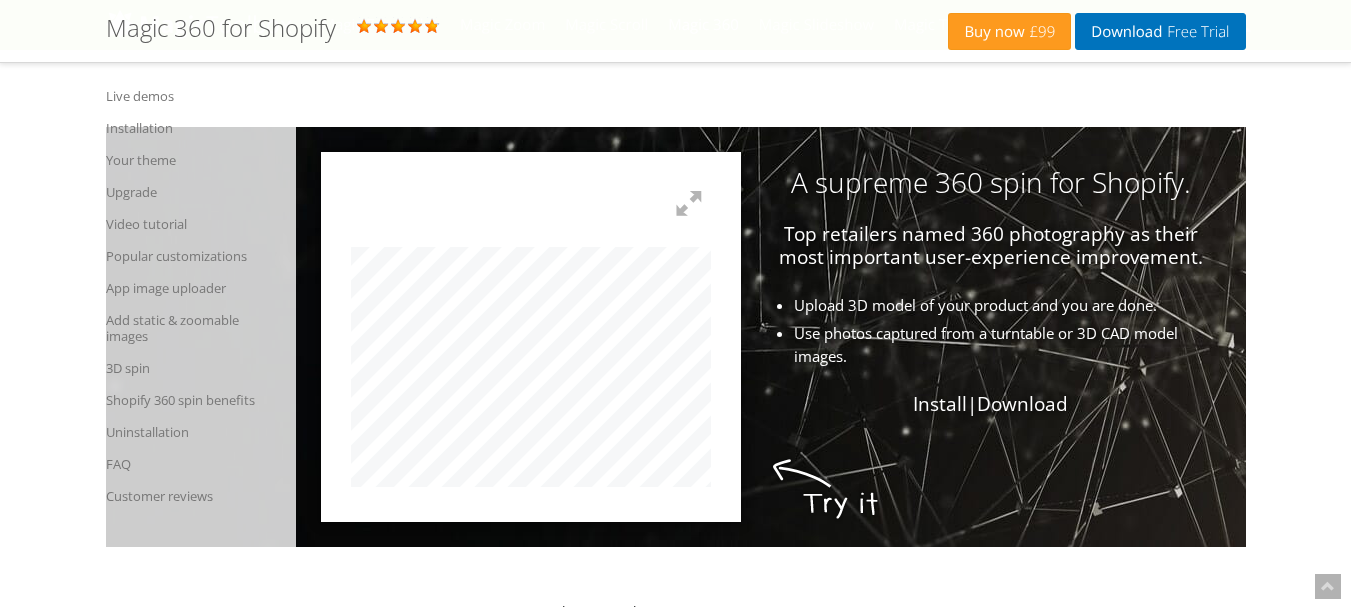 scroll, scrollTop: 5067, scrollLeft: 0, axis: vertical 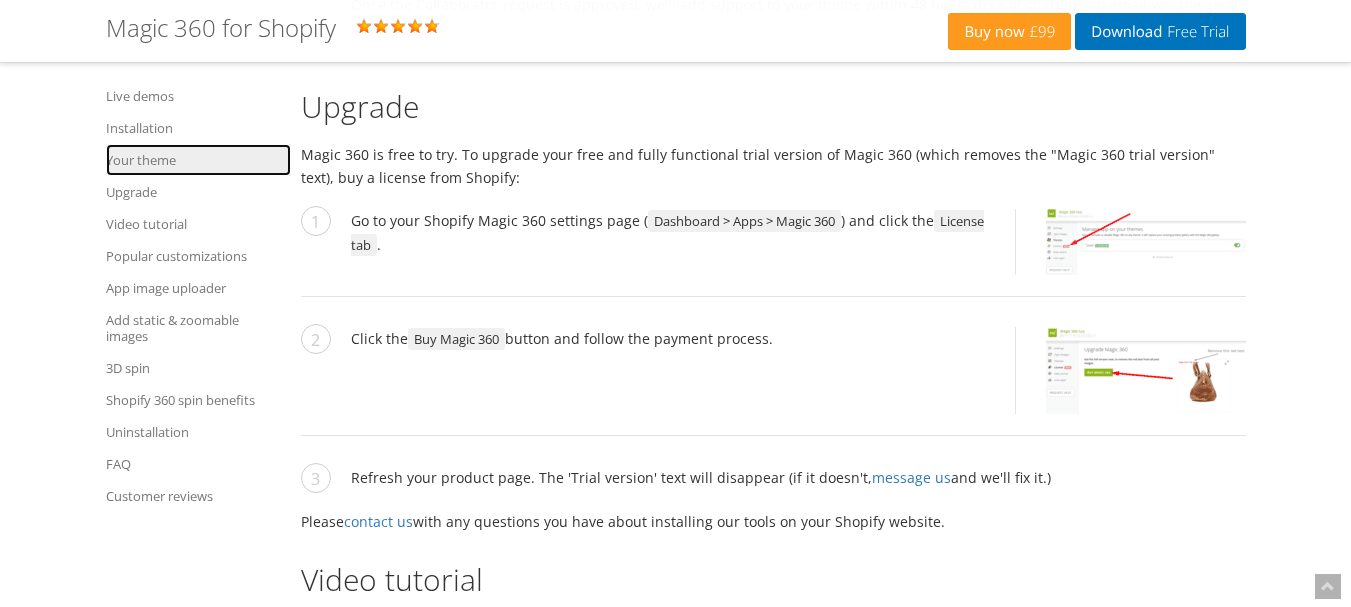 drag, startPoint x: 136, startPoint y: 160, endPoint x: 143, endPoint y: 195, distance: 35.69314 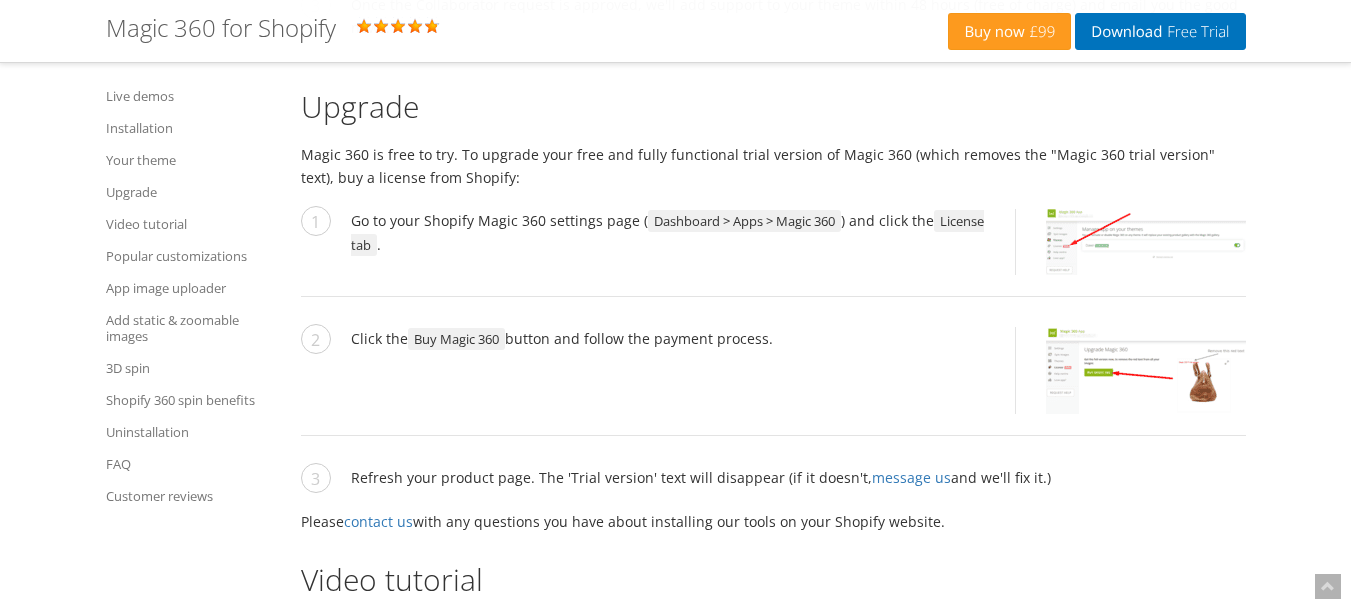 scroll, scrollTop: 4704, scrollLeft: 0, axis: vertical 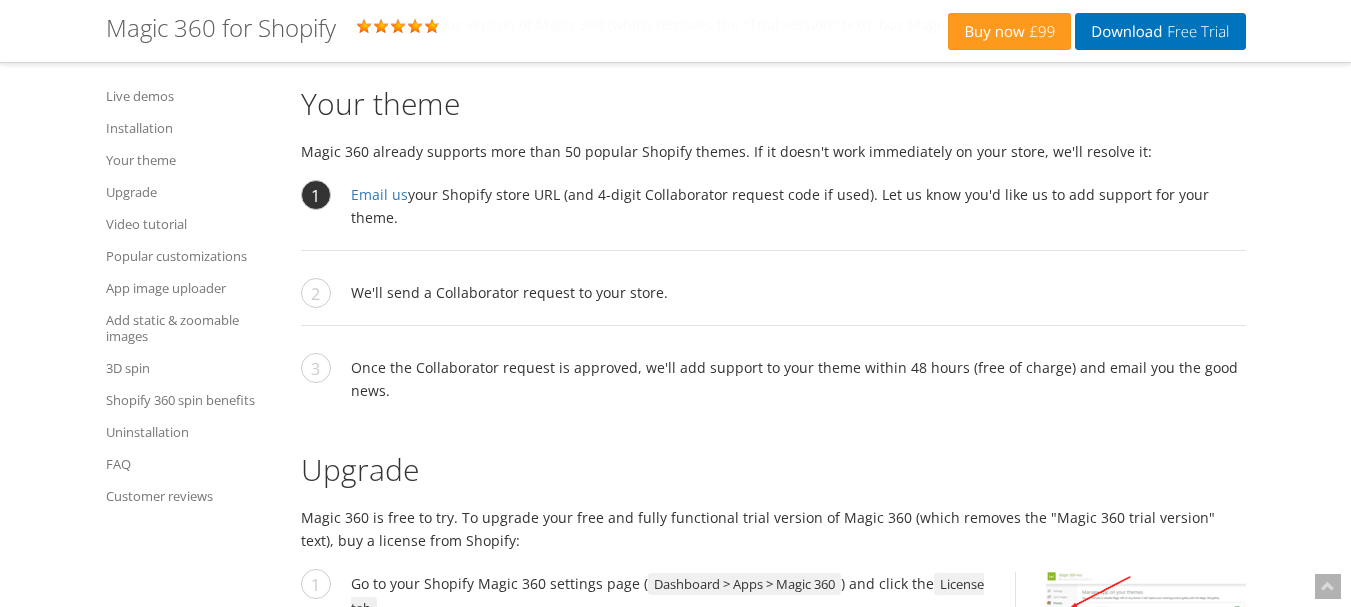 click on "Email us  your Shopify store URL (and 4-digit Collaborator request code if used). Let us know you'd like us to add support for your theme." at bounding box center [773, 217] 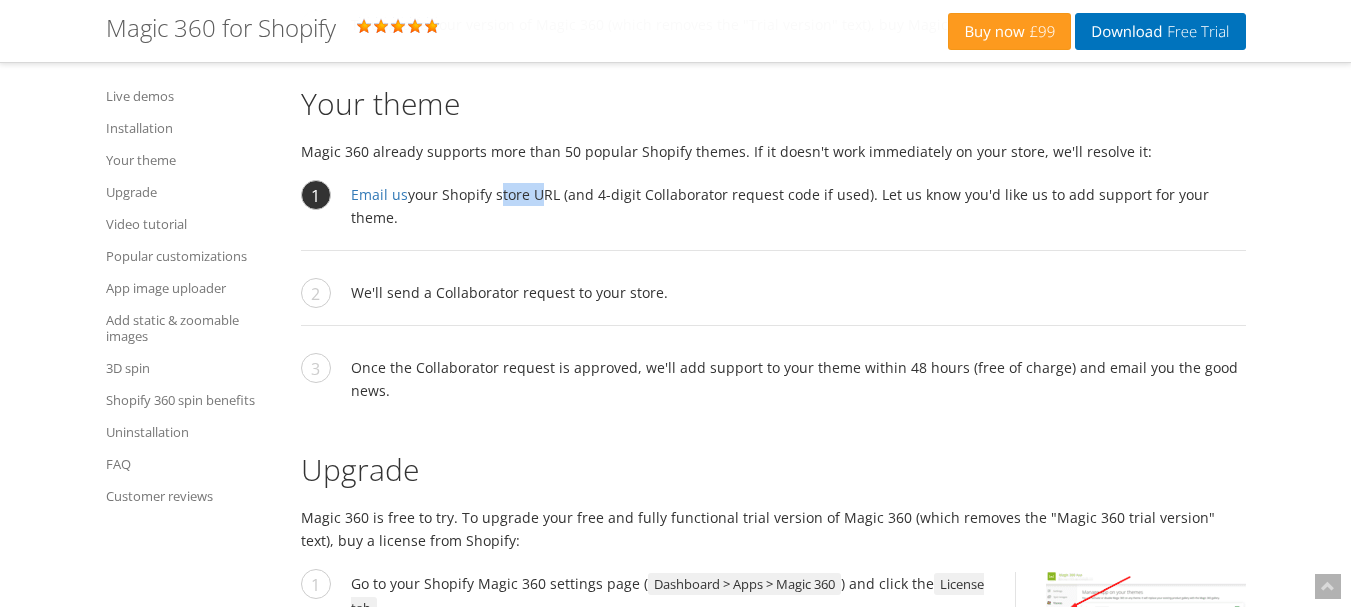 click on "Email us  your Shopify store URL (and 4-digit Collaborator request code if used). Let us know you'd like us to add support for your theme." at bounding box center [773, 217] 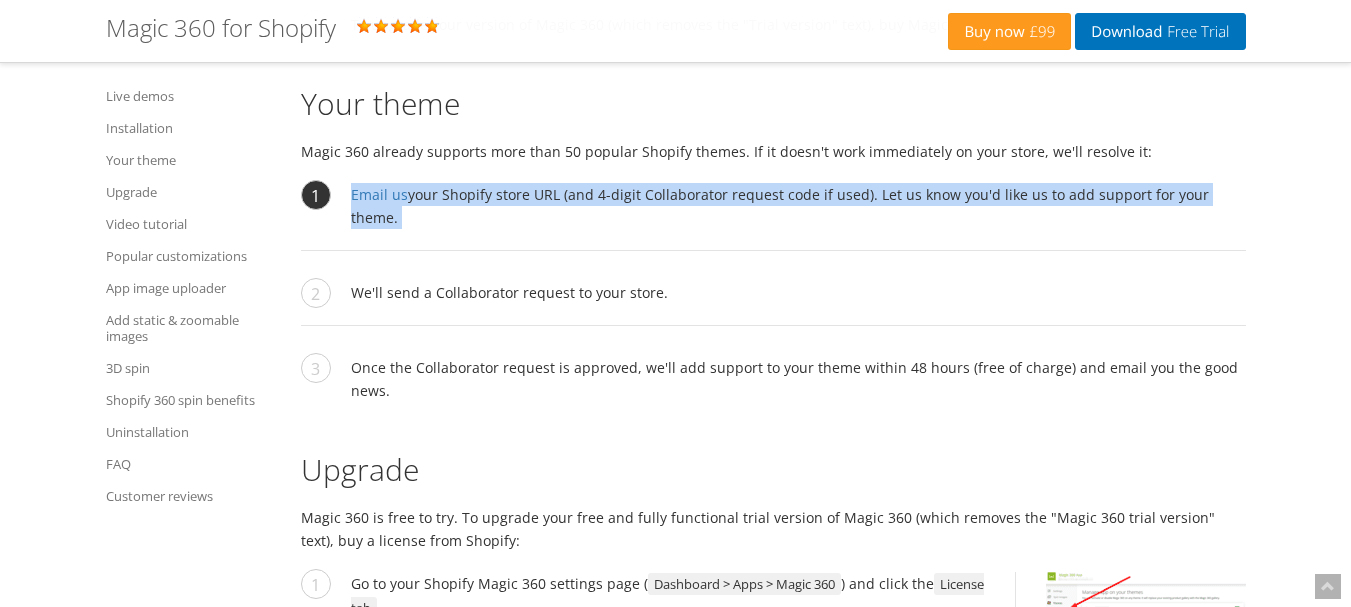 click on "Email us  your Shopify store URL (and 4-digit Collaborator request code if used). Let us know you'd like us to add support for your theme." at bounding box center [773, 217] 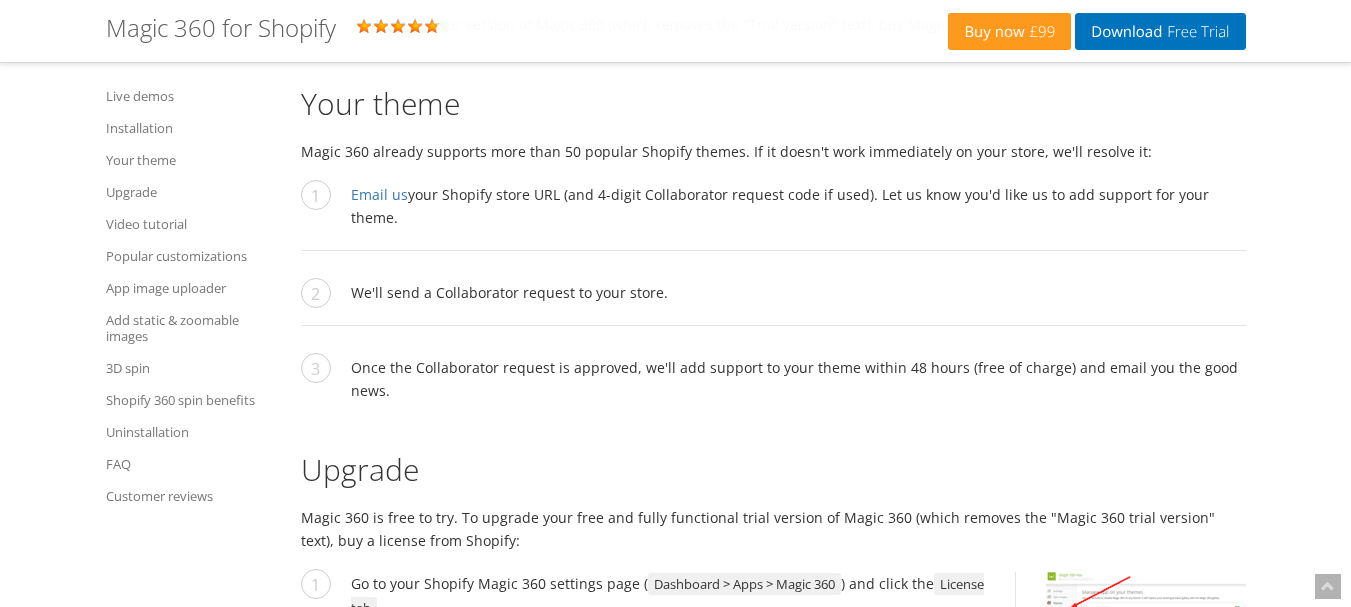 click on "Email us  your Shopify store URL (and 4-digit Collaborator request code if used). Let us know you'd like us to add support for your theme. We'll send a Collaborator request to your store. Once the Collaborator request is approved, we'll add support to your theme within 48 hours (free of charge) and email you the good news." at bounding box center [773, 303] 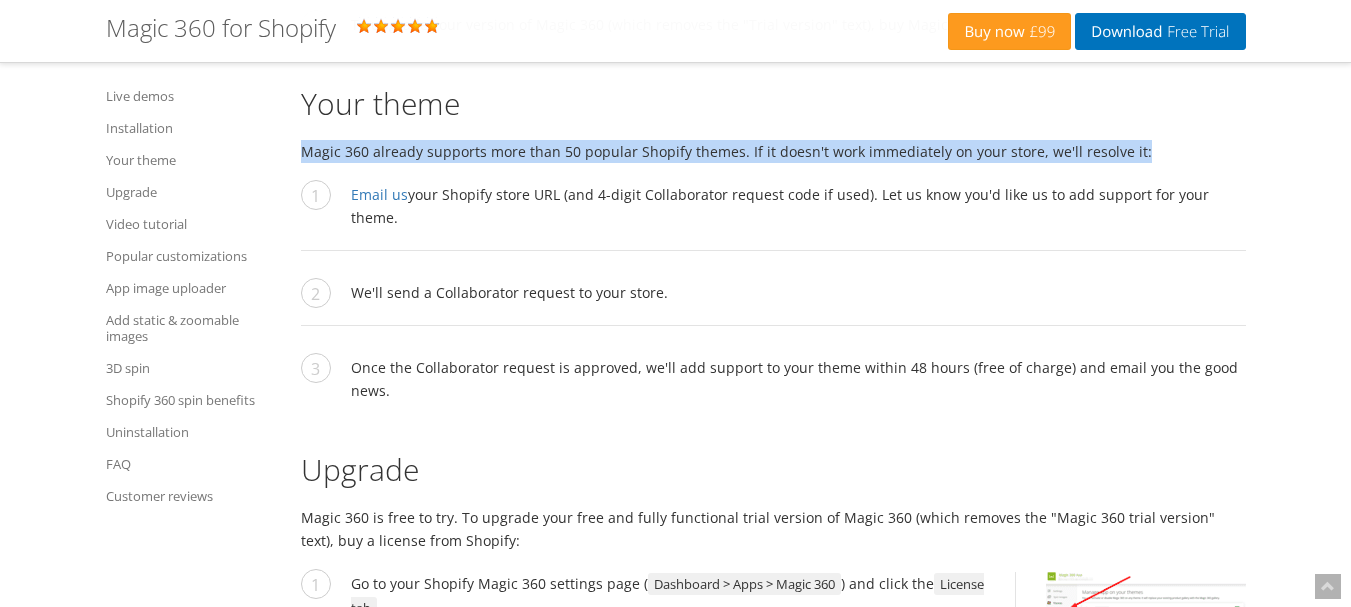 drag, startPoint x: 293, startPoint y: 153, endPoint x: 1296, endPoint y: 137, distance: 1003.1276 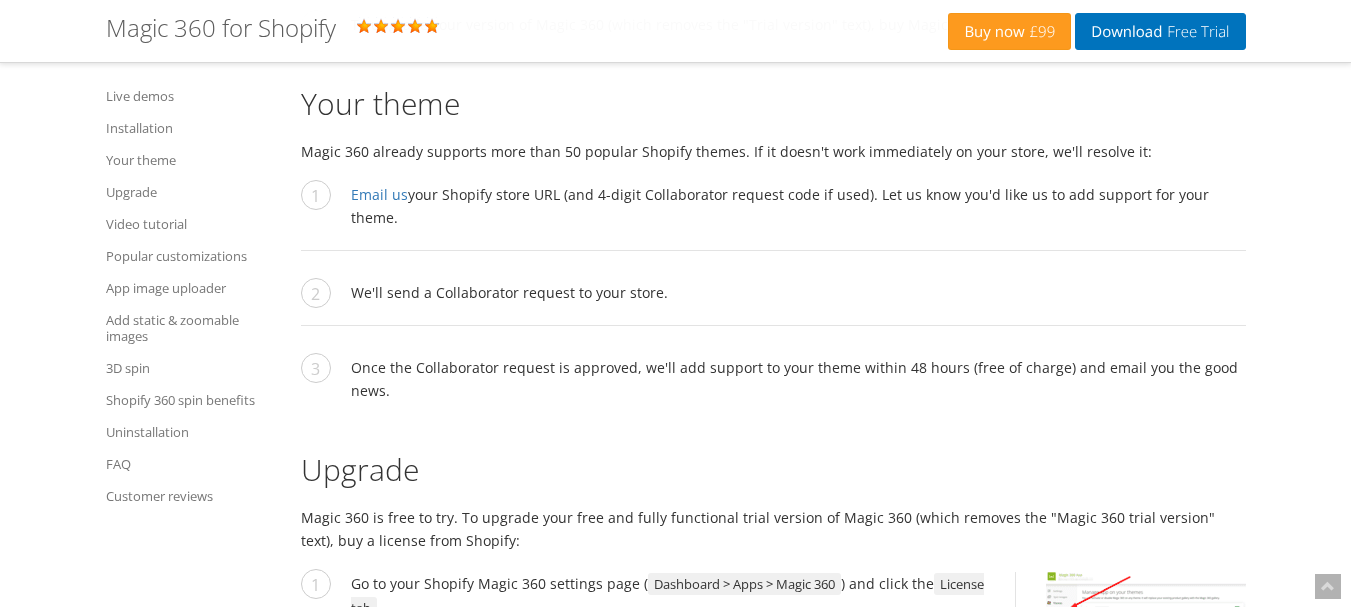 click on "Email us  your Shopify store URL (and 4-digit Collaborator request code if used). Let us know you'd like us to add support for your theme. We'll send a Collaborator request to your store. Once the Collaborator request is approved, we'll add support to your theme within 48 hours (free of charge) and email you the good news." at bounding box center (773, 303) 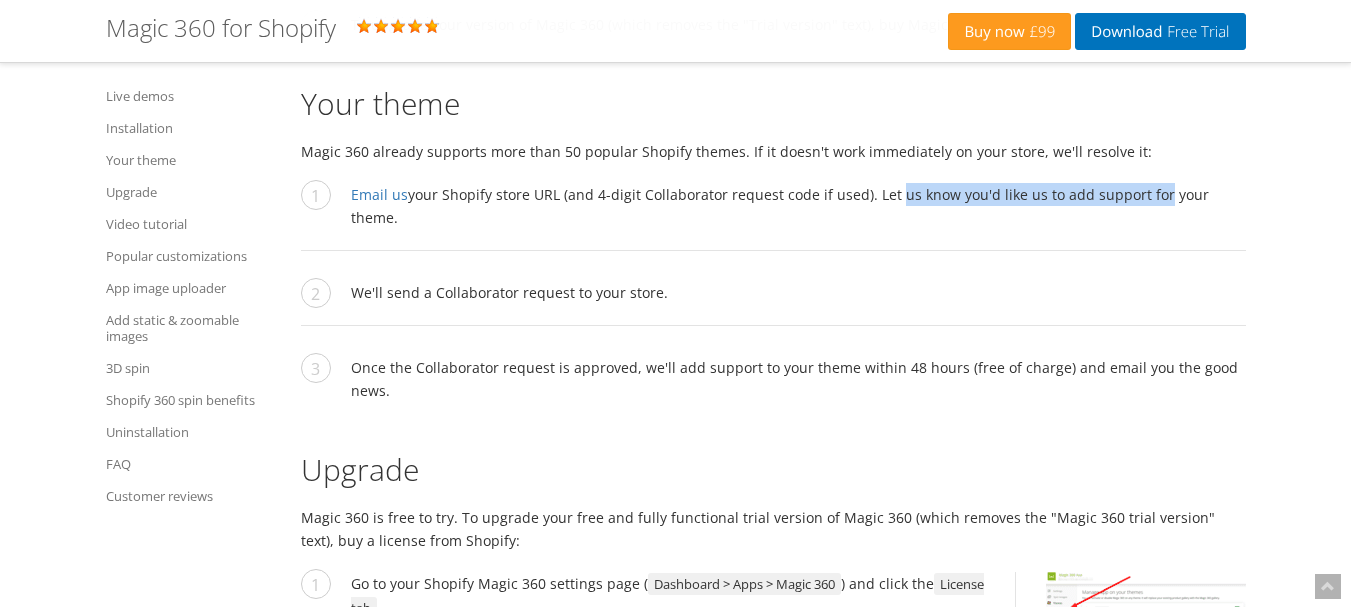 drag, startPoint x: 1116, startPoint y: 173, endPoint x: 1162, endPoint y: 173, distance: 46 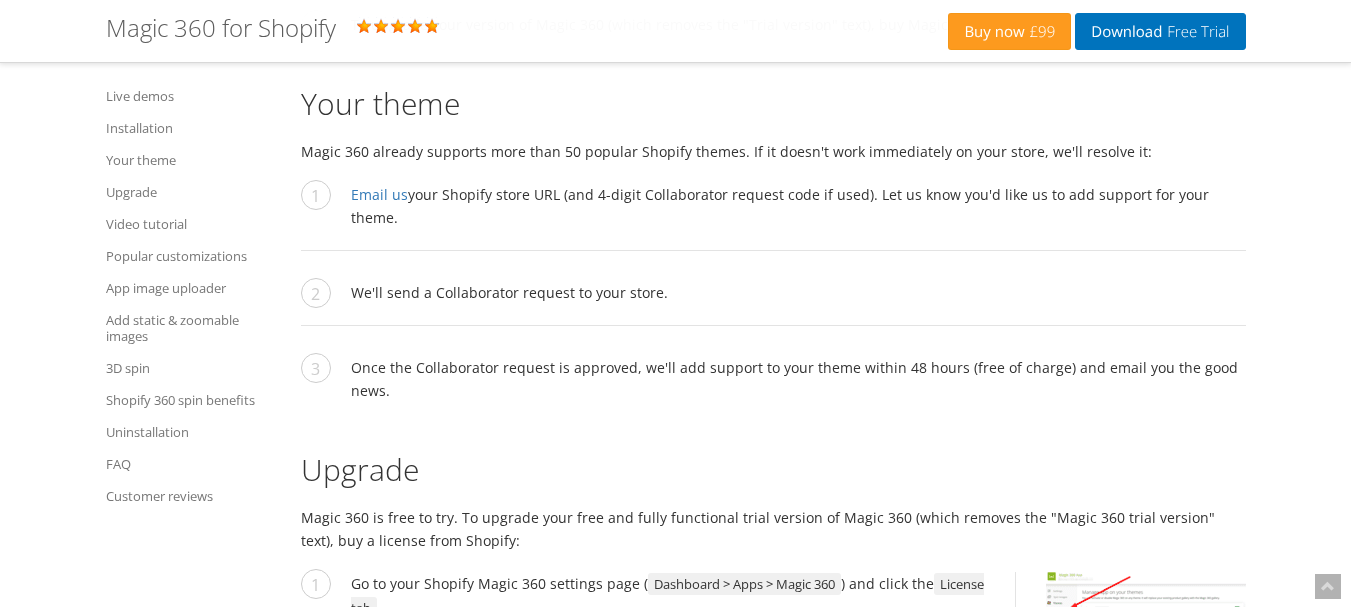 click on "Magic 360 already supports more than 50 popular Shopify themes. If it doesn't work immediately on your store, we'll resolve it:" at bounding box center (773, 151) 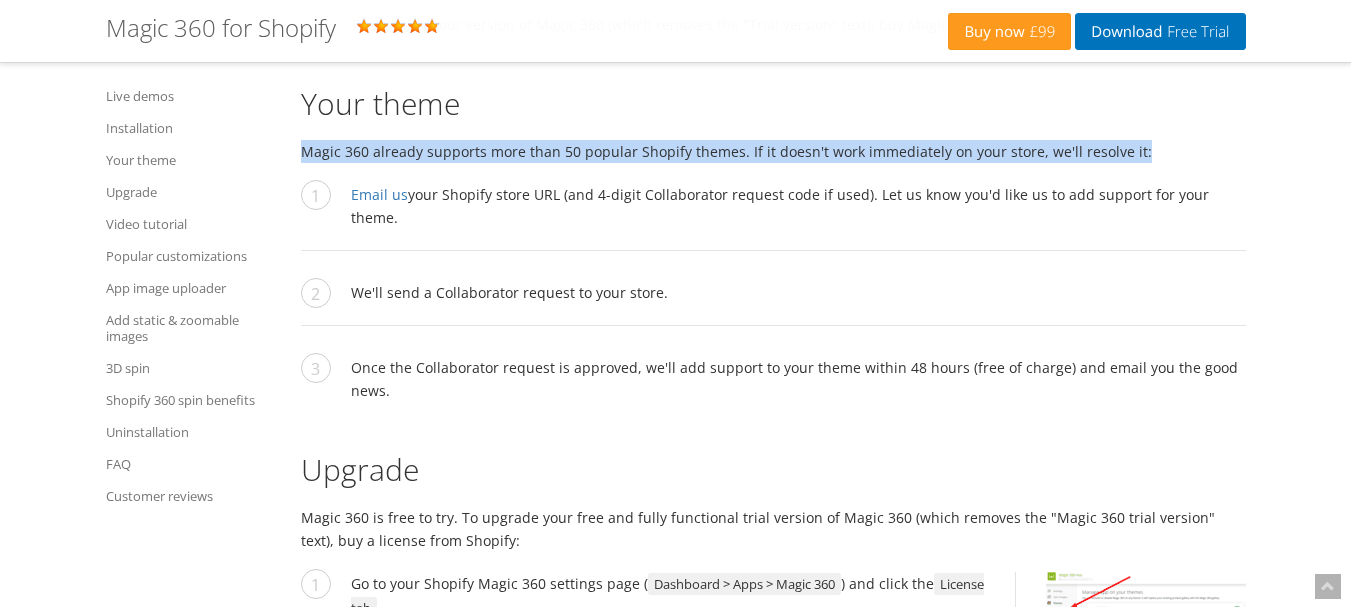 drag, startPoint x: 1159, startPoint y: 150, endPoint x: 292, endPoint y: 165, distance: 867.12976 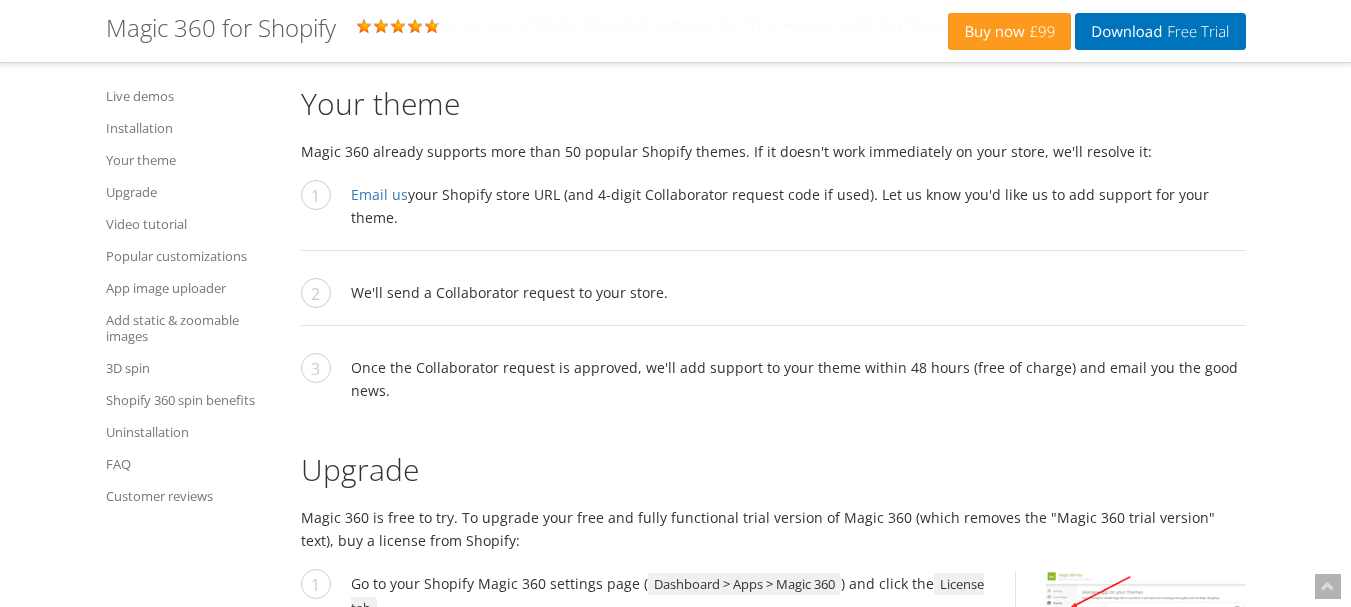 click on "Magic 360 already supports more than 50 popular Shopify themes. If it doesn't work immediately on your store, we'll resolve it:" at bounding box center [773, 151] 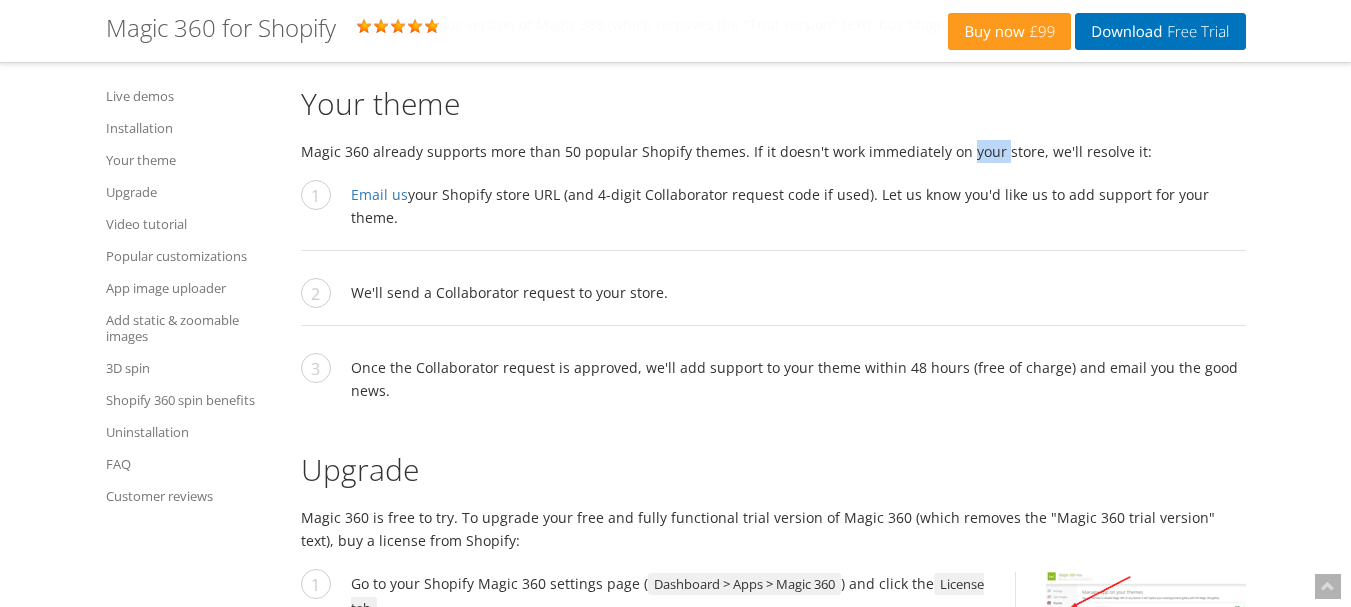 click on "Magic 360 already supports more than 50 popular Shopify themes. If it doesn't work immediately on your store, we'll resolve it:" at bounding box center [773, 151] 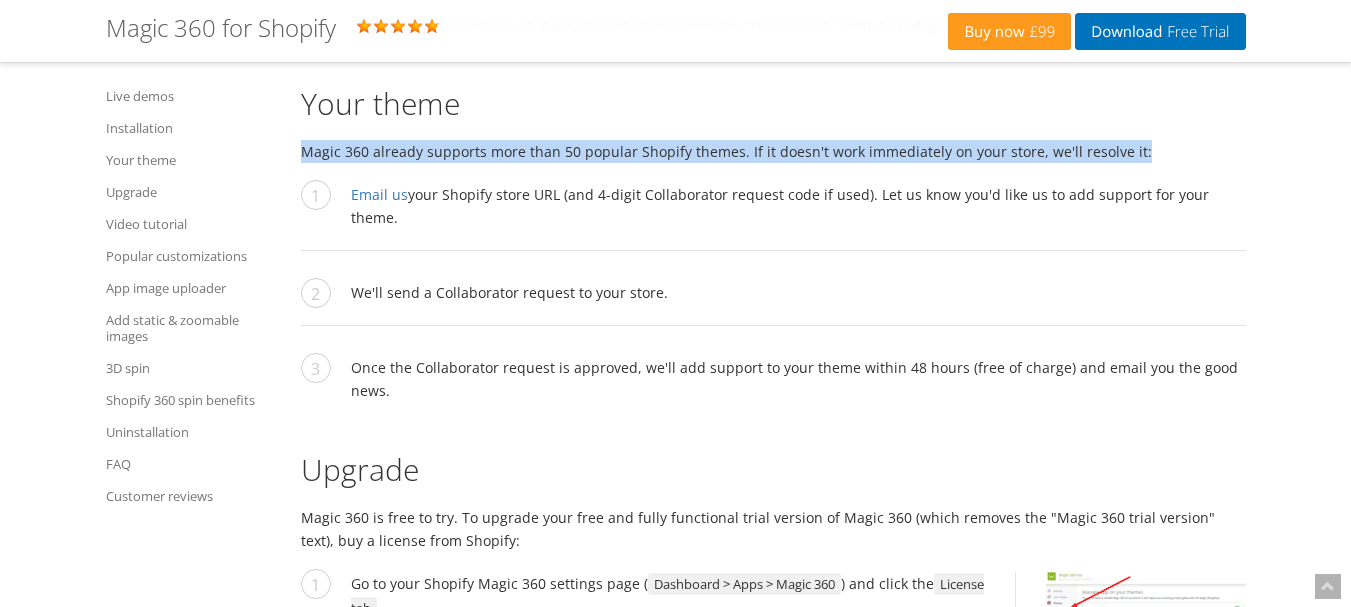 click on "Magic 360 already supports more than 50 popular Shopify themes. If it doesn't work immediately on your store, we'll resolve it:" at bounding box center [773, 151] 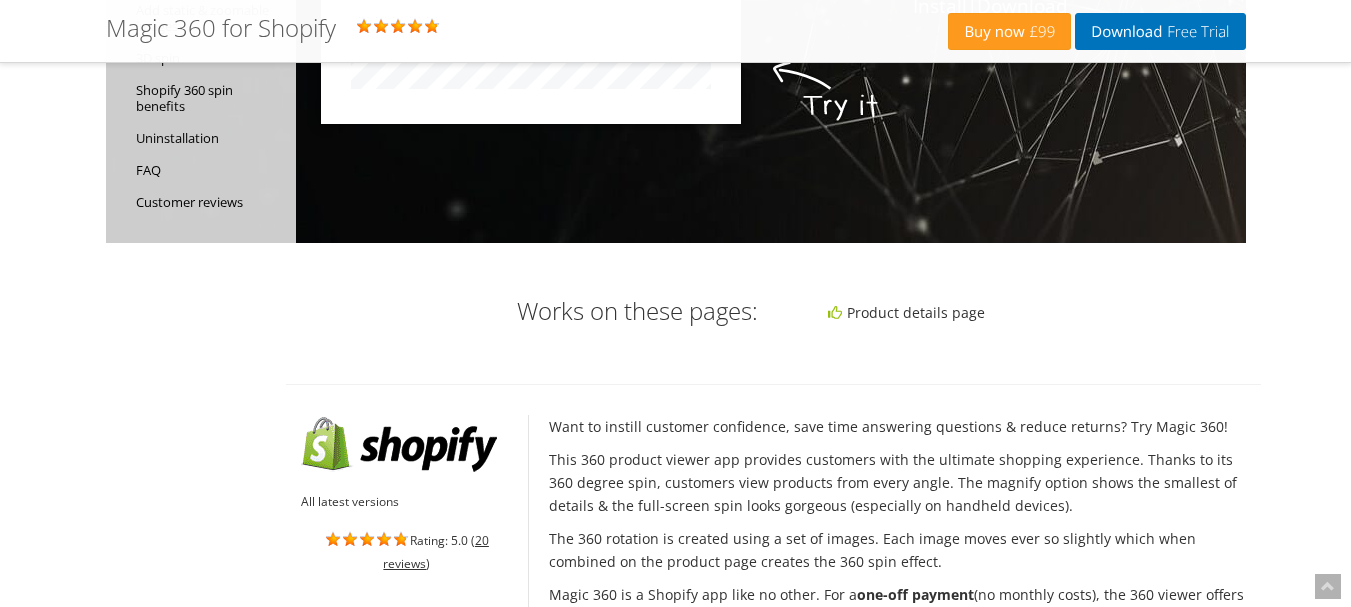 scroll, scrollTop: 0, scrollLeft: 0, axis: both 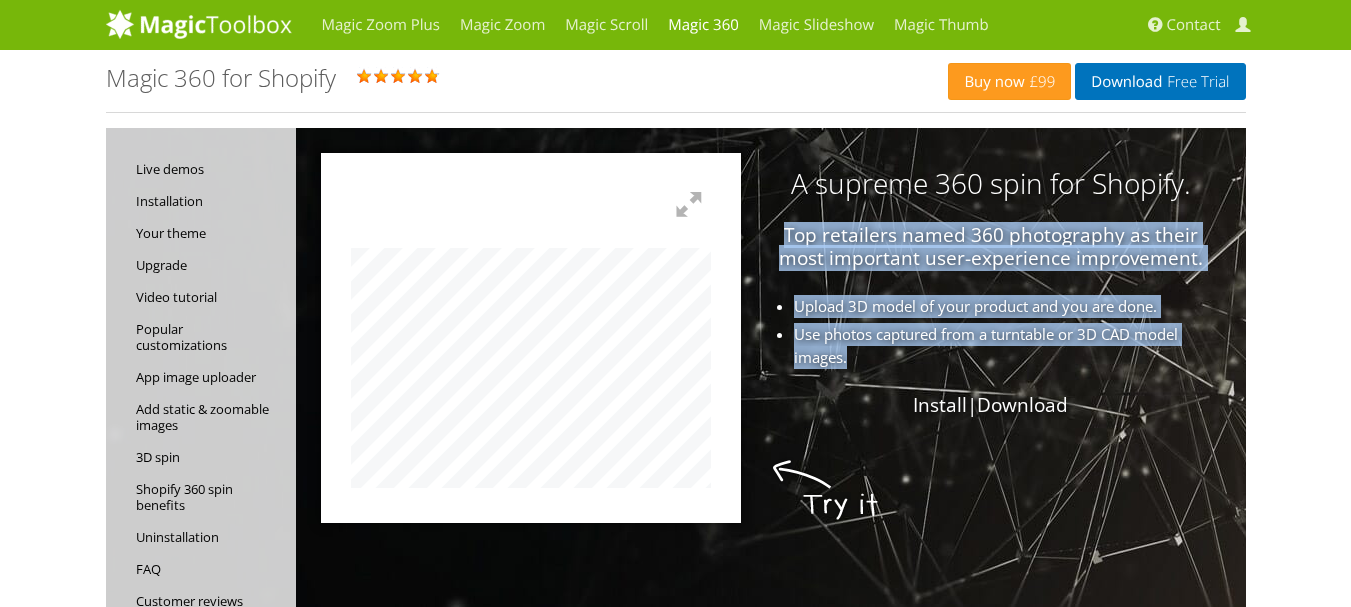 drag, startPoint x: 784, startPoint y: 226, endPoint x: 1189, endPoint y: 367, distance: 428.84262 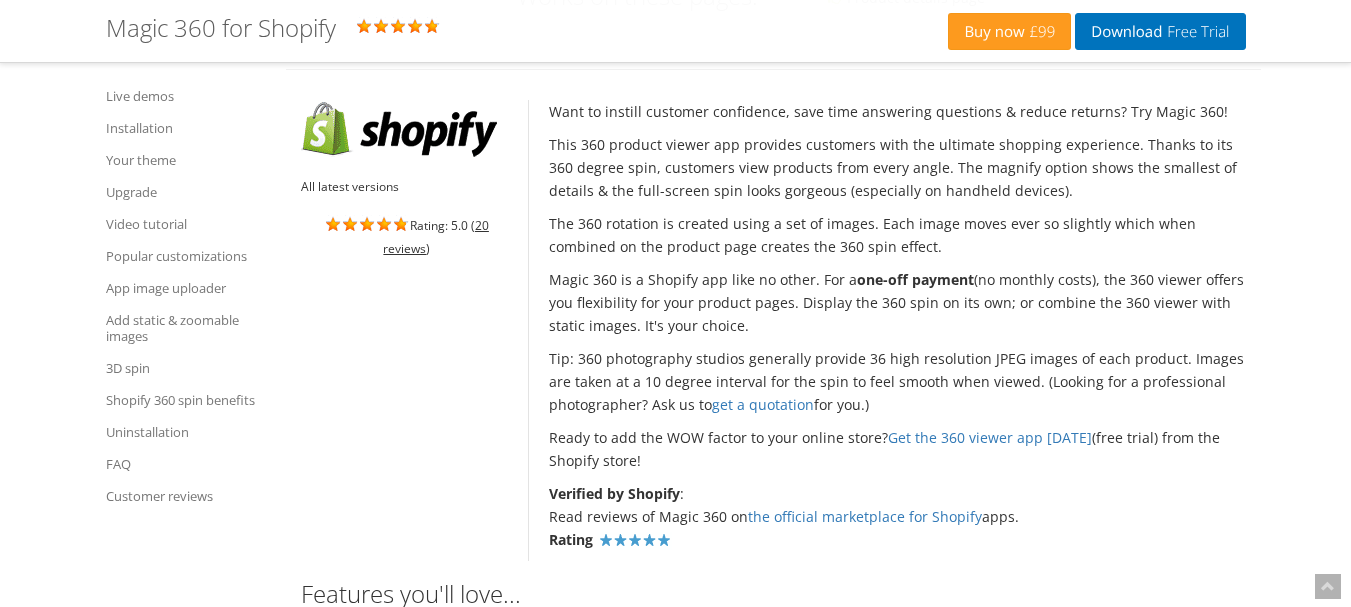 scroll, scrollTop: 800, scrollLeft: 0, axis: vertical 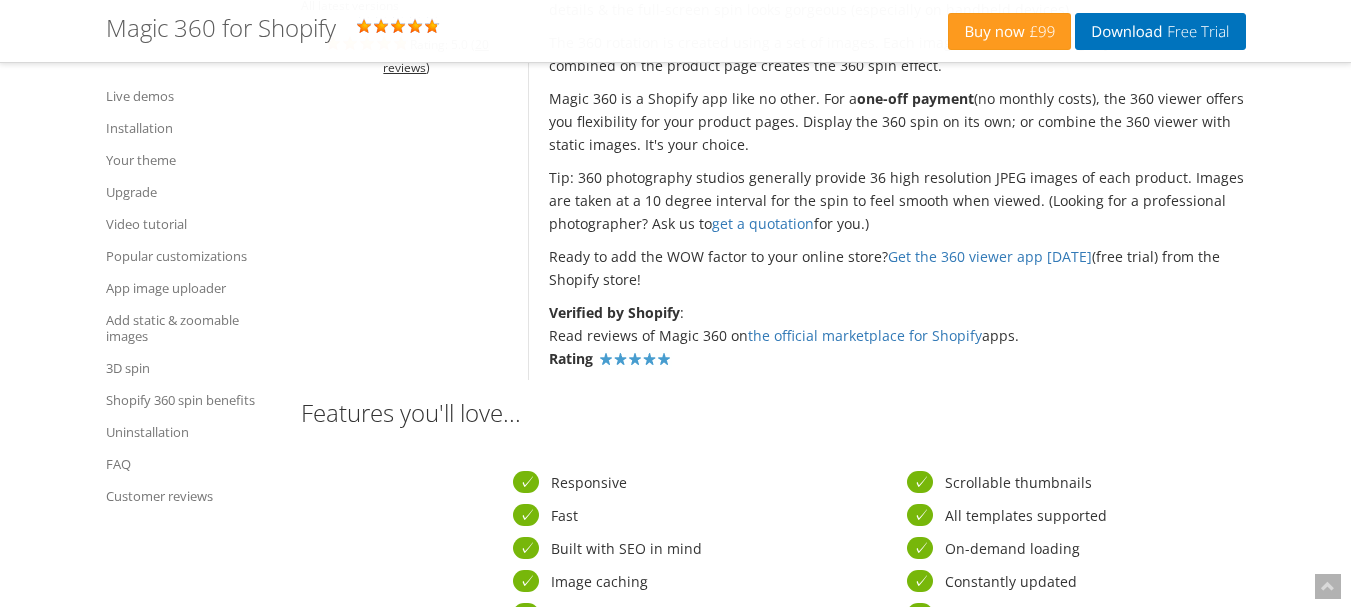 click on "Tip: 360 photography studios generally provide 36 high resolution JPEG images of each product. Images are taken at a 10 degree interval for the spin to feel smooth when viewed. (Looking for a professional photographer? Ask us to  get a quotation  for you.)" at bounding box center [897, 200] 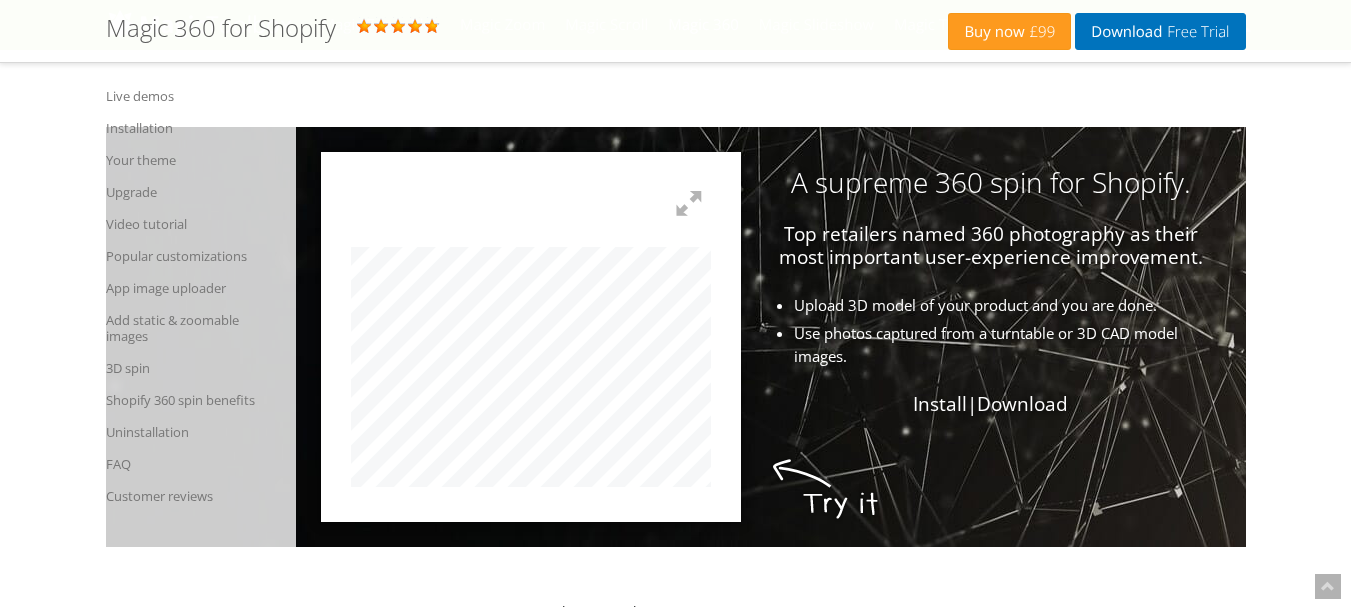 scroll, scrollTop: 8617, scrollLeft: 0, axis: vertical 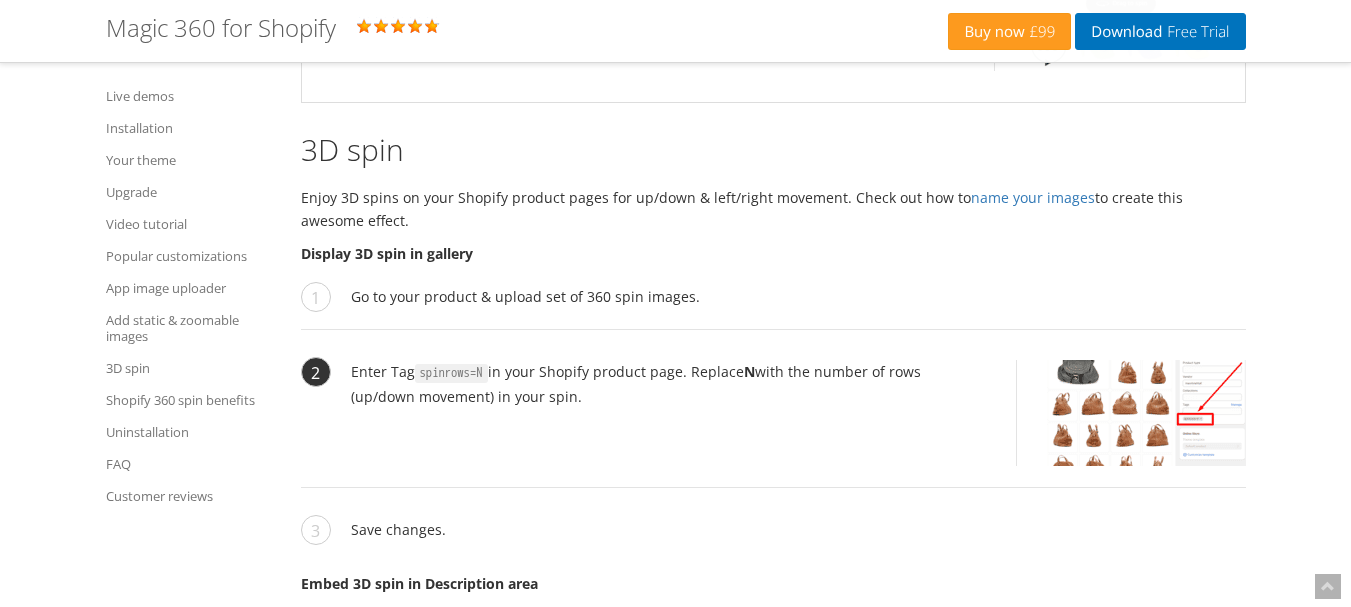 drag, startPoint x: 442, startPoint y: 366, endPoint x: 560, endPoint y: 416, distance: 128.15616 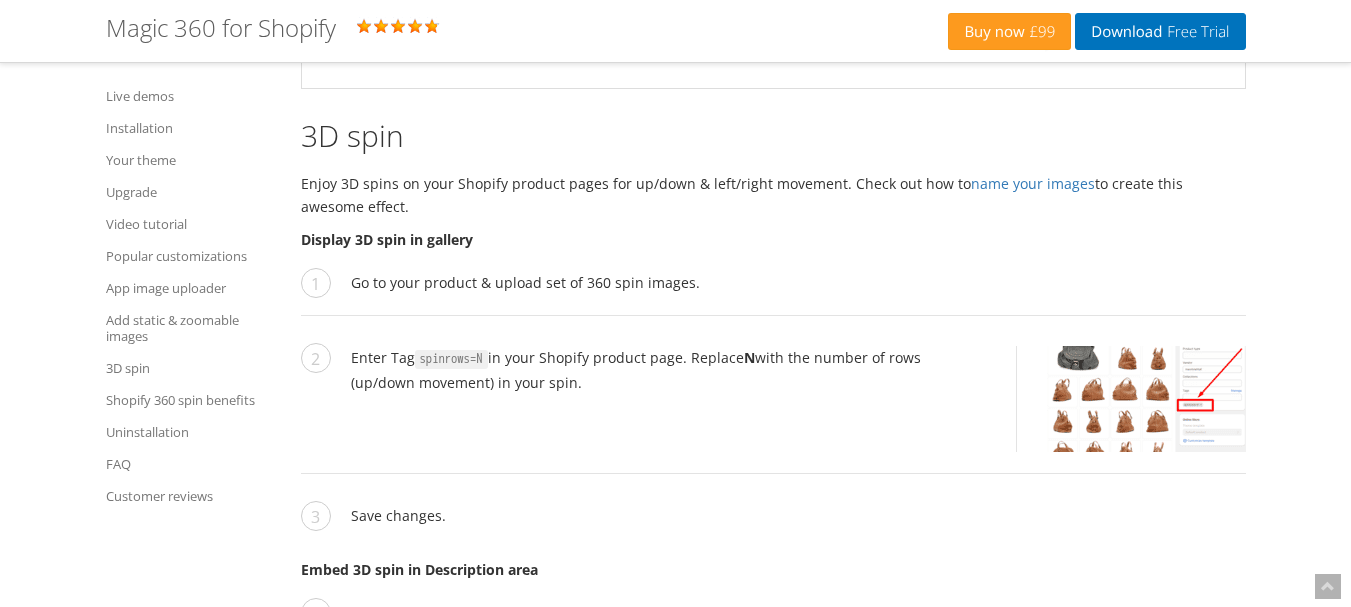 scroll, scrollTop: 9717, scrollLeft: 0, axis: vertical 